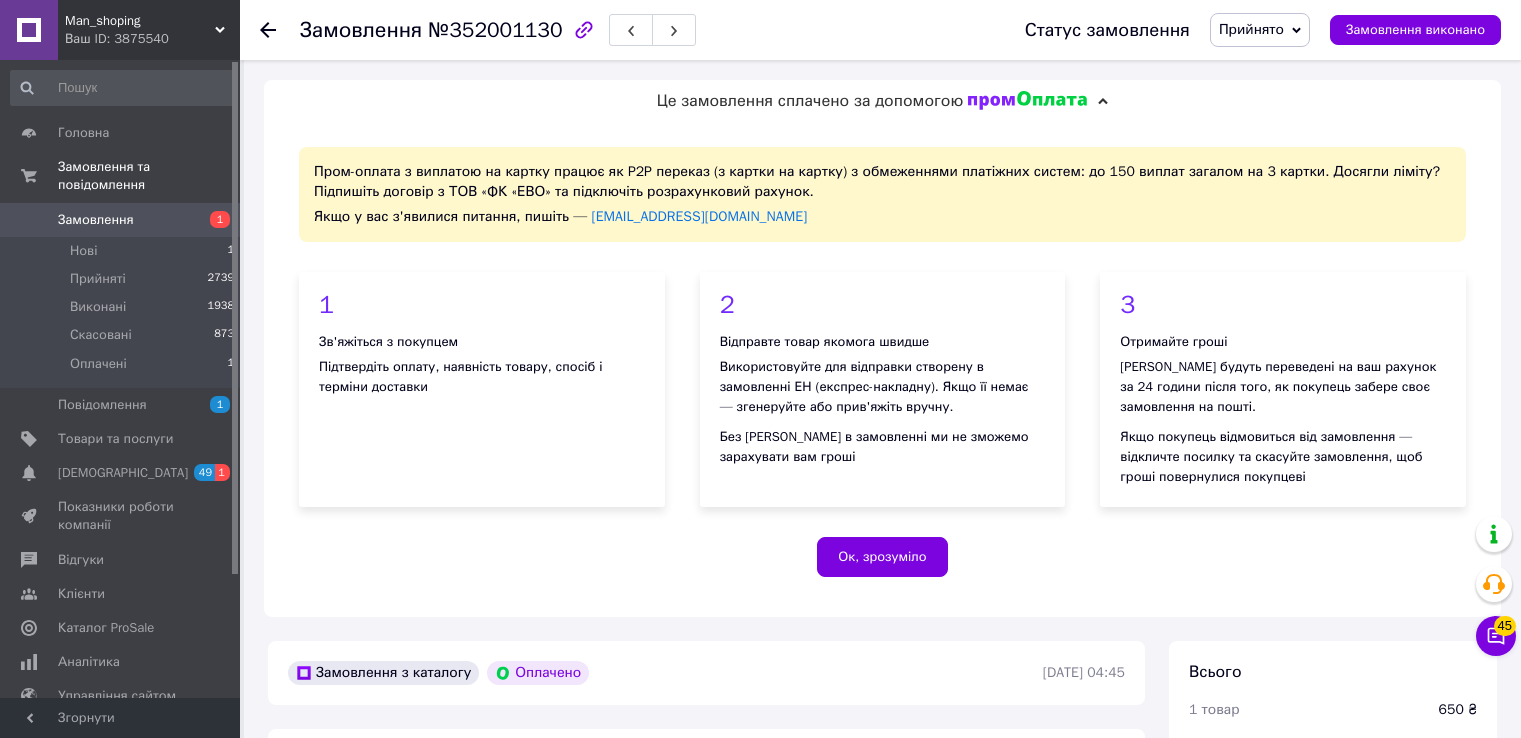 scroll, scrollTop: 709, scrollLeft: 0, axis: vertical 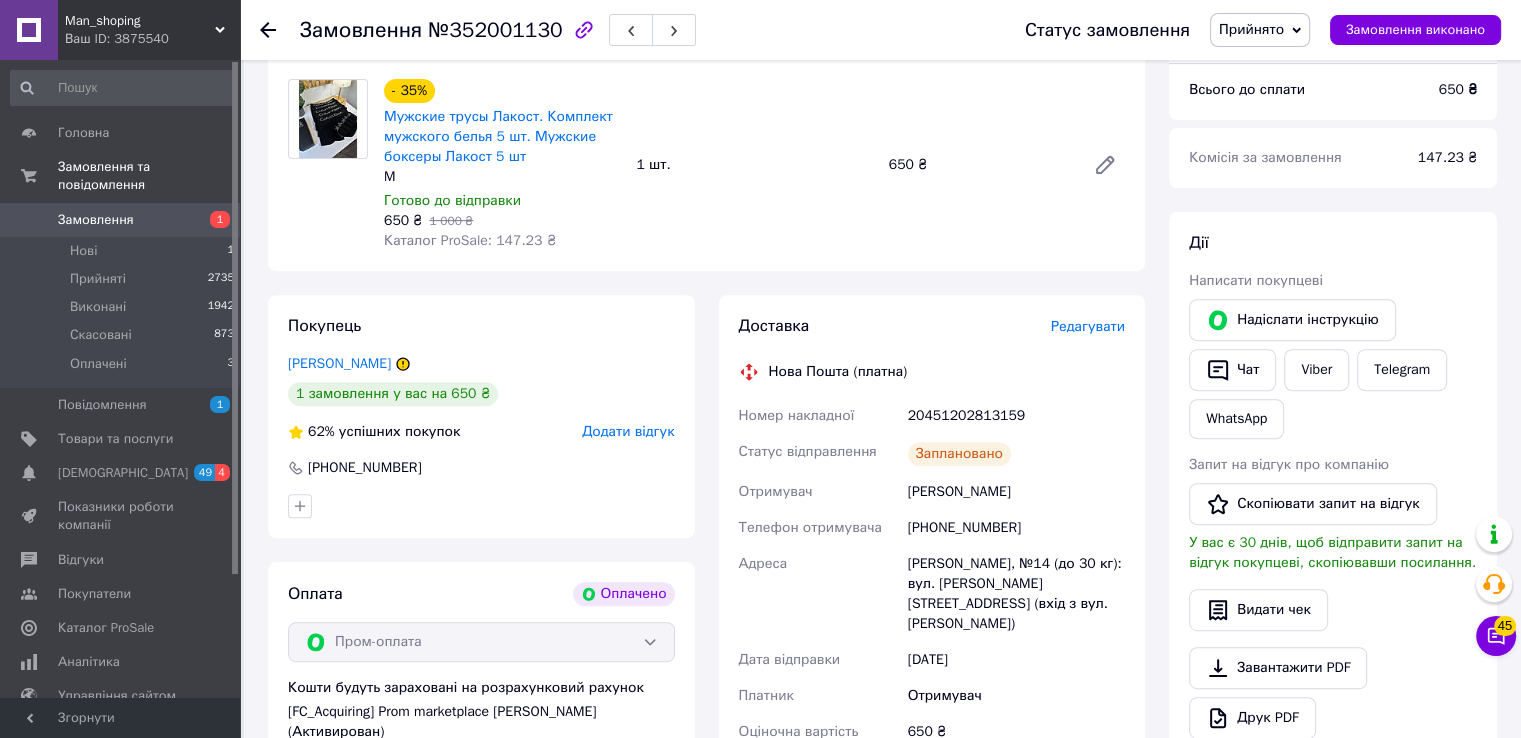 click on "Замовлення 1" at bounding box center [123, 220] 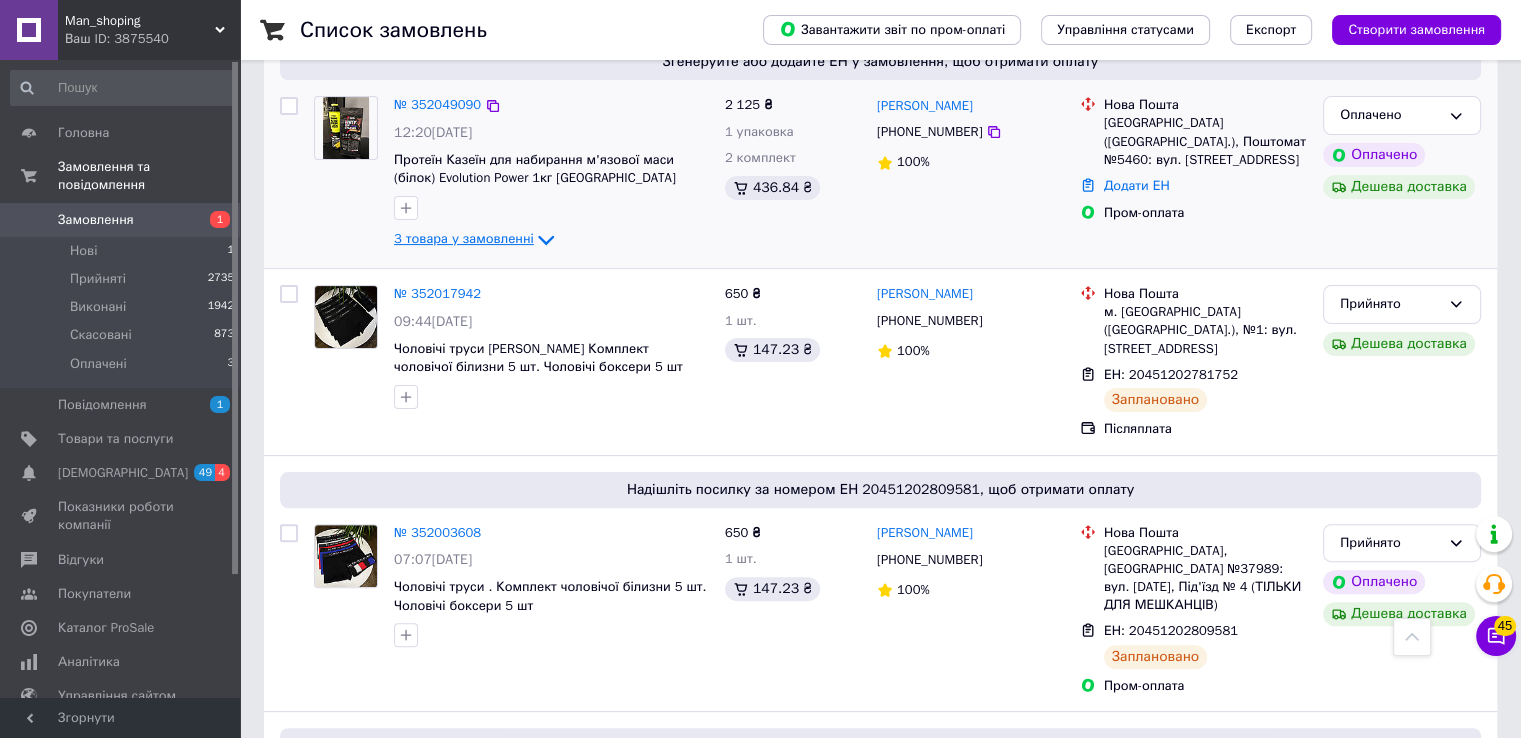 scroll, scrollTop: 446, scrollLeft: 0, axis: vertical 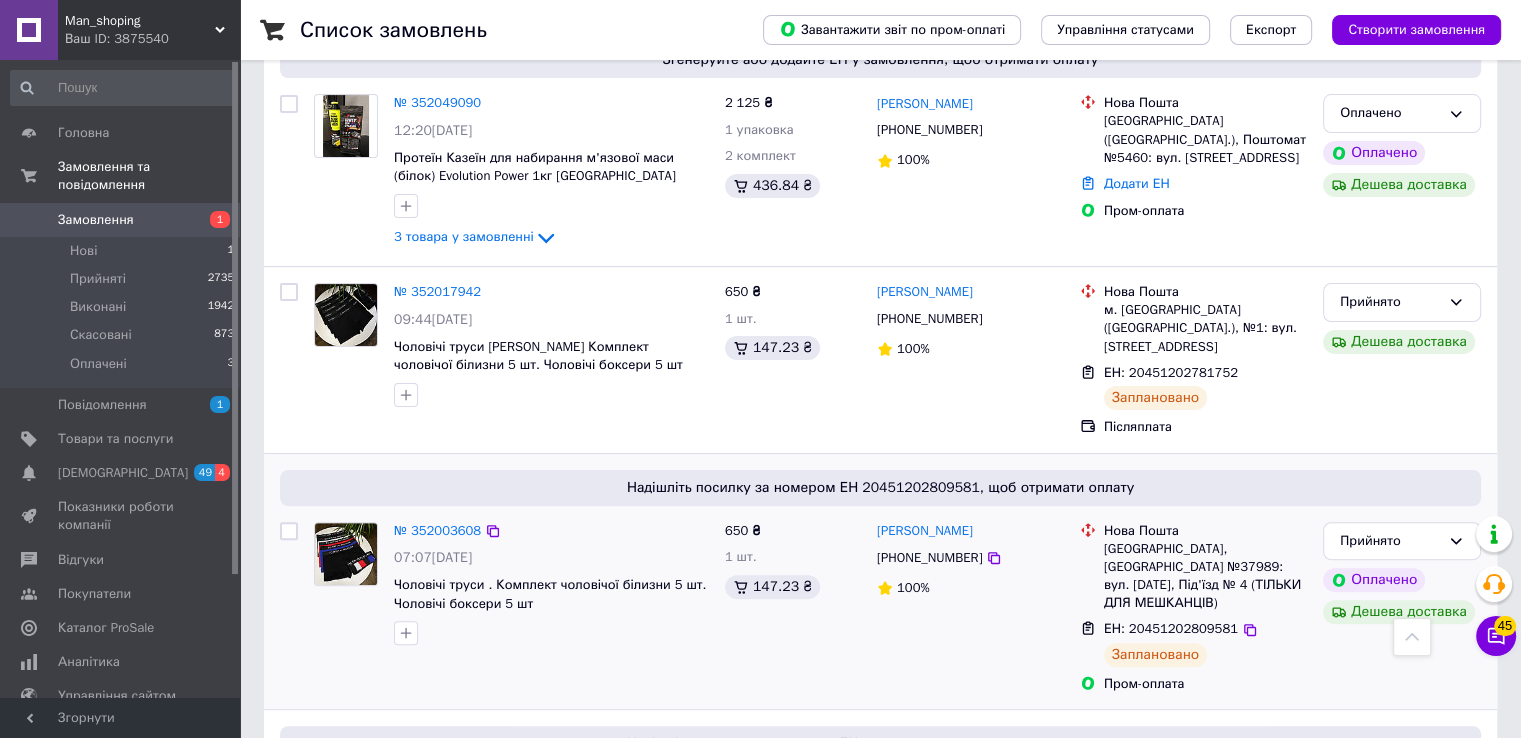 click on "[PERSON_NAME]" at bounding box center (970, 531) 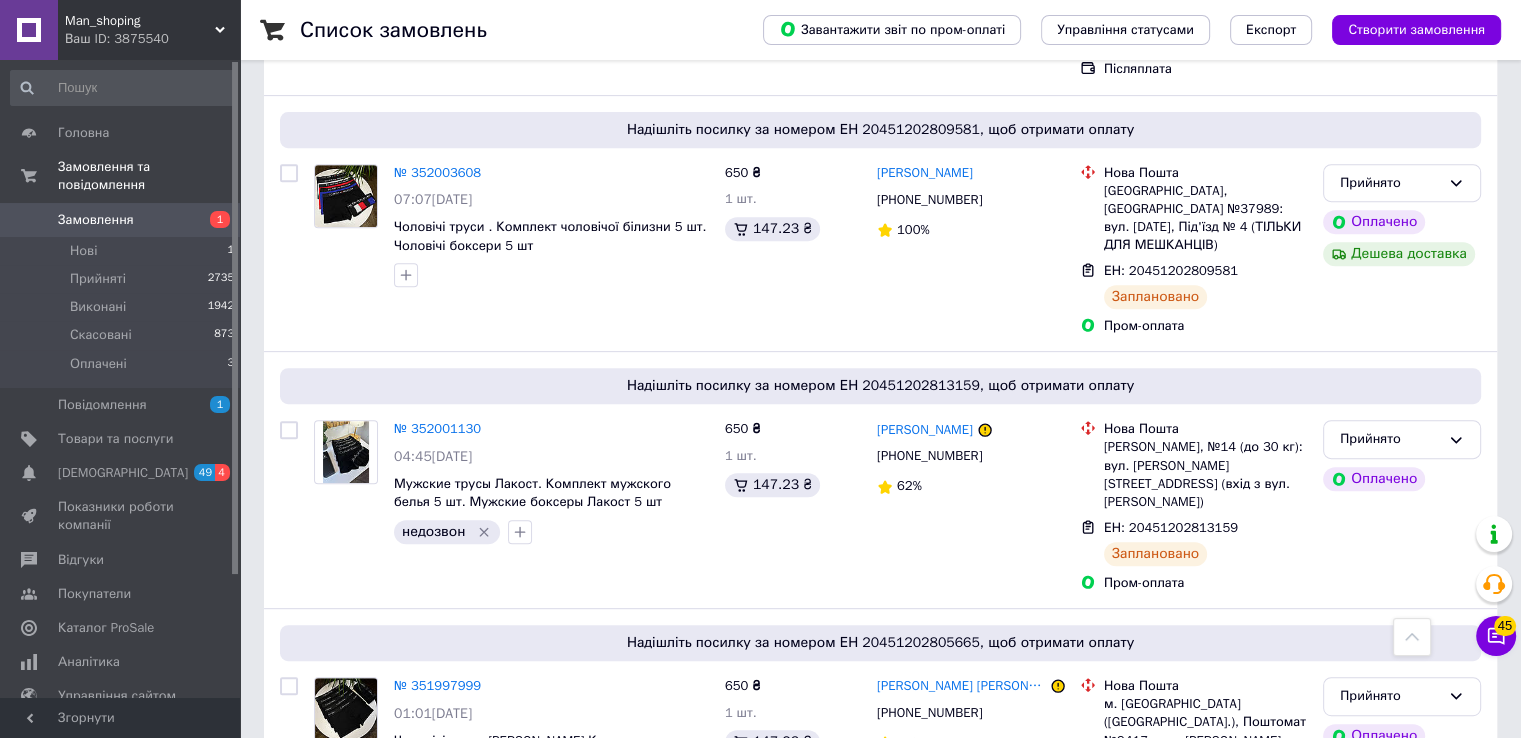scroll, scrollTop: 783, scrollLeft: 0, axis: vertical 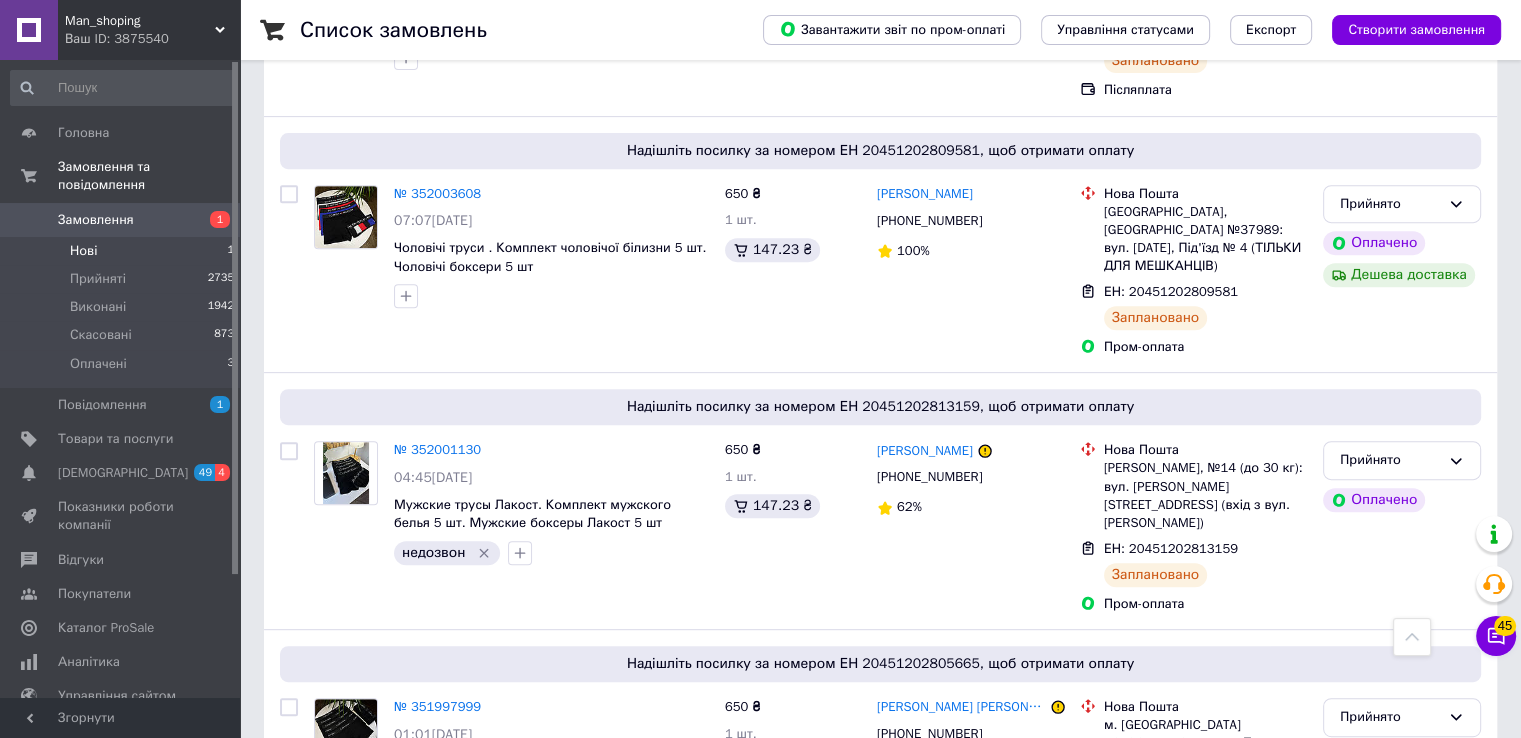 click on "Нові 1" at bounding box center [123, 251] 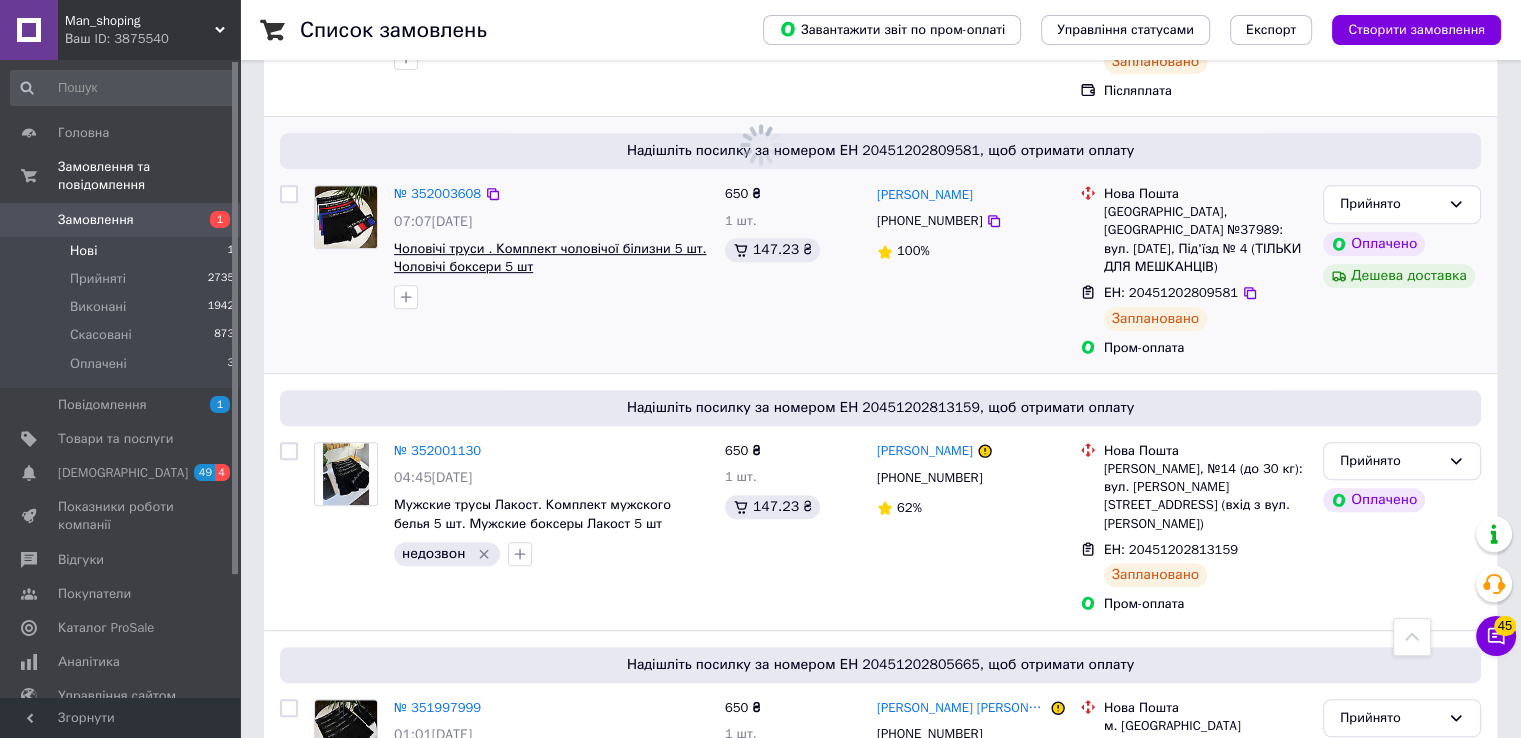 scroll, scrollTop: 0, scrollLeft: 0, axis: both 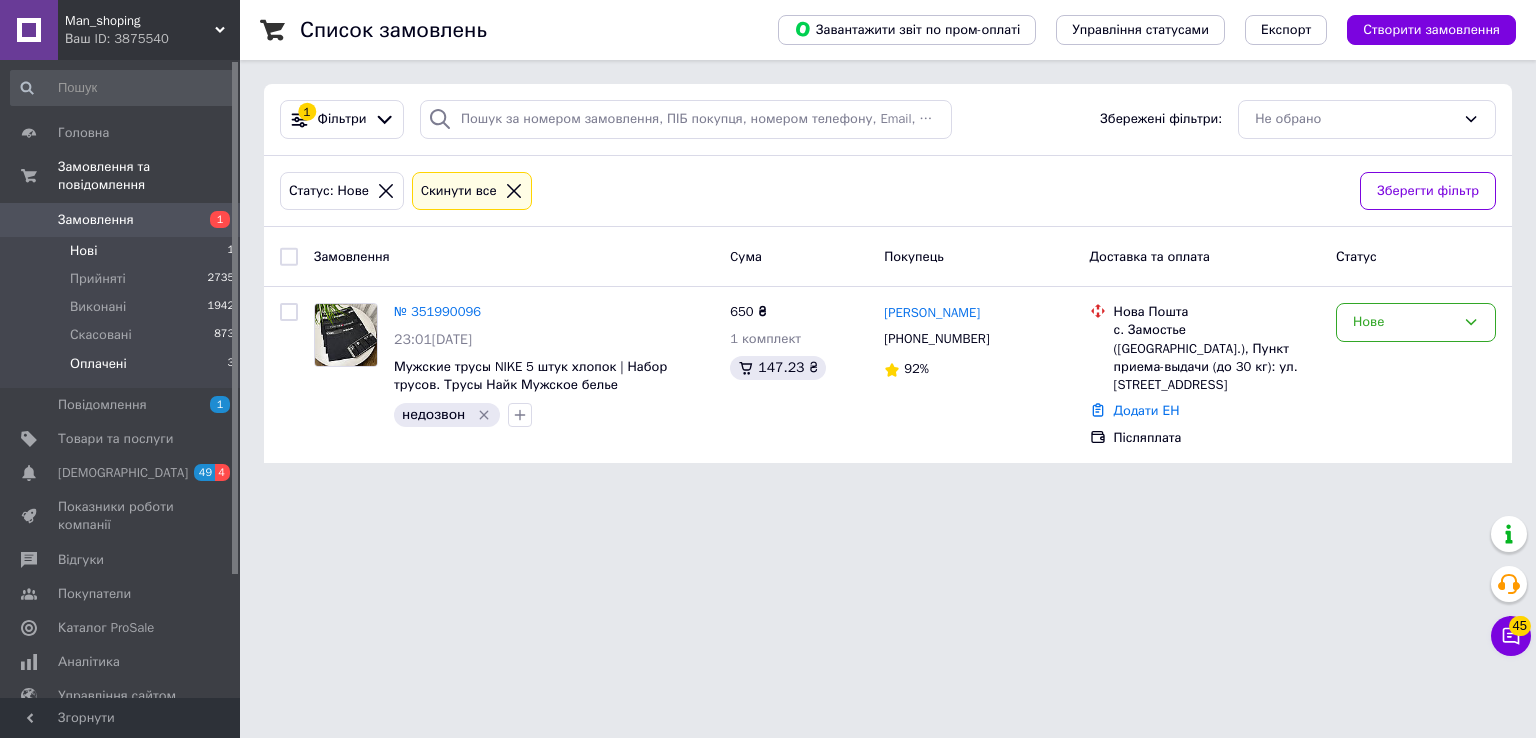 click on "Оплачені 3" at bounding box center [123, 369] 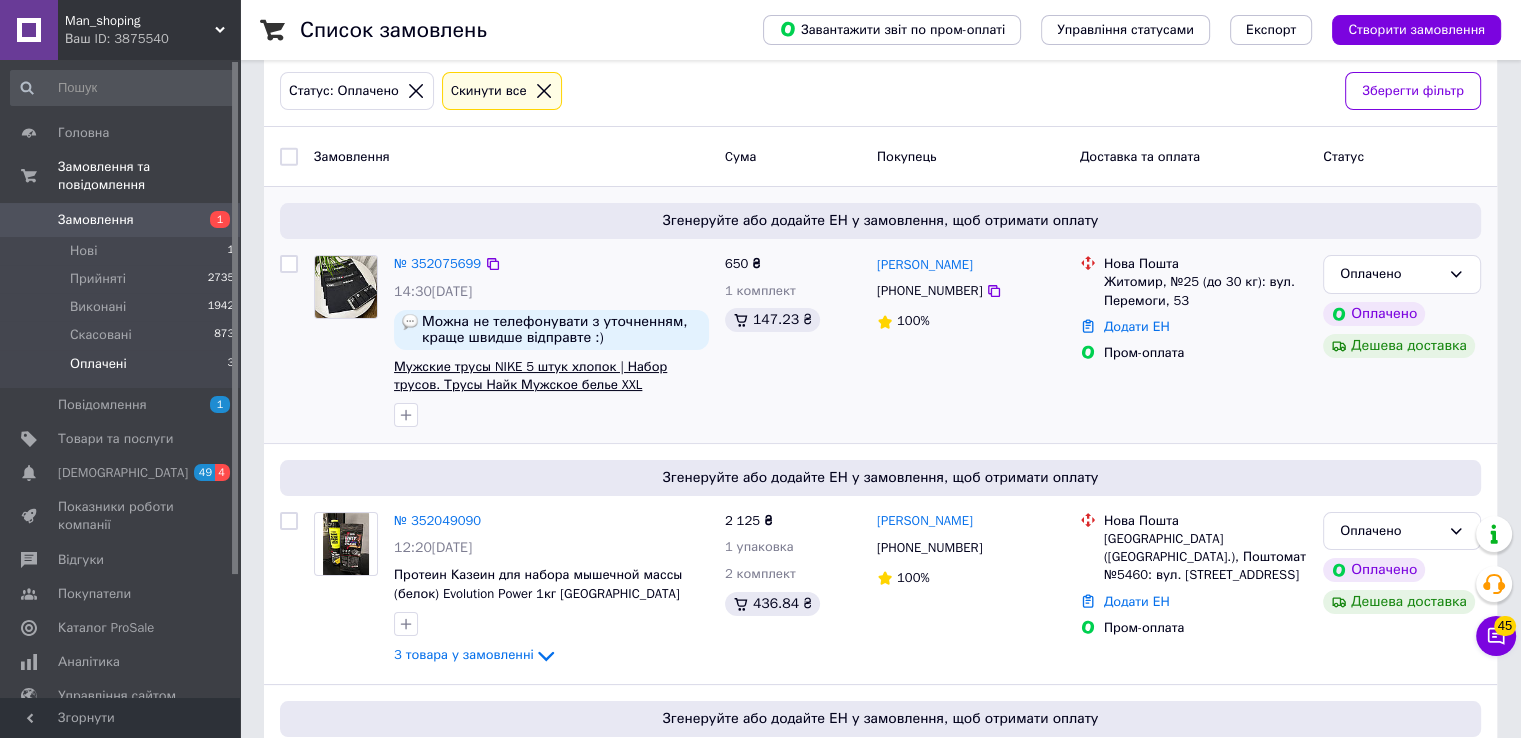 scroll, scrollTop: 276, scrollLeft: 0, axis: vertical 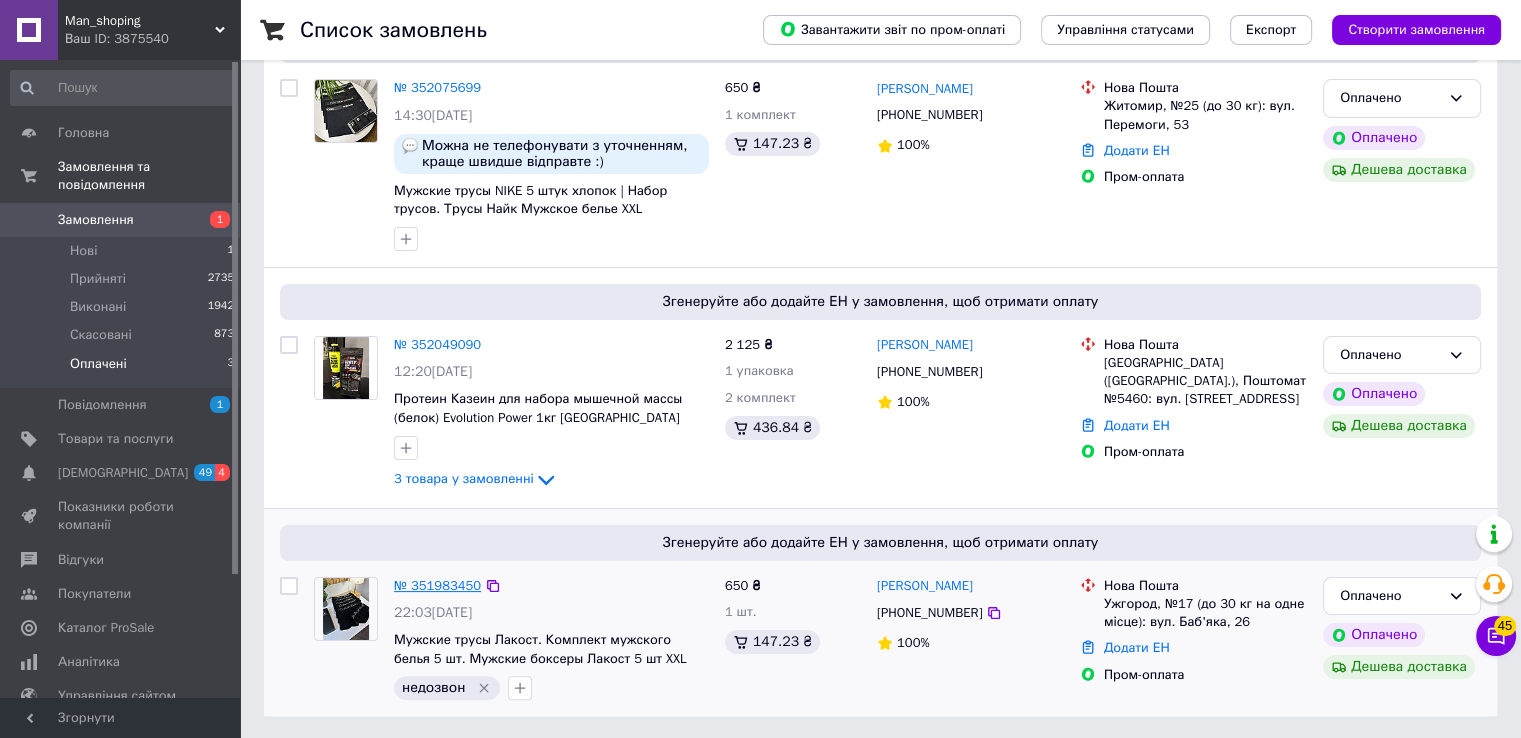 click on "№ 351983450" at bounding box center [437, 585] 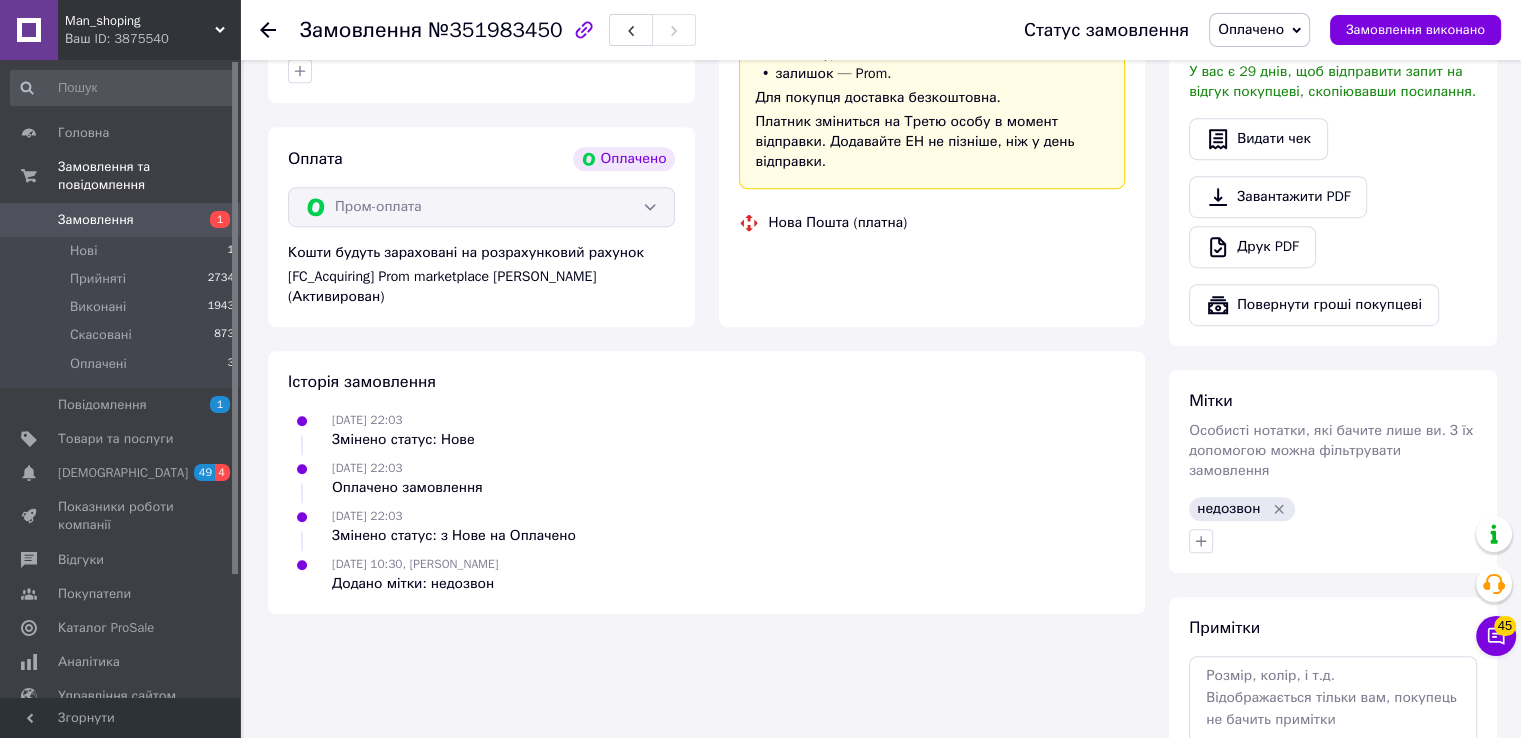 scroll, scrollTop: 1176, scrollLeft: 0, axis: vertical 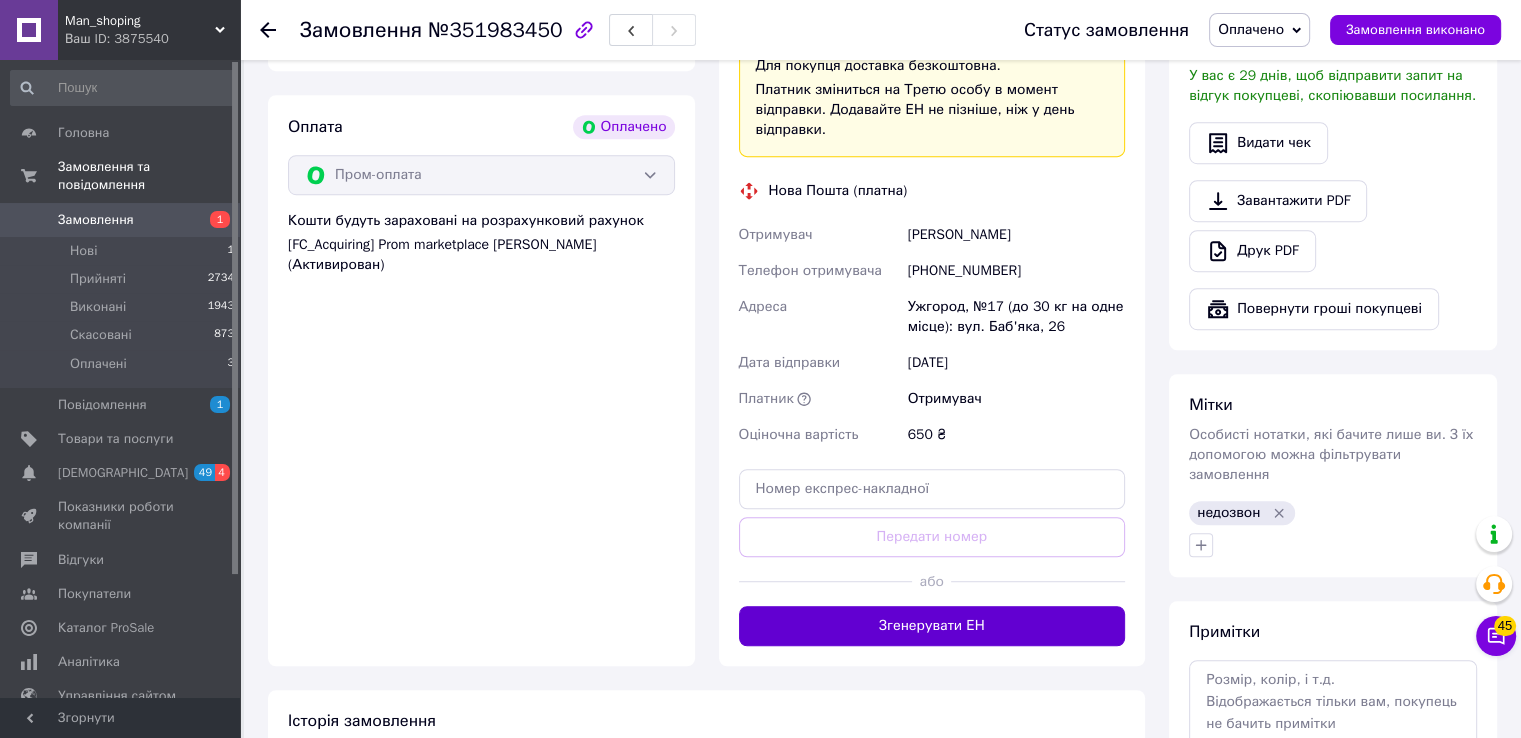 click on "Згенерувати ЕН" at bounding box center [932, 626] 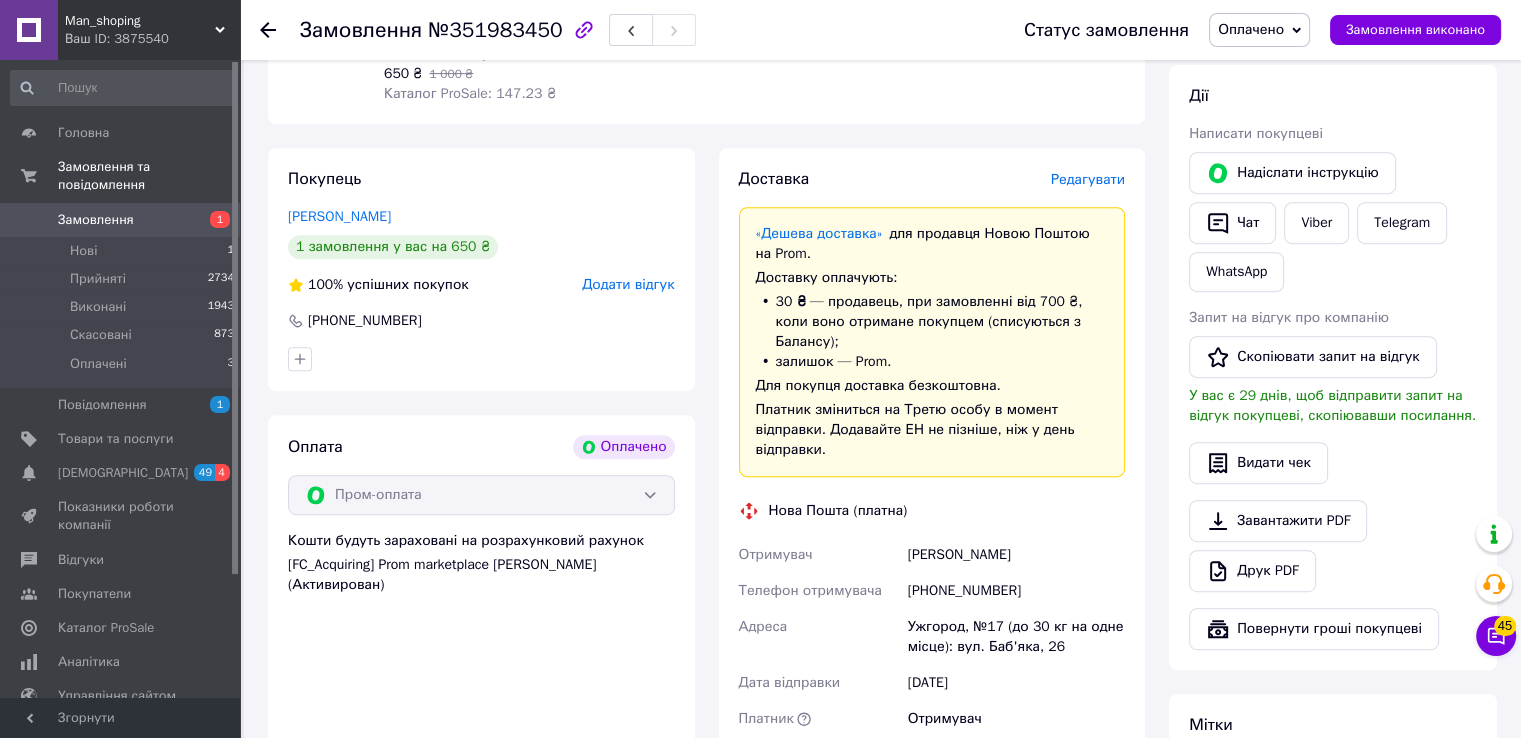 scroll, scrollTop: 856, scrollLeft: 0, axis: vertical 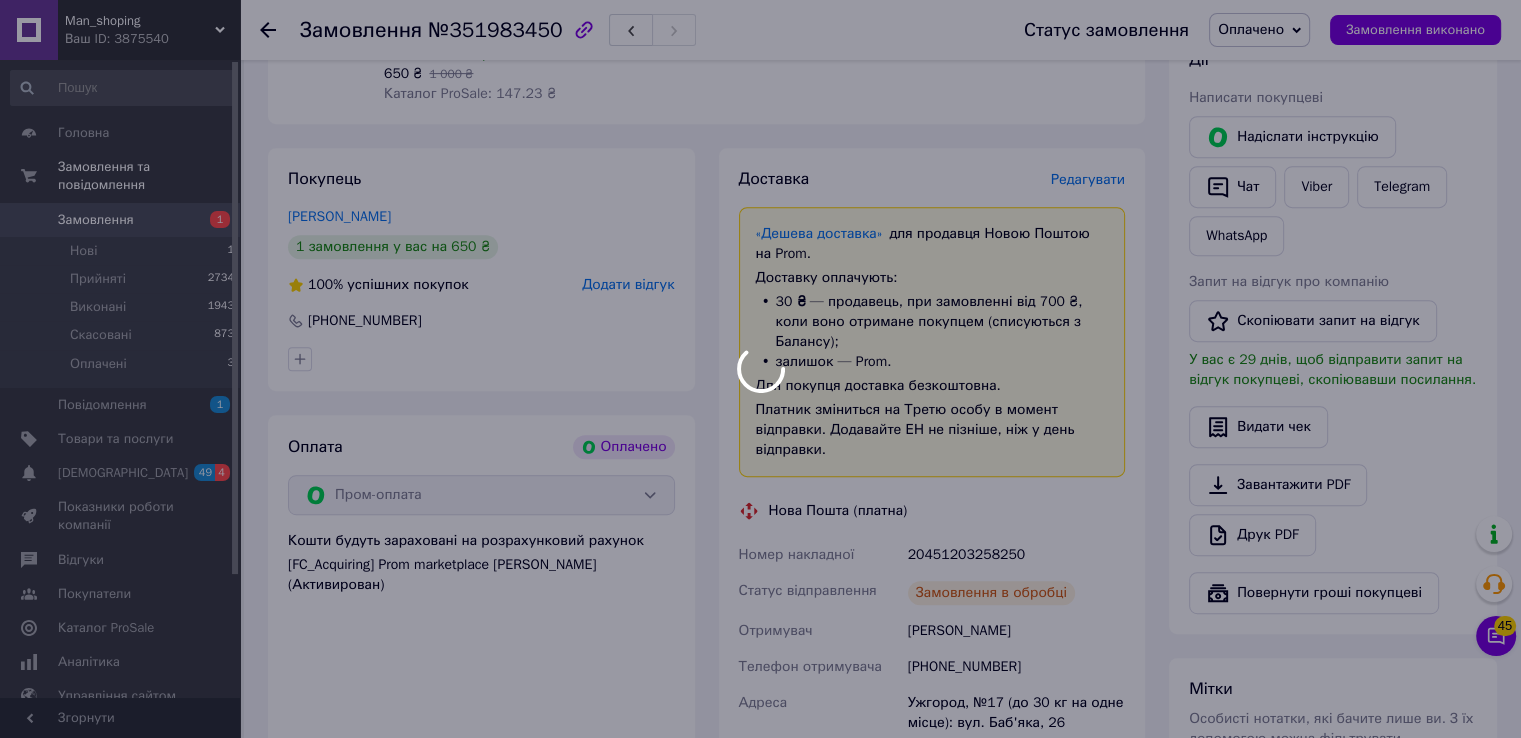 click on "20451203258250" at bounding box center [1016, 555] 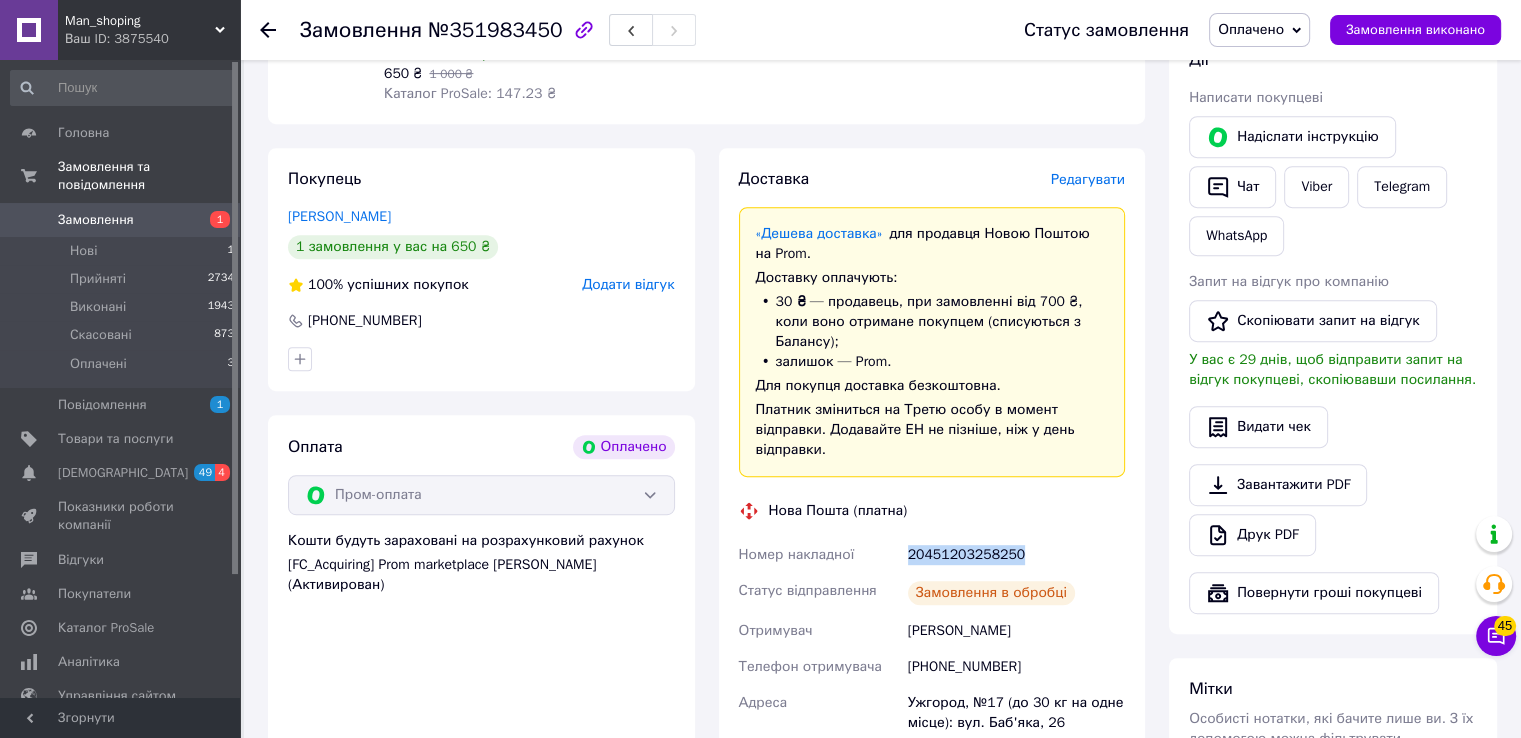 click on "20451203258250" at bounding box center (1016, 555) 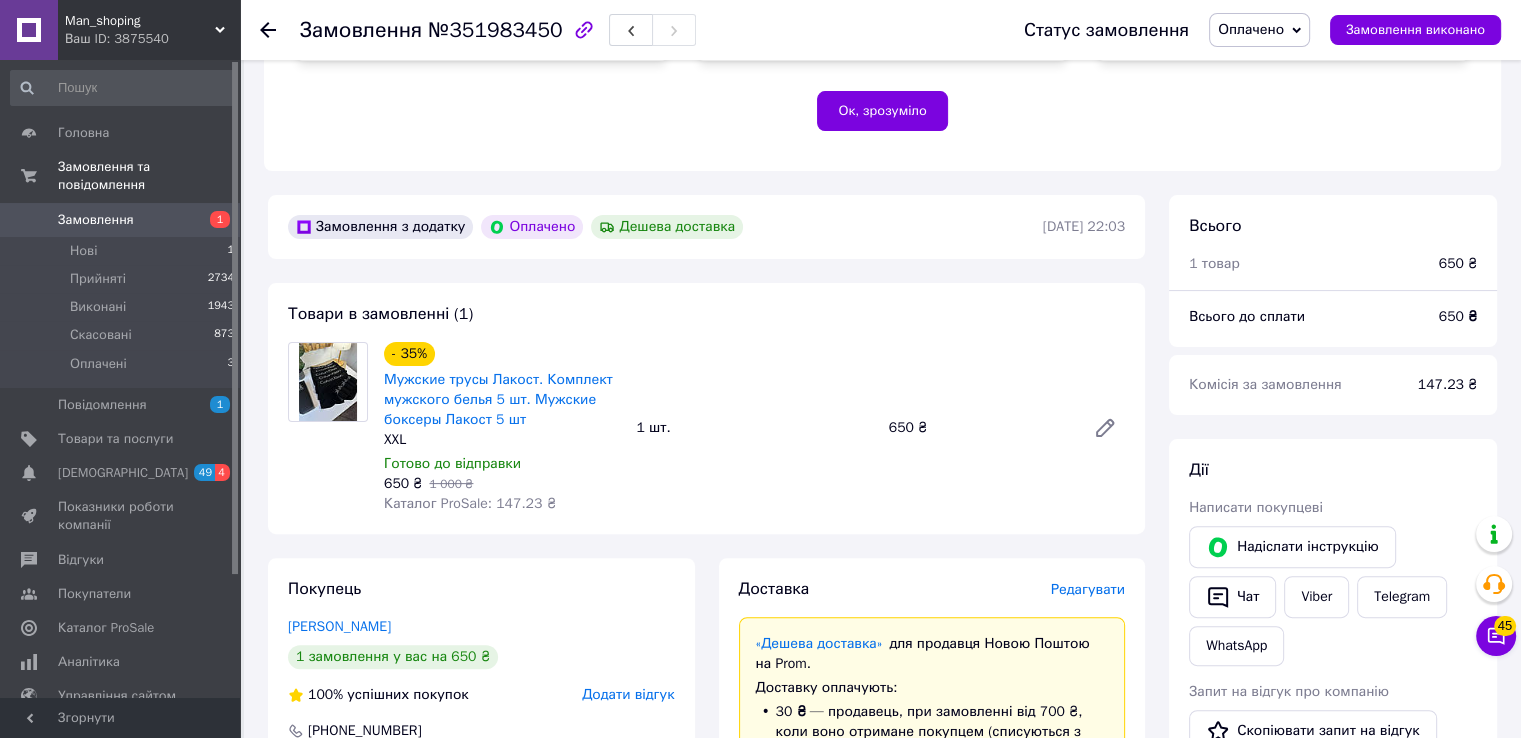 scroll, scrollTop: 420, scrollLeft: 0, axis: vertical 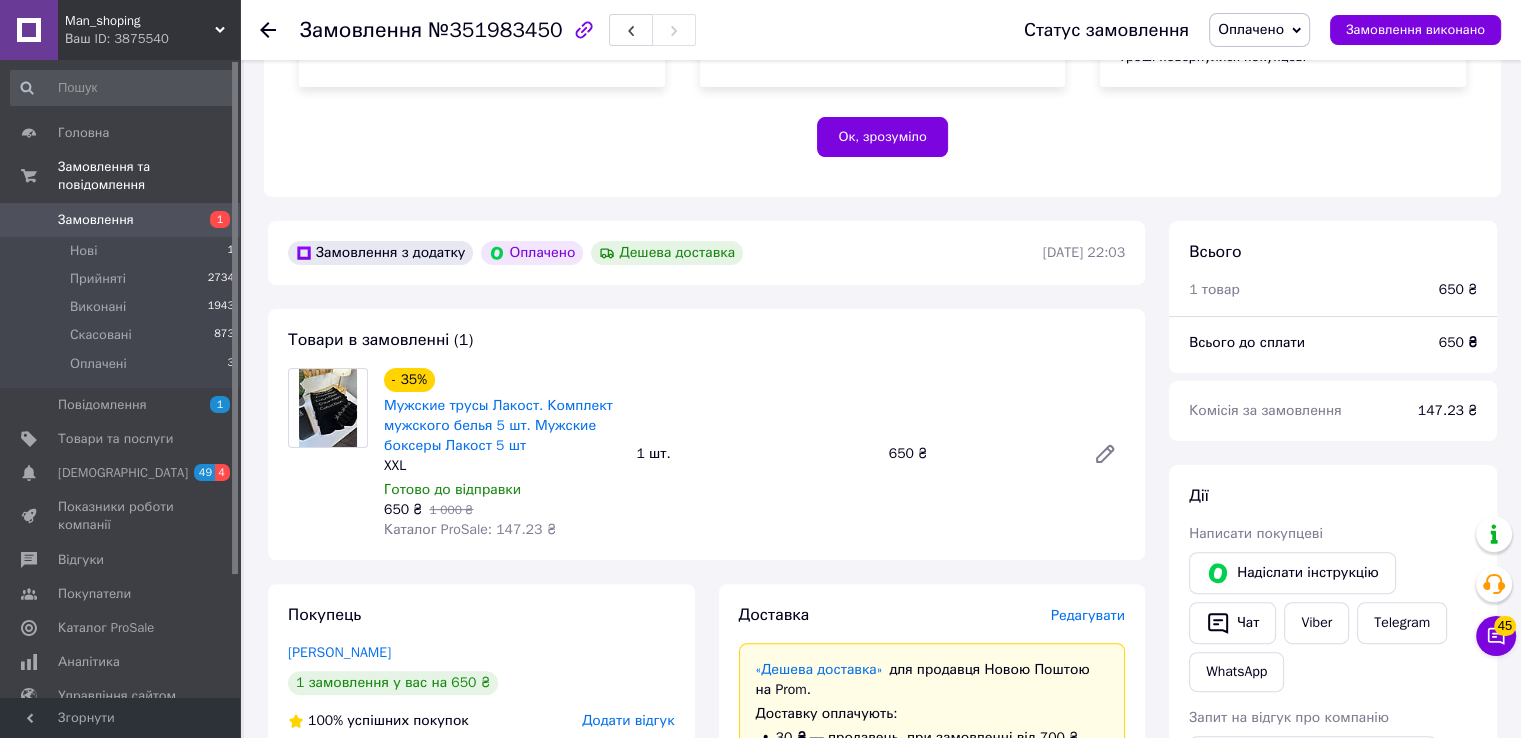 click on "Оплачено" at bounding box center [1251, 29] 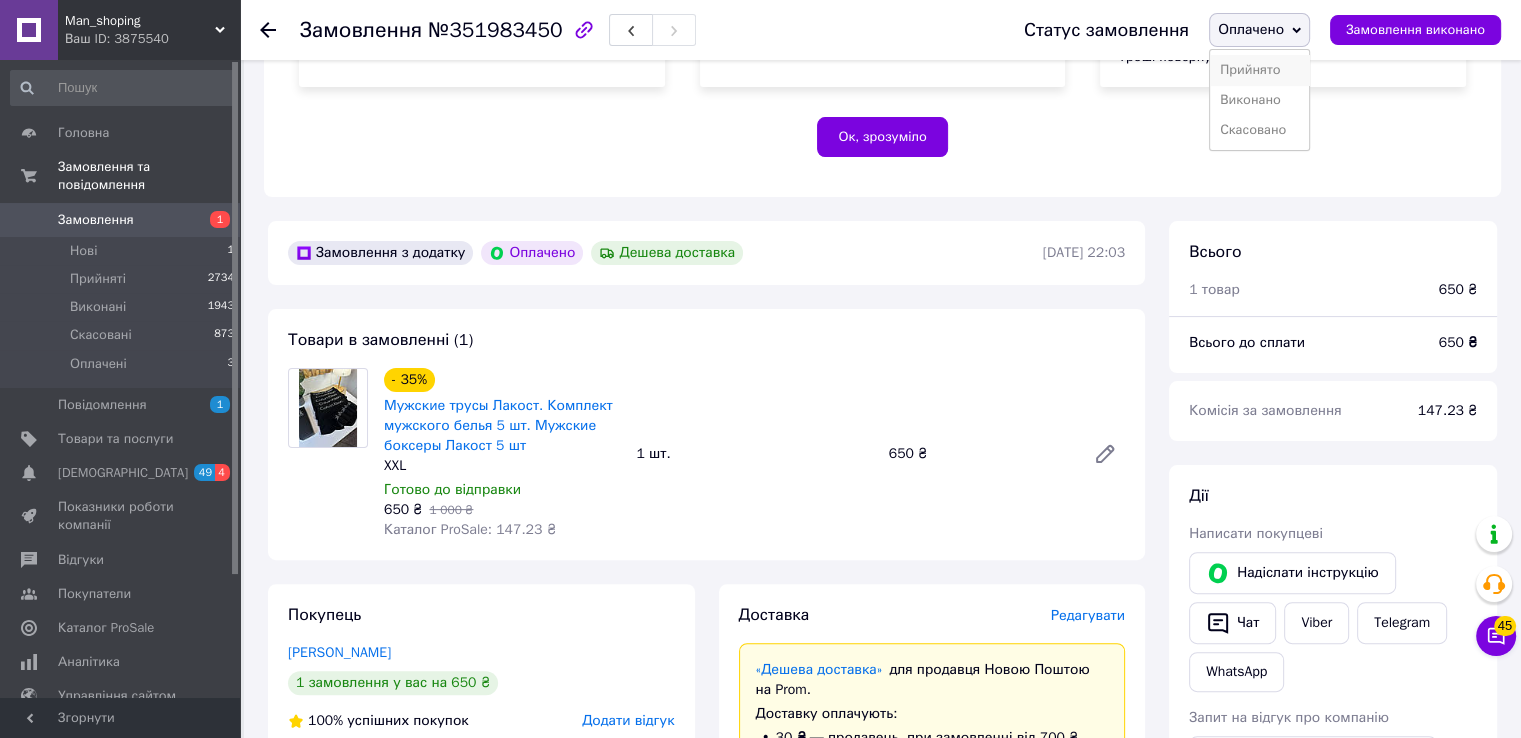 click on "Прийнято" at bounding box center [1259, 70] 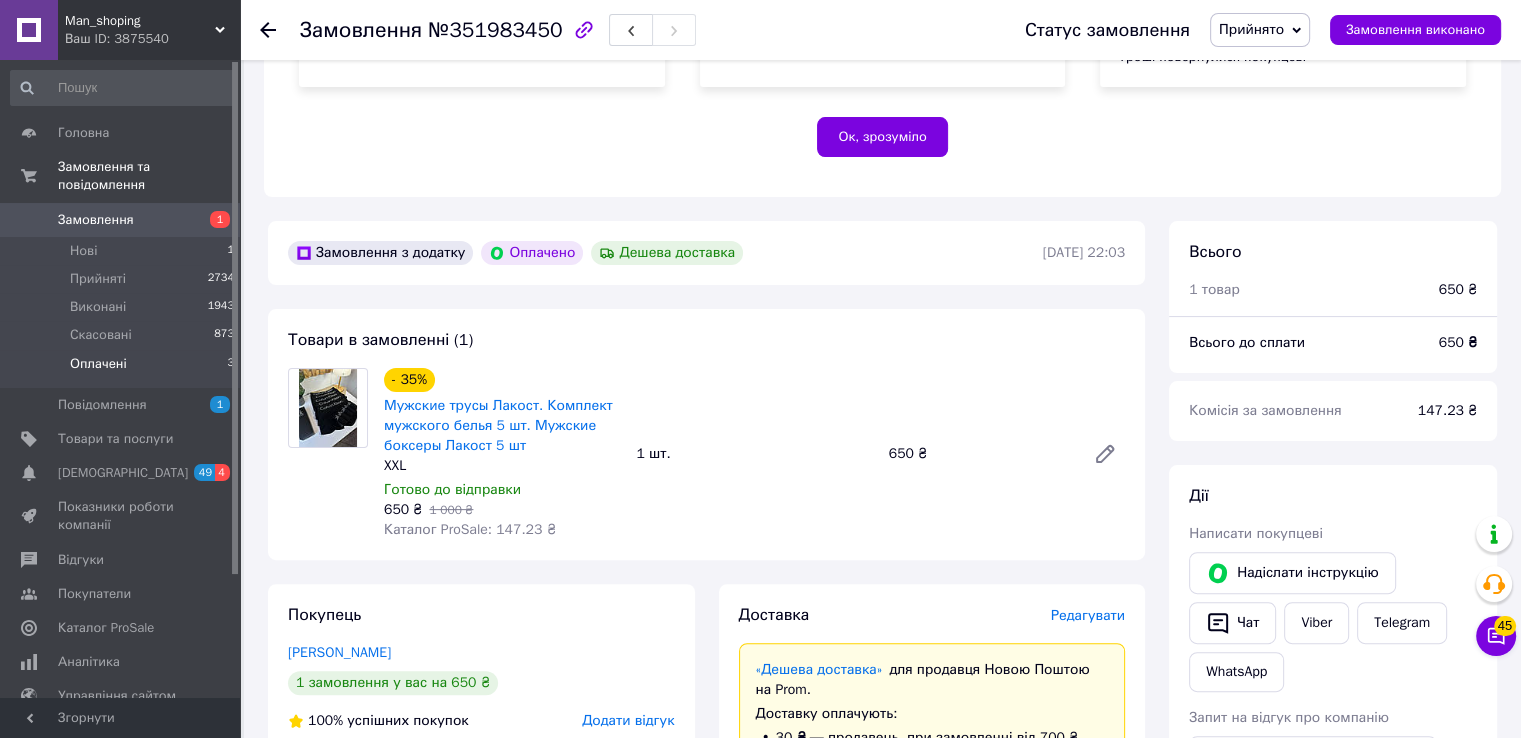 click on "Оплачені 3" at bounding box center (123, 369) 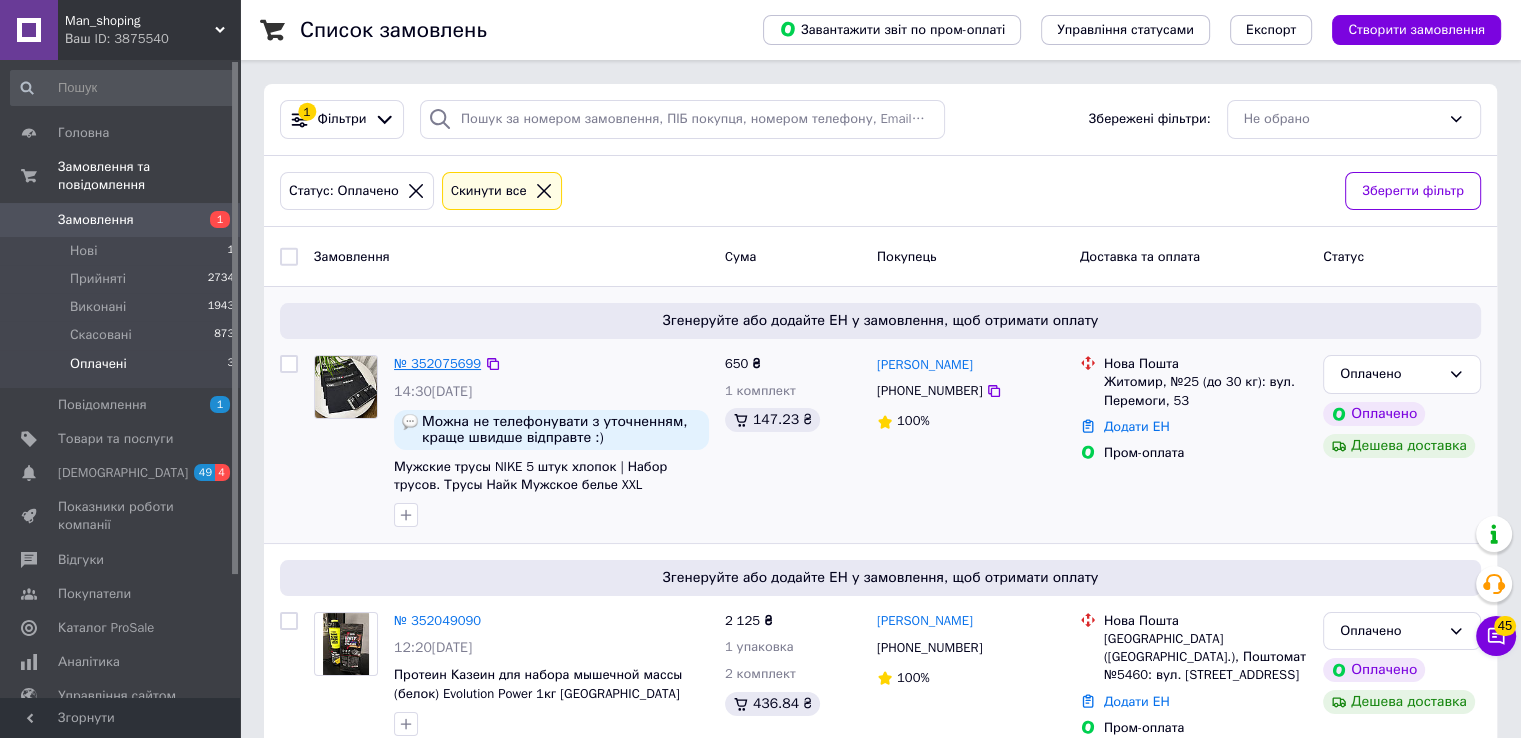 click on "№ 352075699" at bounding box center [437, 363] 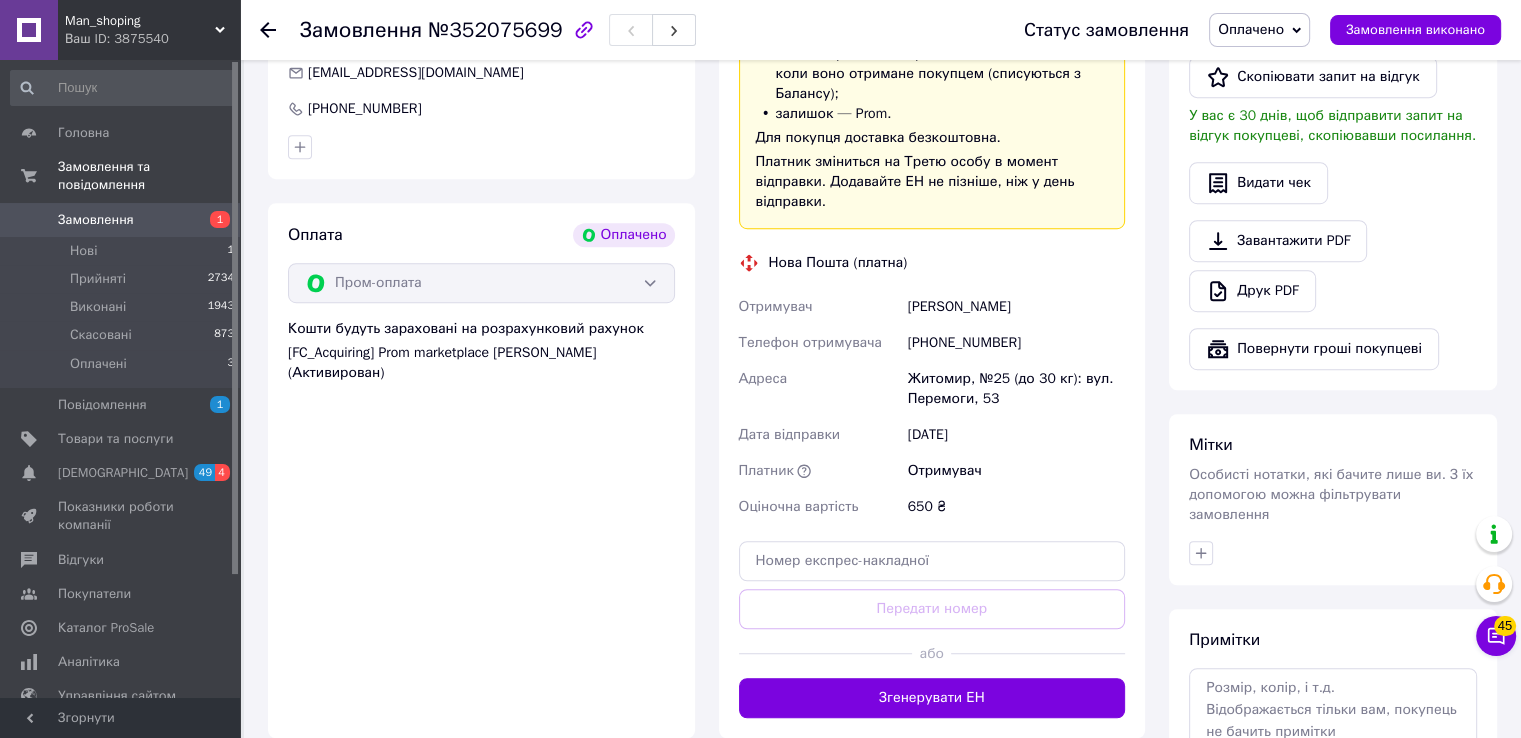 scroll, scrollTop: 1184, scrollLeft: 0, axis: vertical 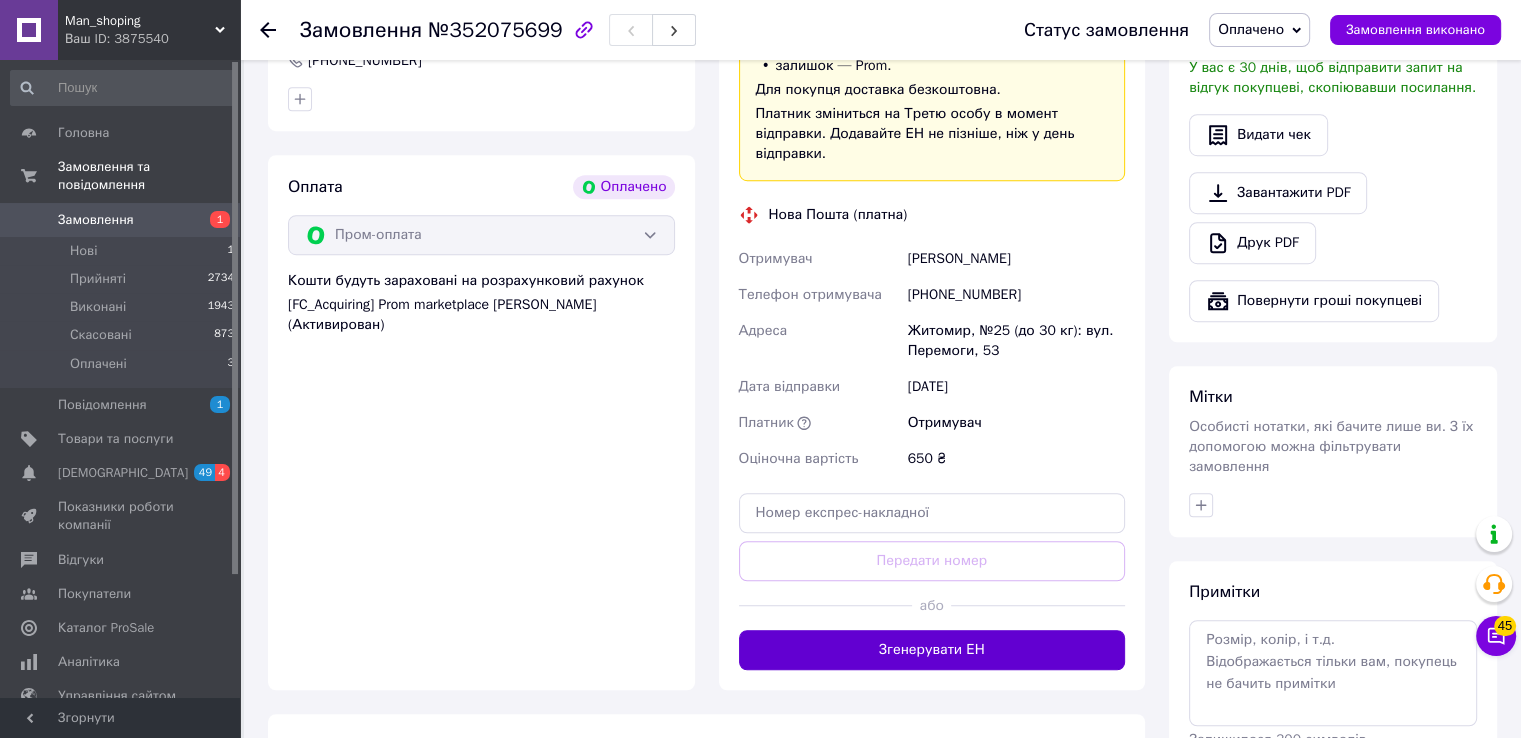 click on "Згенерувати ЕН" at bounding box center [932, 650] 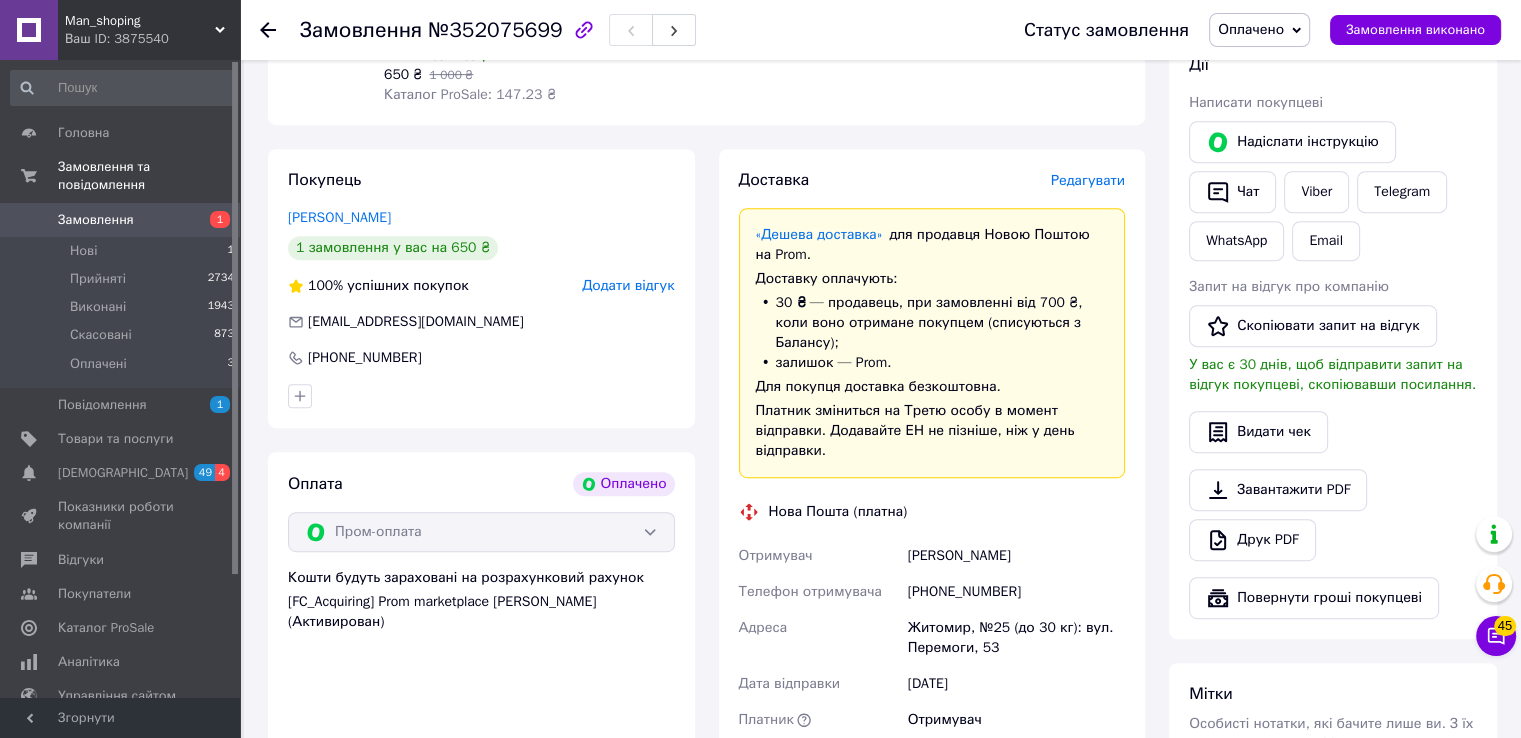 scroll, scrollTop: 886, scrollLeft: 0, axis: vertical 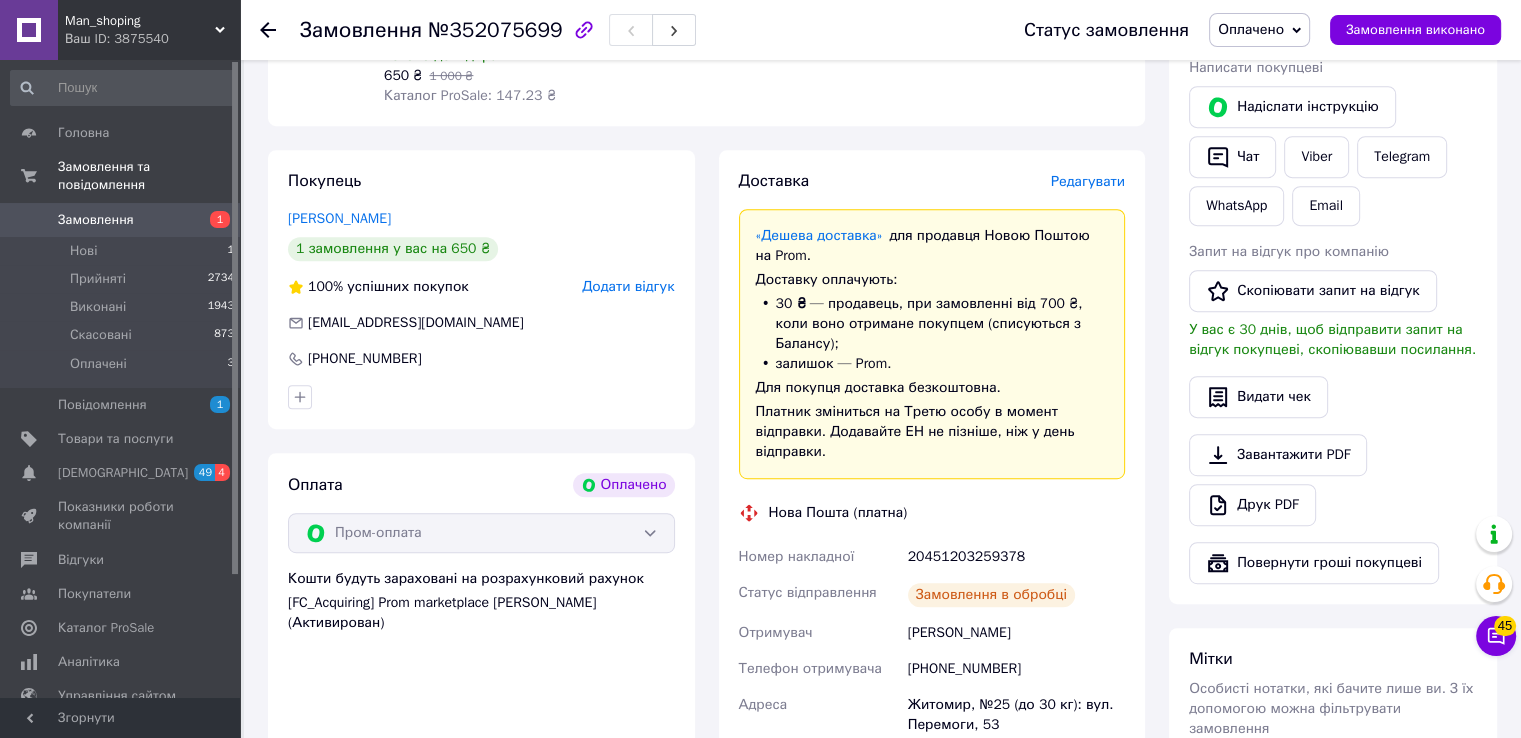 click on "20451203259378" at bounding box center [1016, 557] 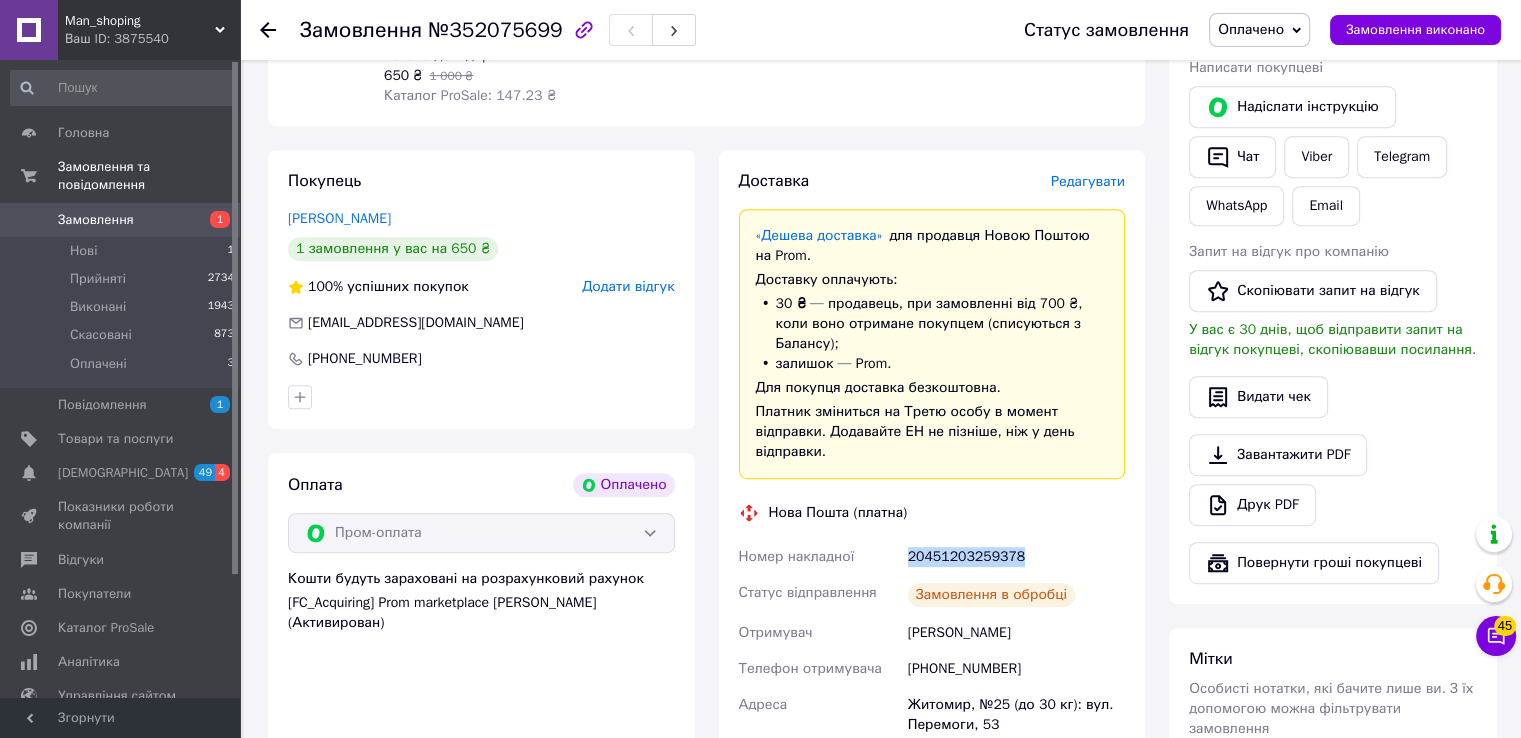 click on "20451203259378" at bounding box center (1016, 557) 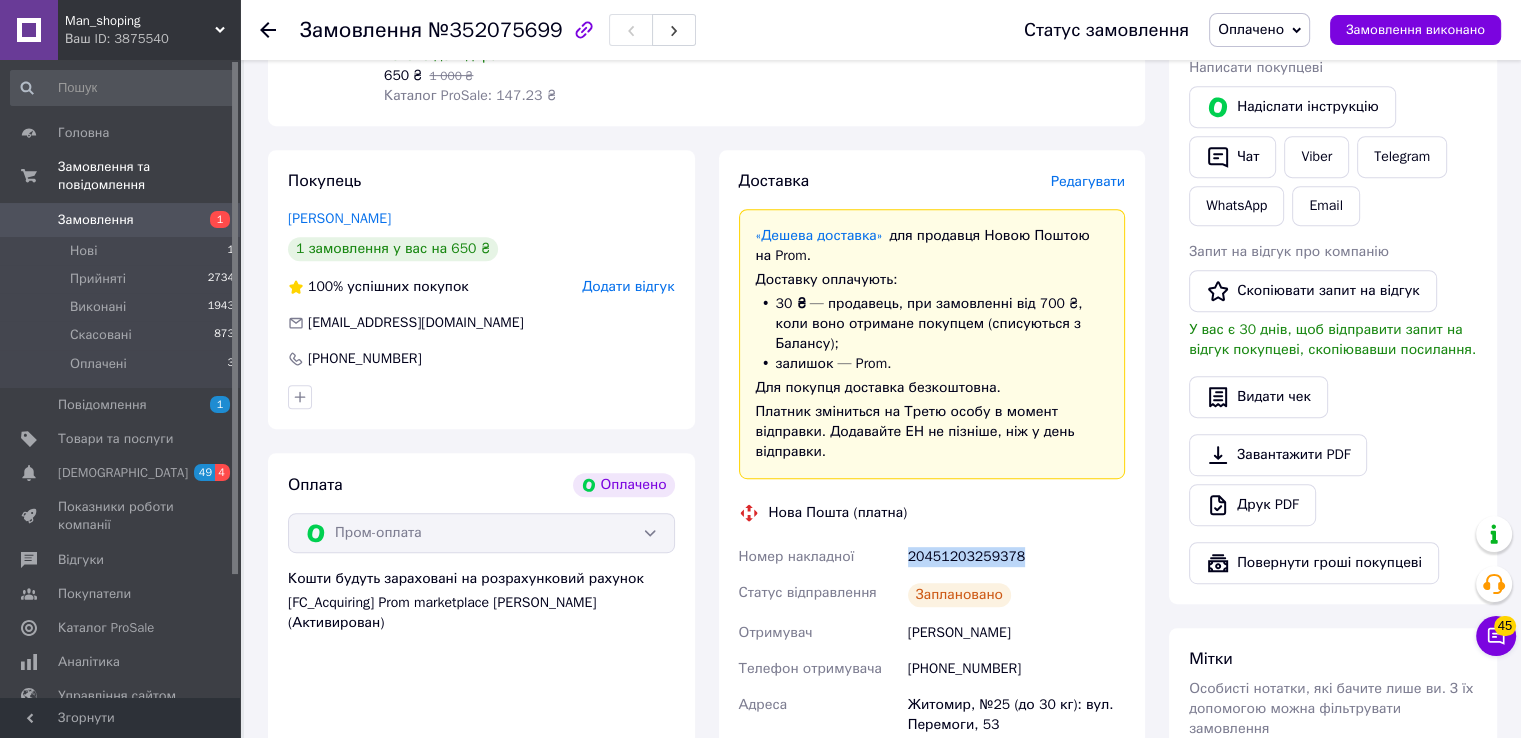 copy on "20451203259378" 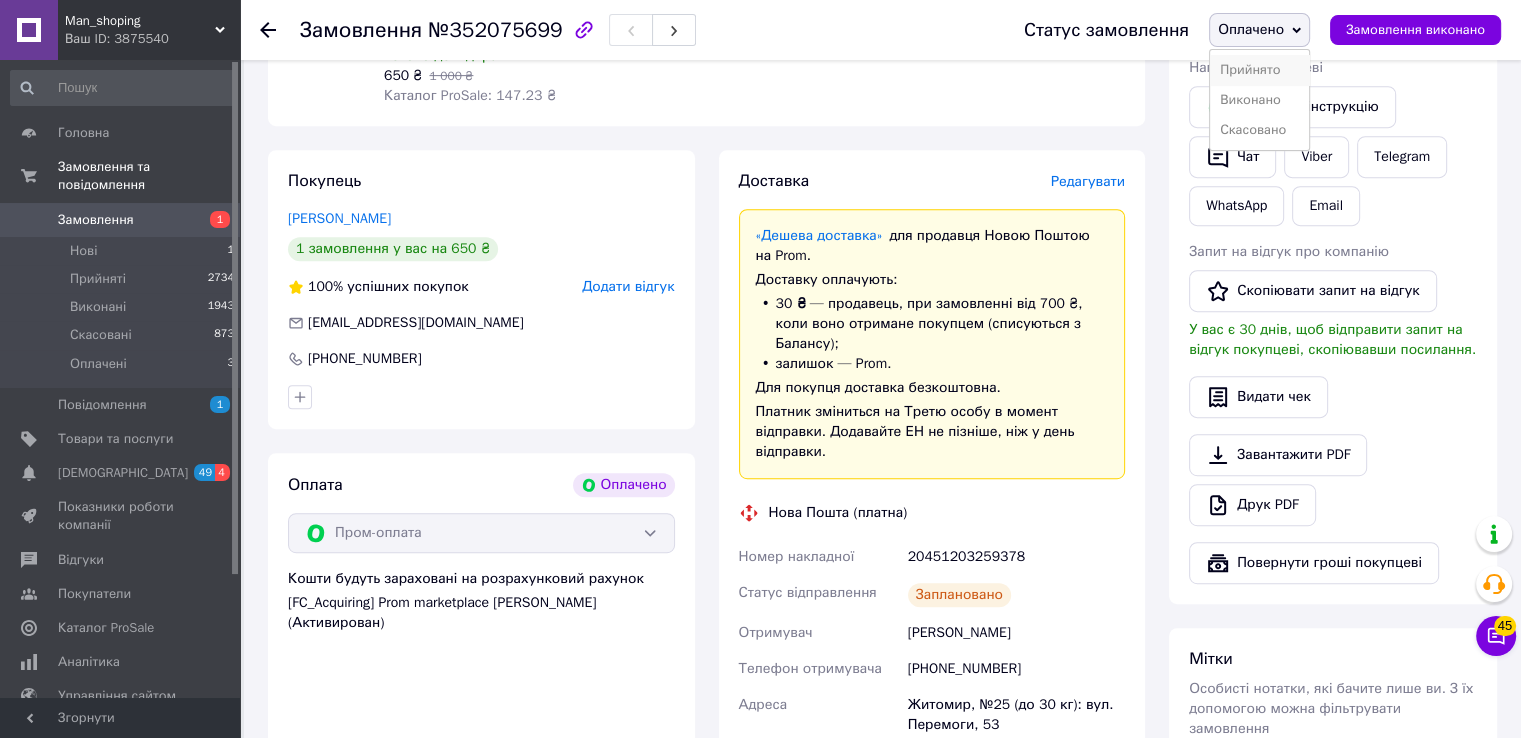 click on "Прийнято" at bounding box center [1259, 70] 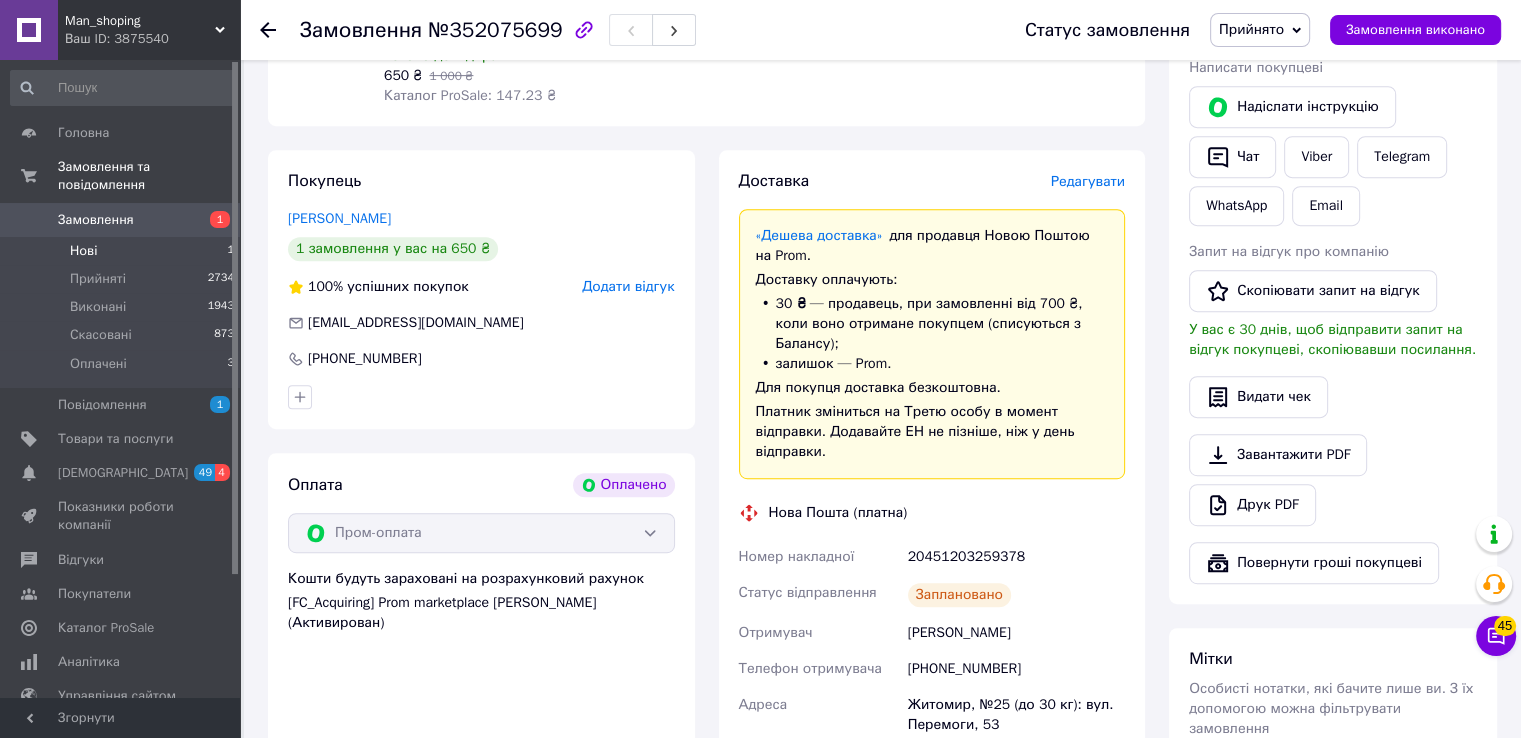click on "Нові 1" at bounding box center (123, 251) 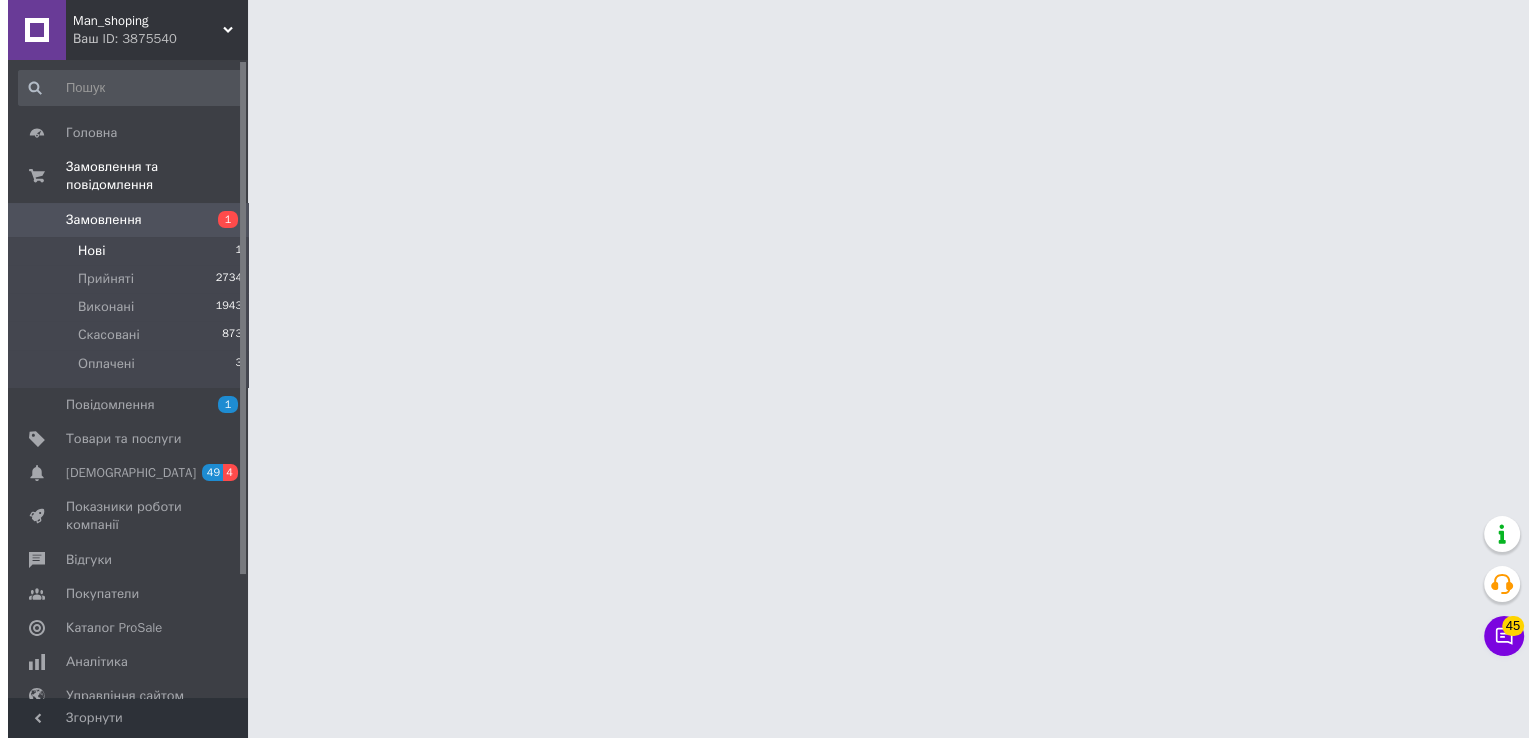 scroll, scrollTop: 0, scrollLeft: 0, axis: both 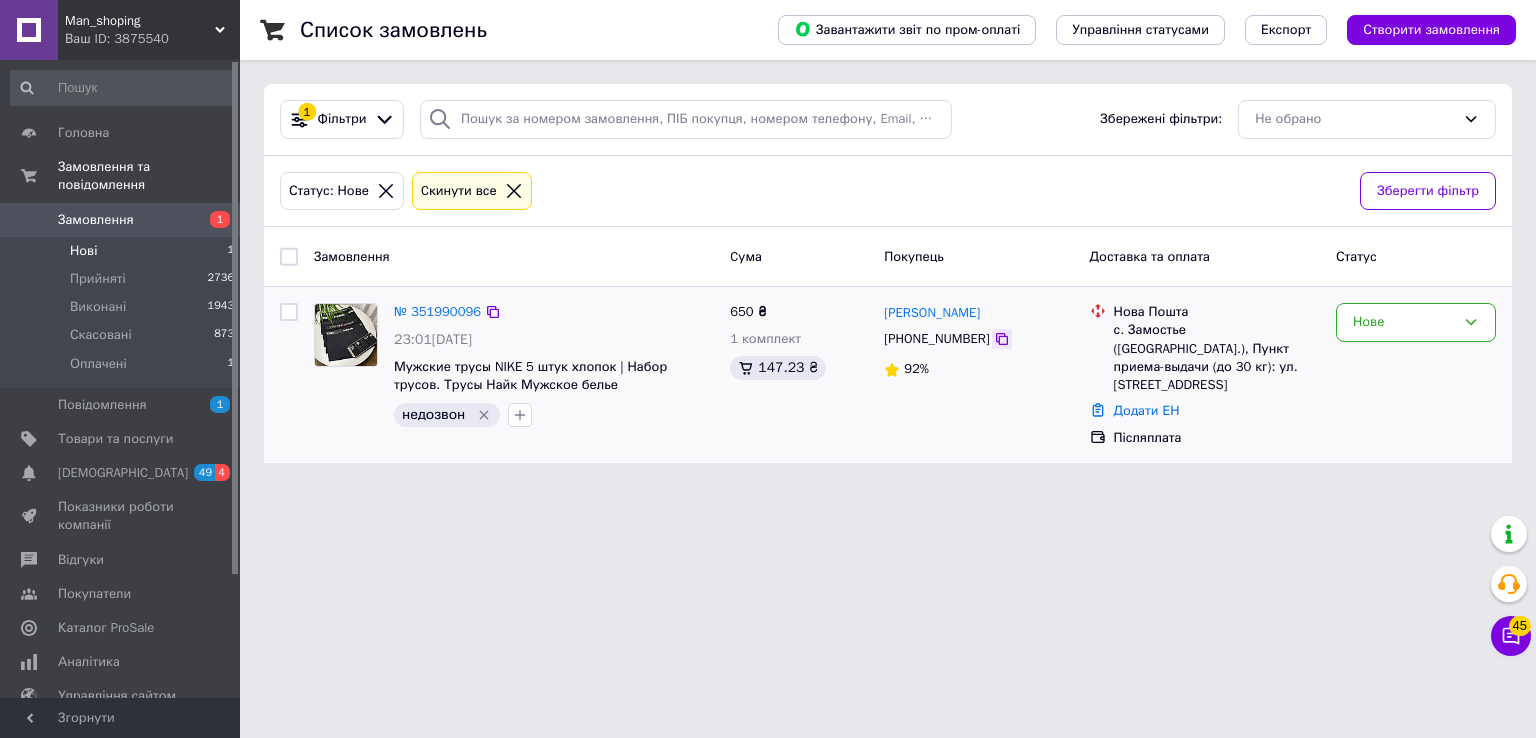 click 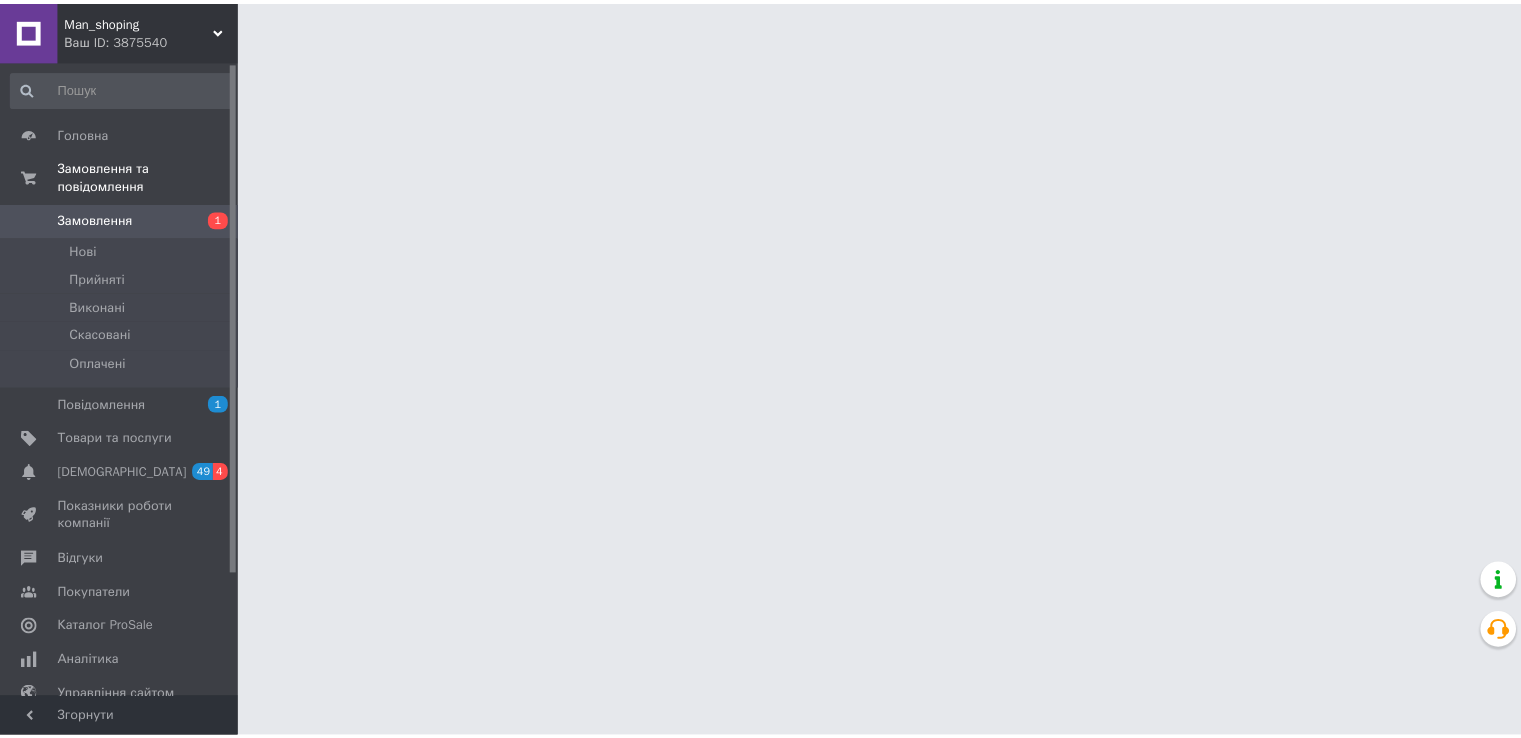 scroll, scrollTop: 0, scrollLeft: 0, axis: both 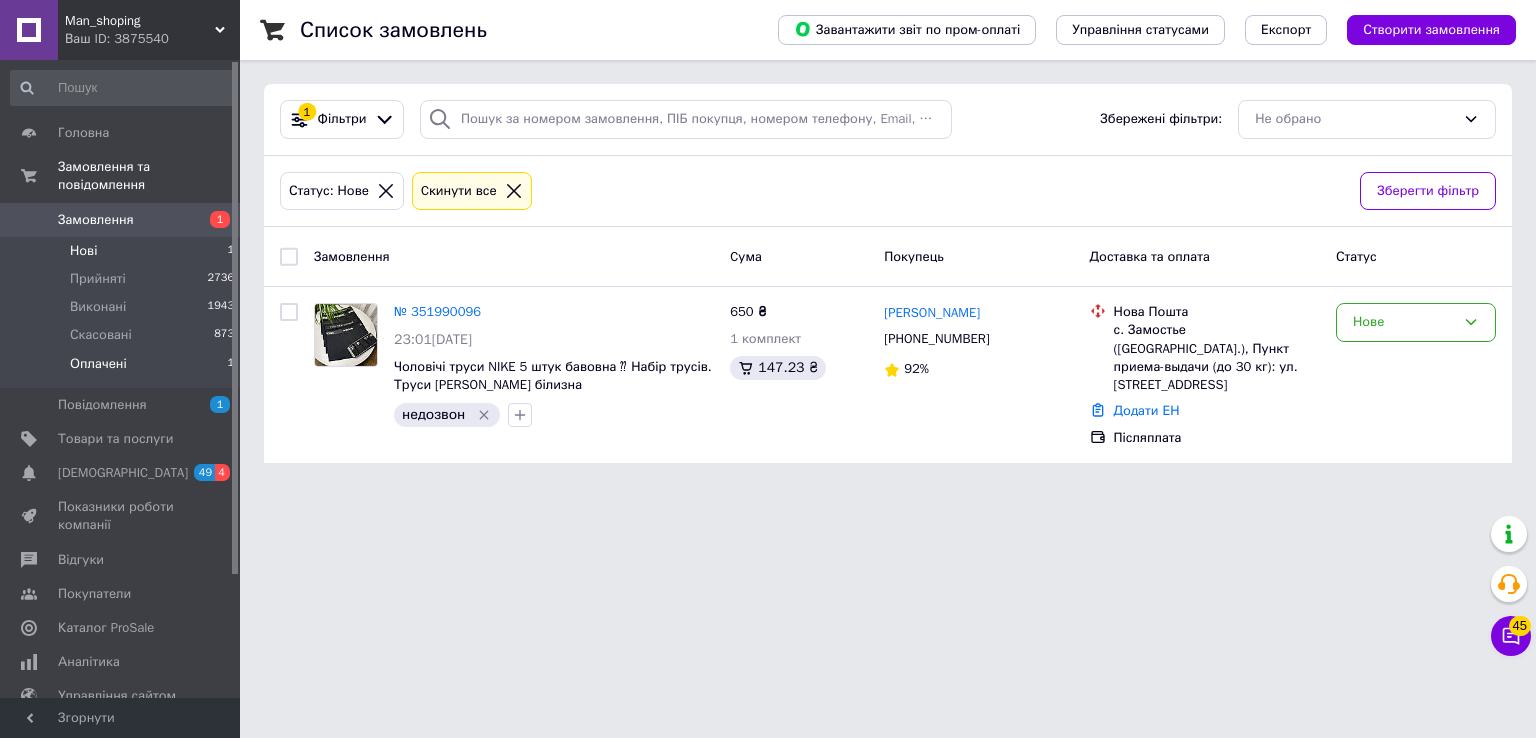 click on "Оплачені 1" at bounding box center [123, 369] 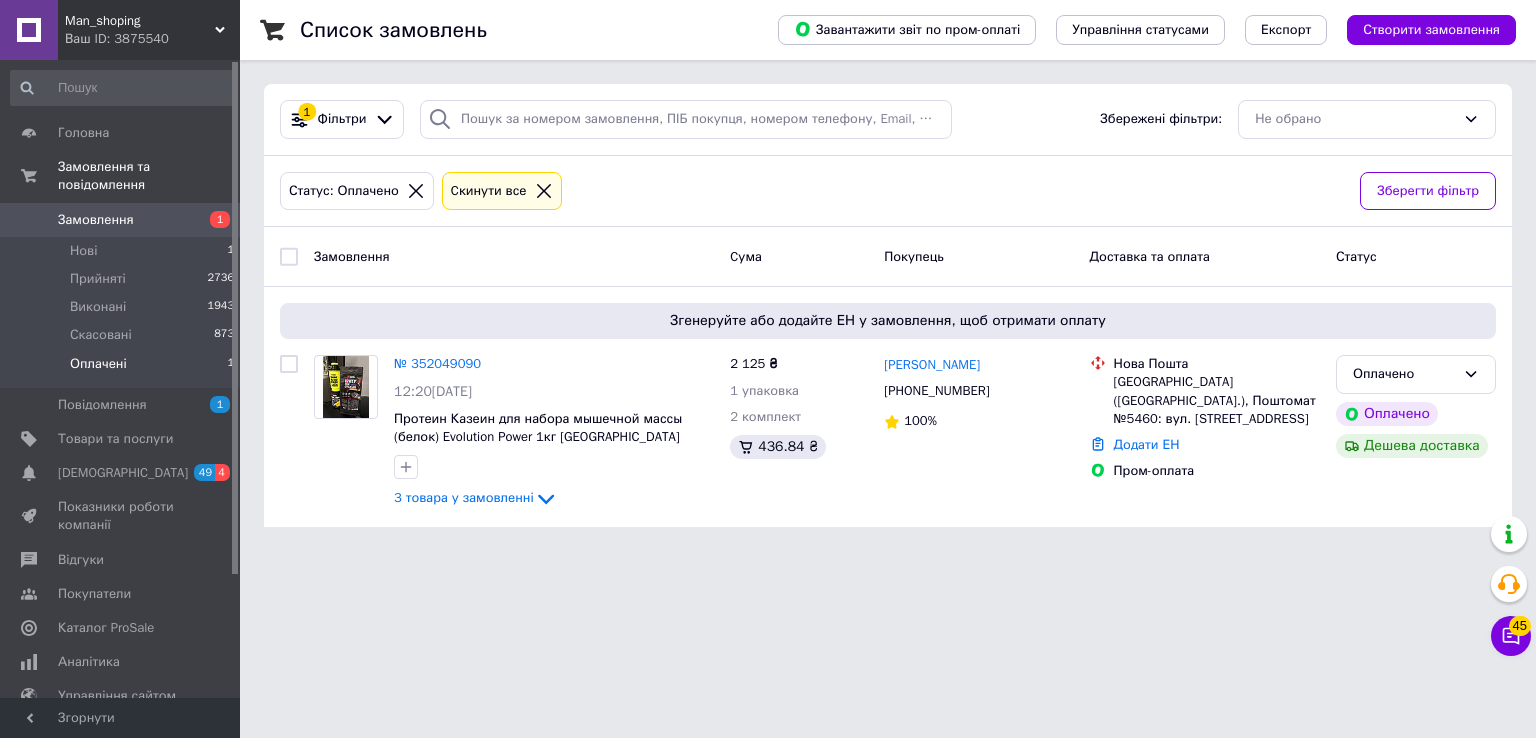 click on "Ваш ID: 3875540" at bounding box center (152, 39) 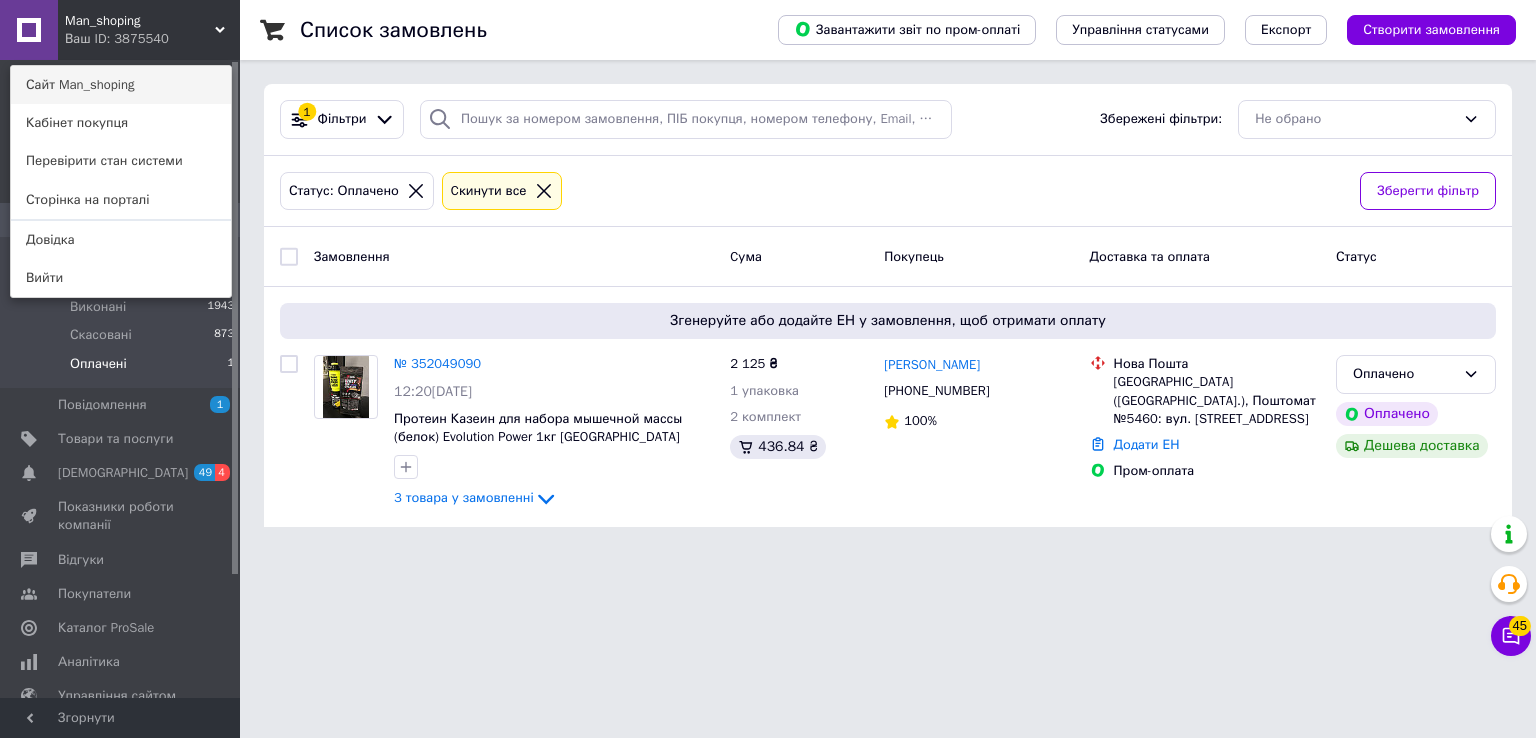 click on "Сайт Man_shoping" at bounding box center [121, 85] 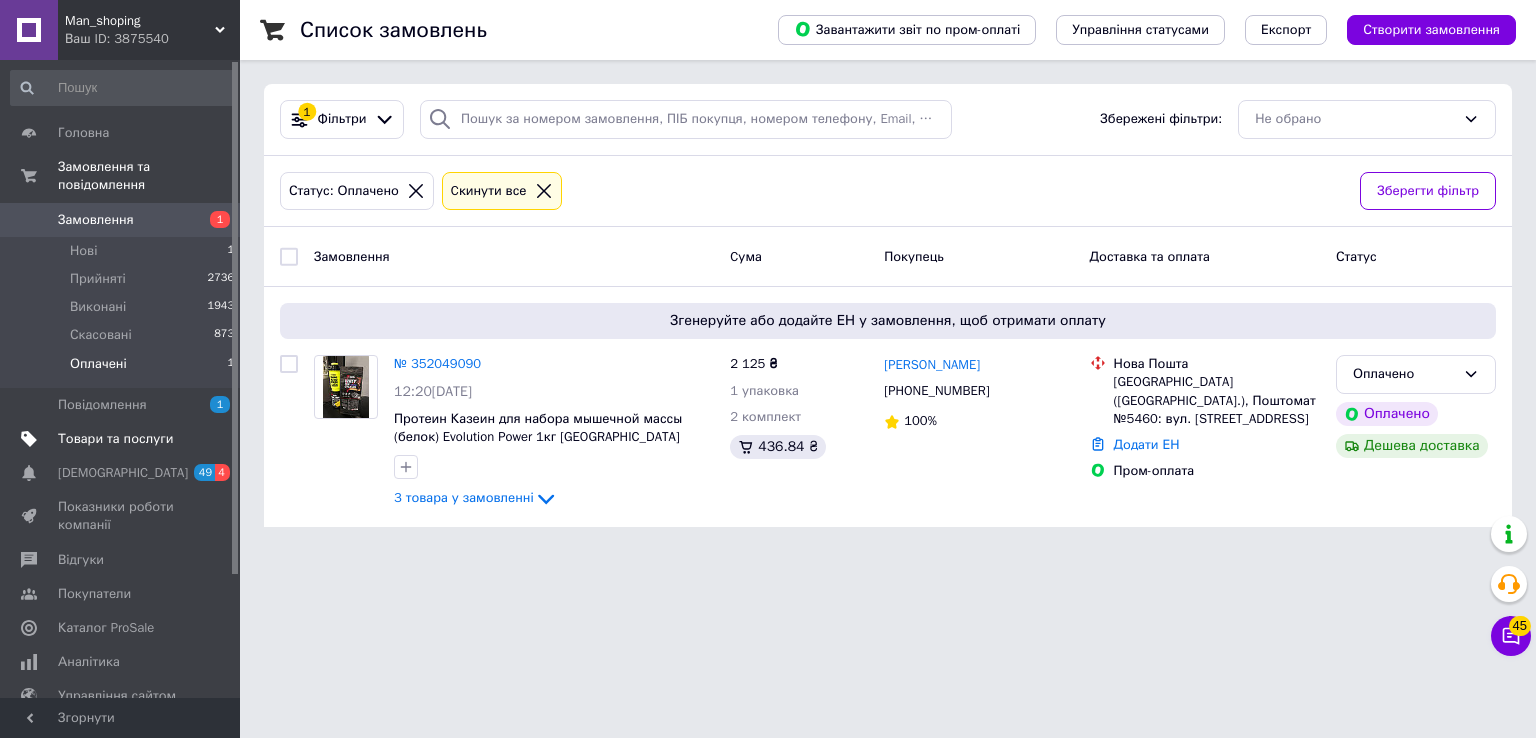 click on "Товари та послуги" at bounding box center [123, 439] 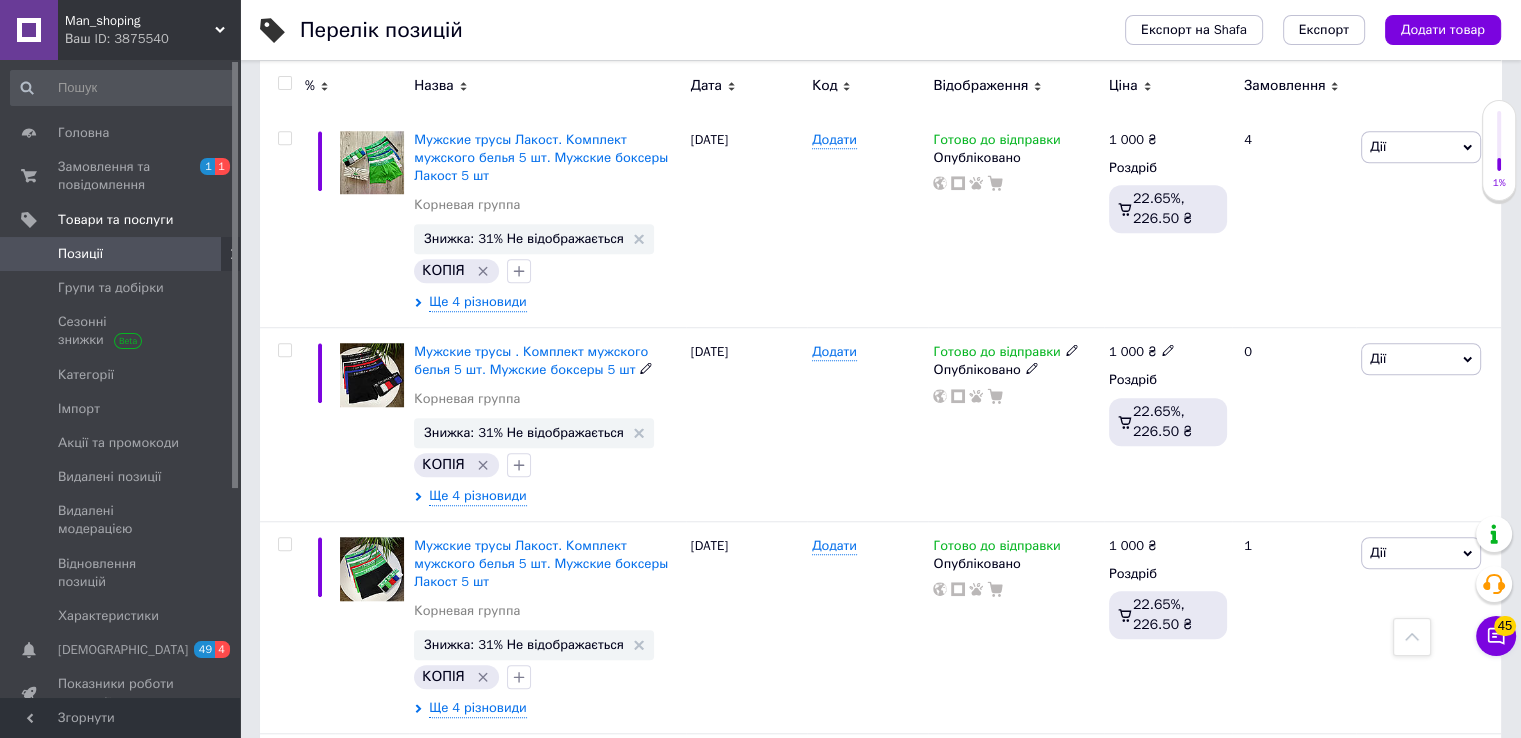 scroll, scrollTop: 1550, scrollLeft: 0, axis: vertical 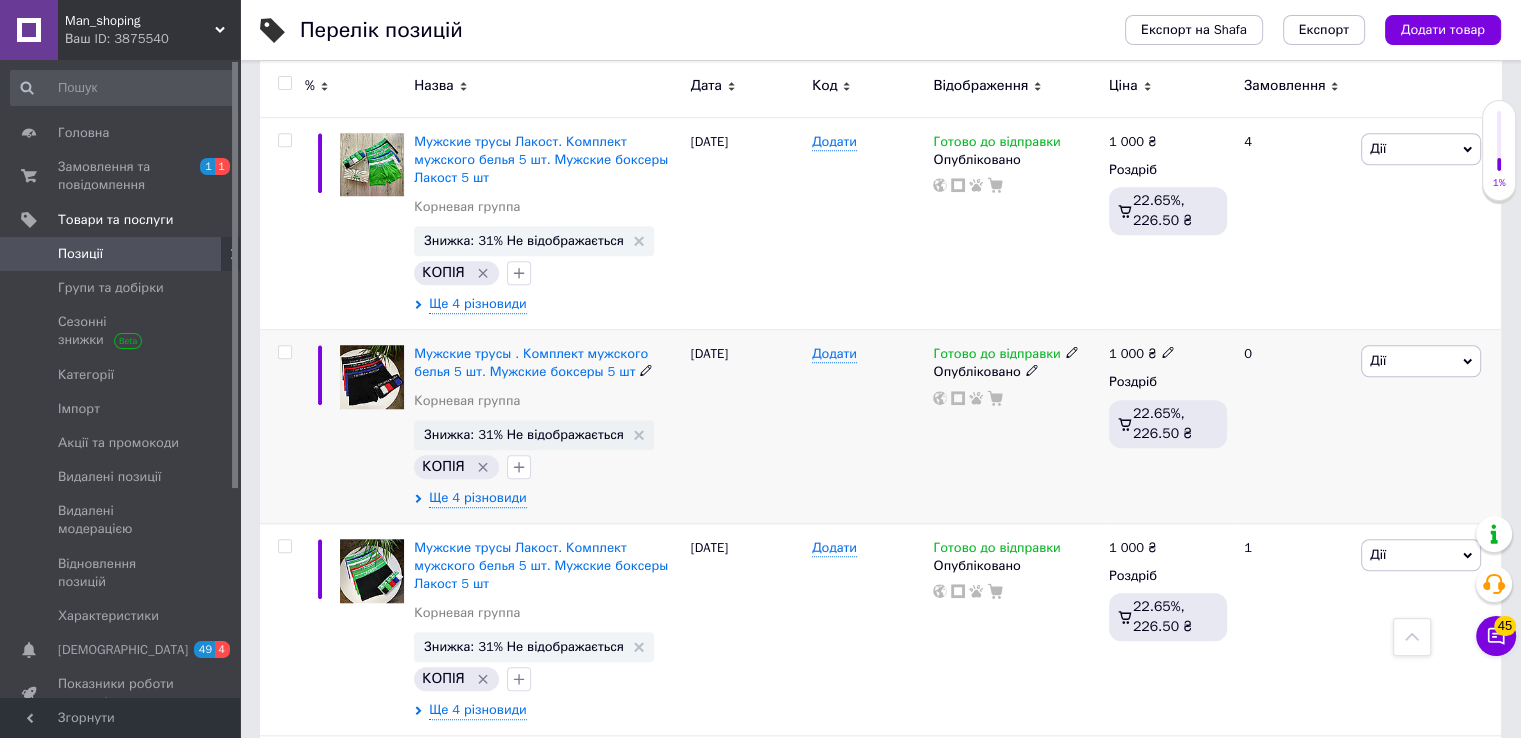 click on "Дії" at bounding box center [1421, 361] 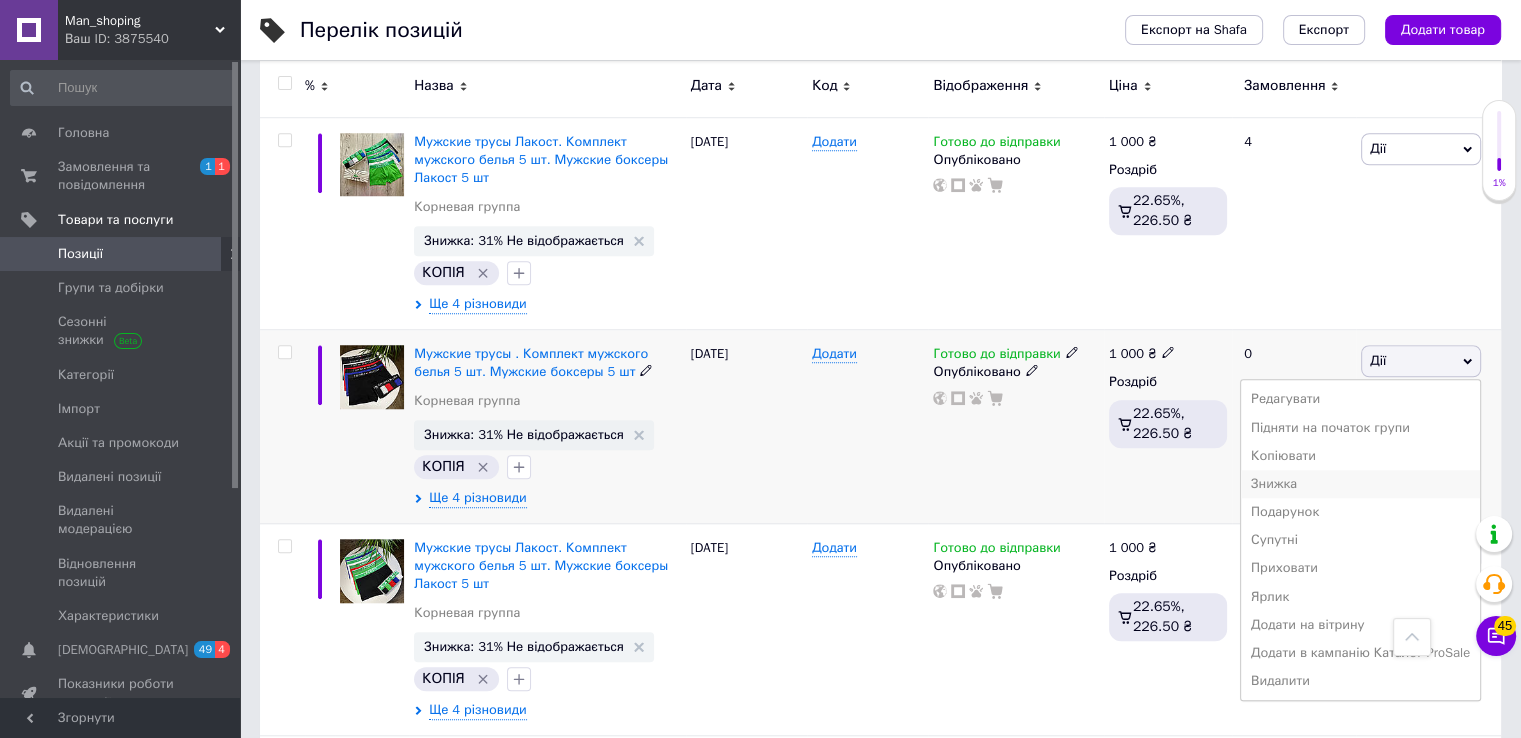 click on "Знижка" at bounding box center (1360, 484) 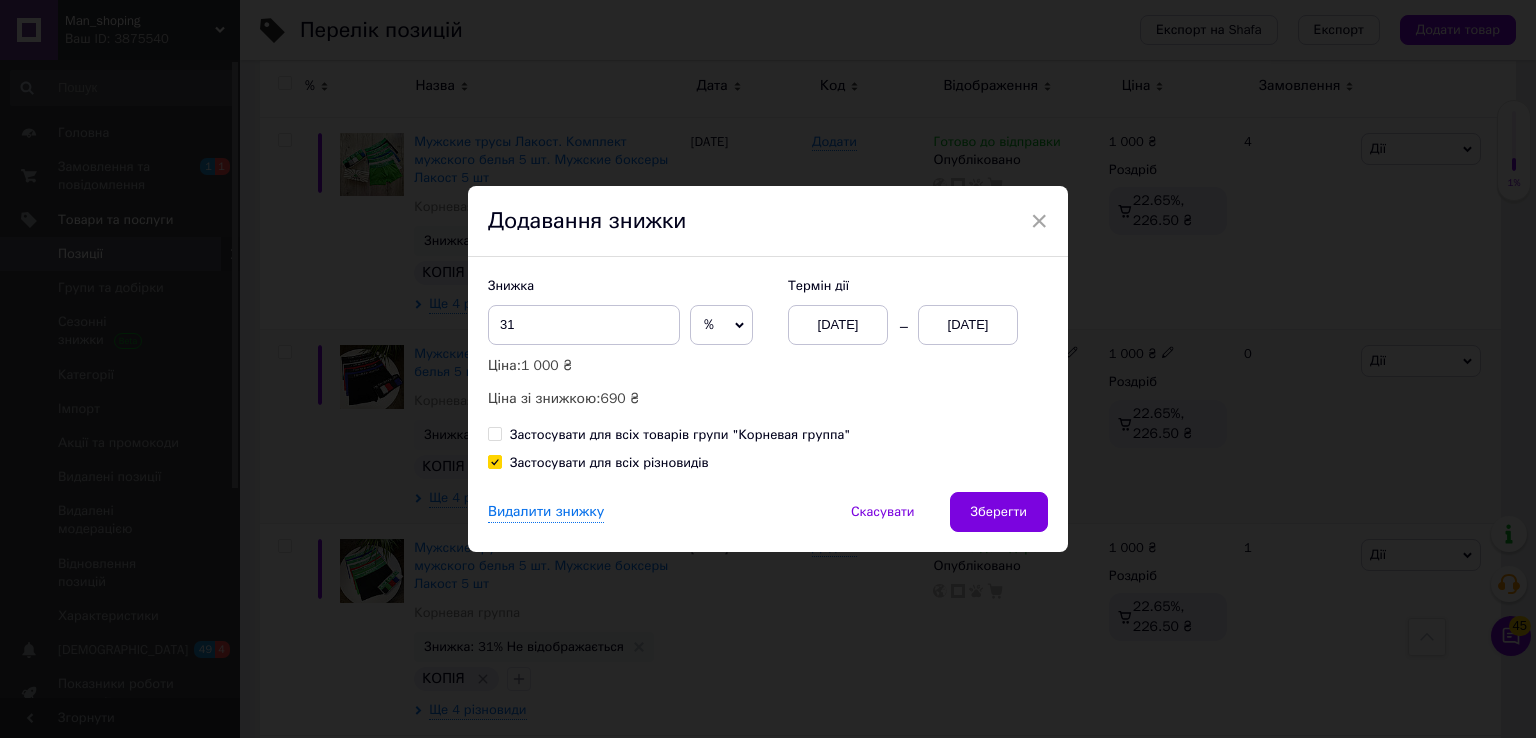 click on "[DATE]" at bounding box center (968, 325) 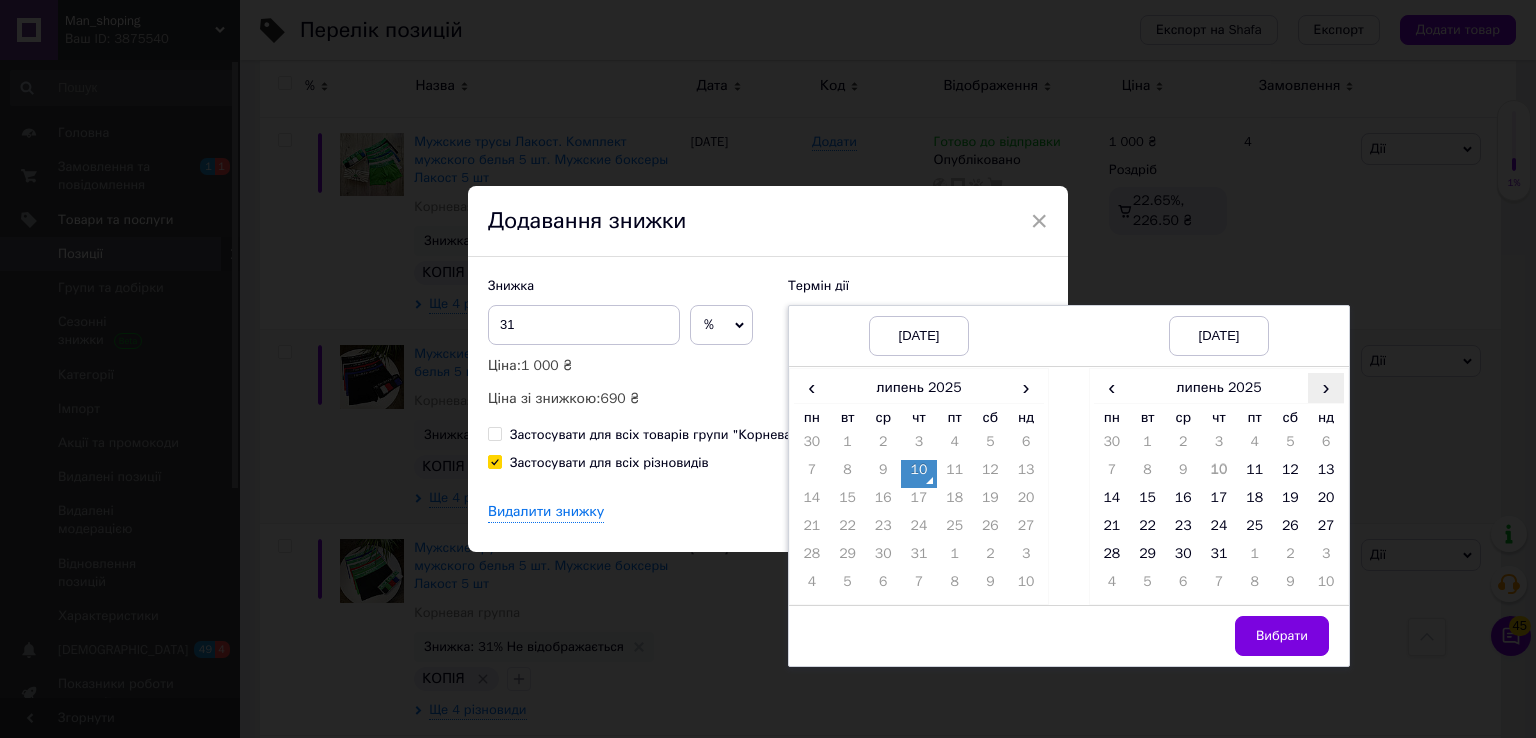 click on "›" at bounding box center [1326, 387] 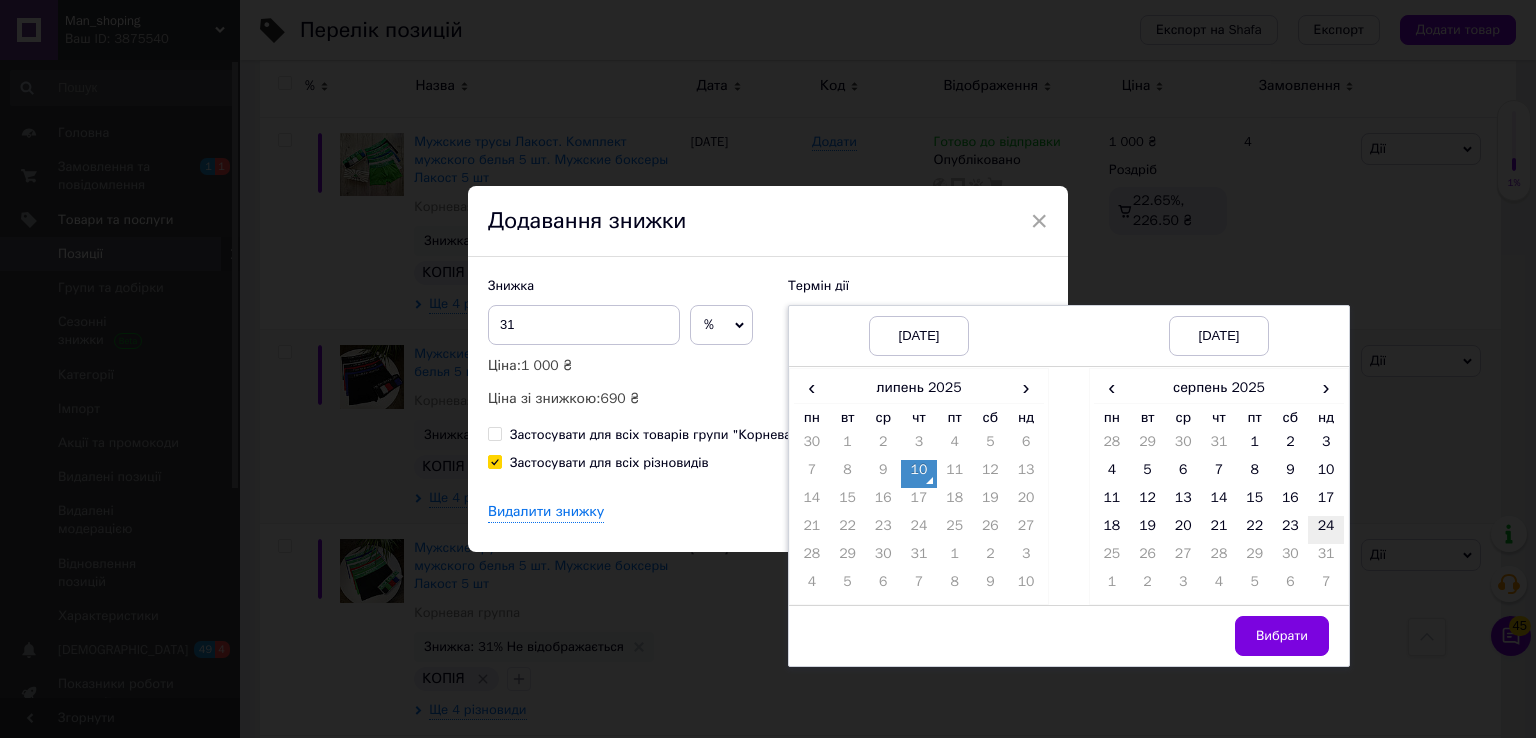 click on "24" at bounding box center [1326, 530] 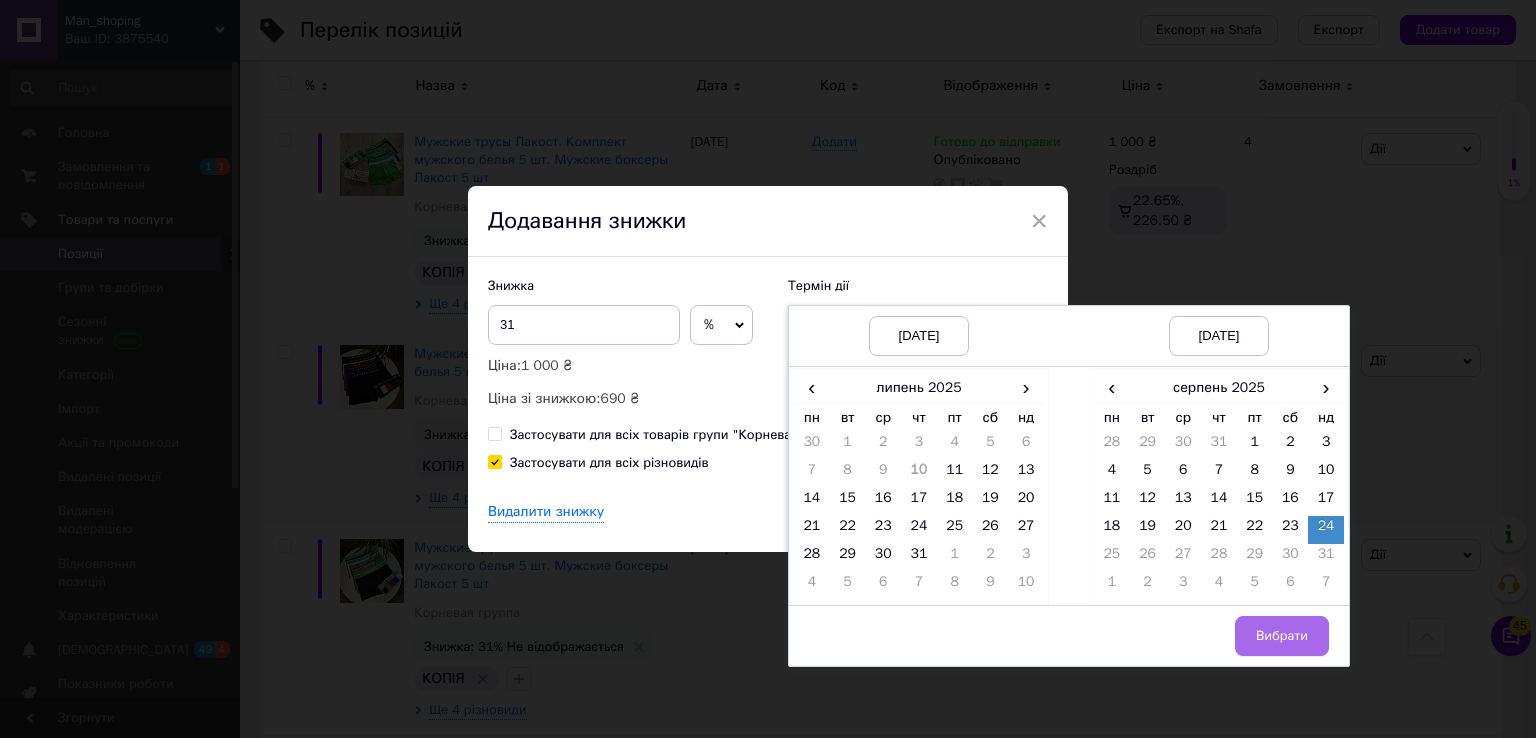 click on "Вибрати" at bounding box center [1282, 636] 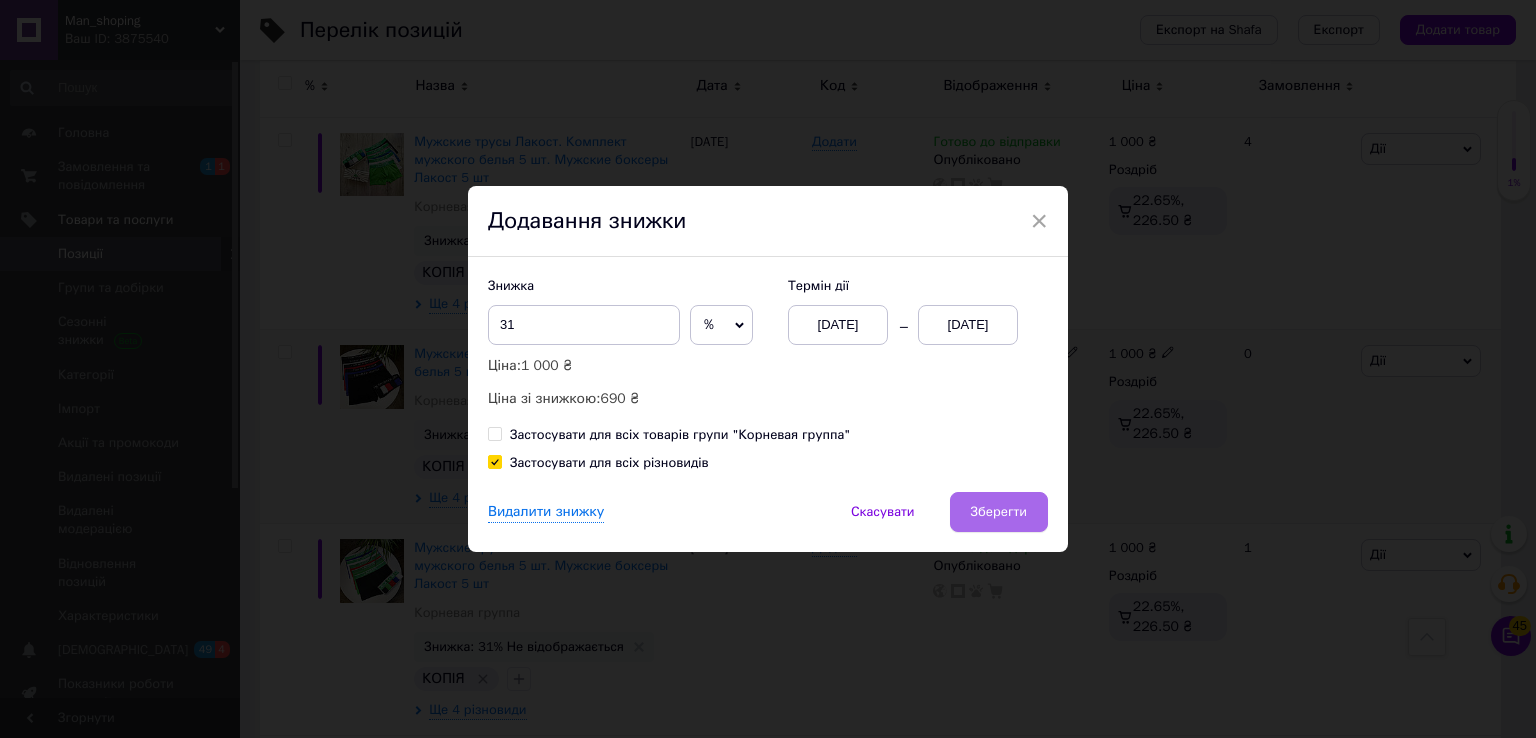 click on "Зберегти" at bounding box center [999, 512] 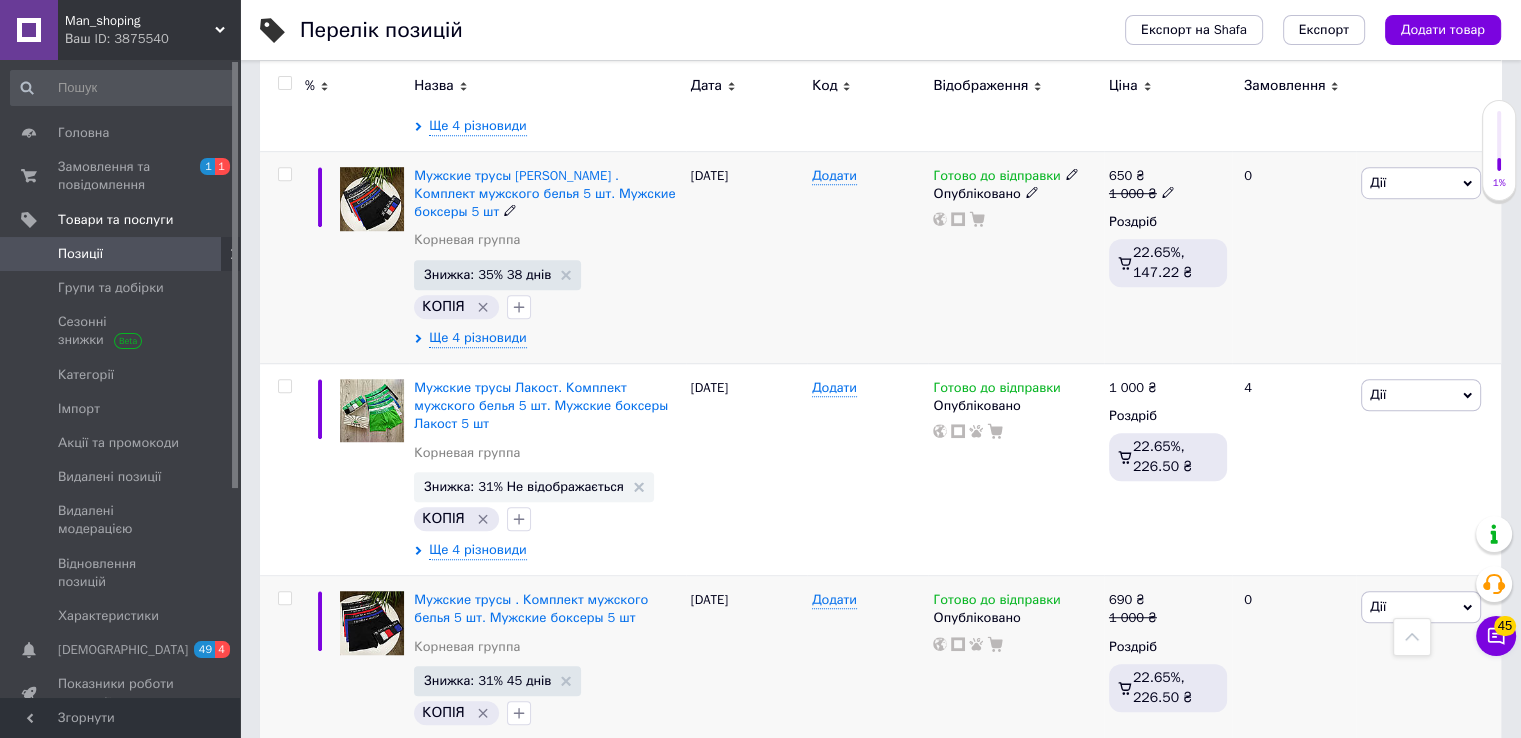 scroll, scrollTop: 1306, scrollLeft: 0, axis: vertical 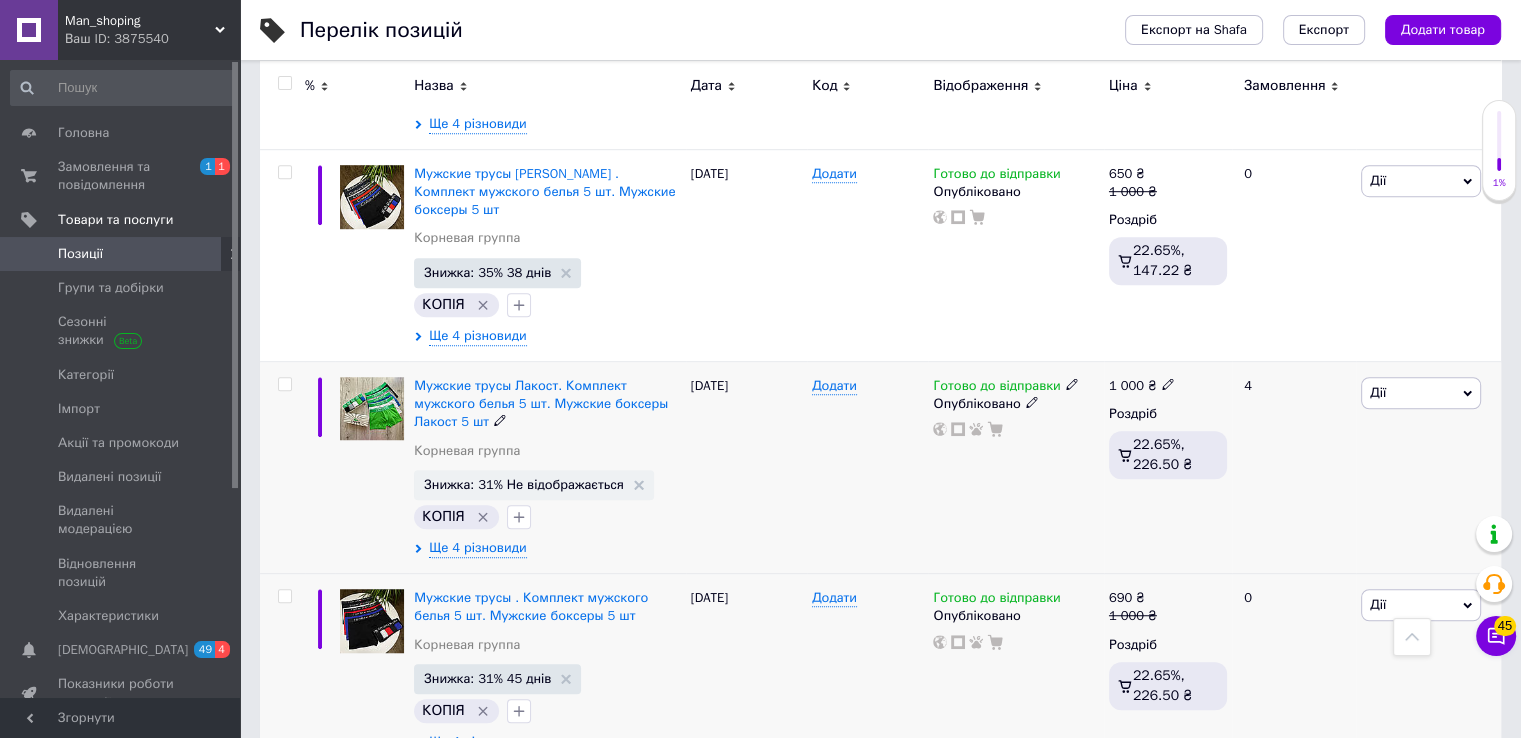 click on "Дії Редагувати Підняти на початок групи Копіювати Знижка Подарунок Супутні Приховати Ярлик Додати на вітрину Додати в кампанію Каталог ProSale Видалити" at bounding box center [1428, 468] 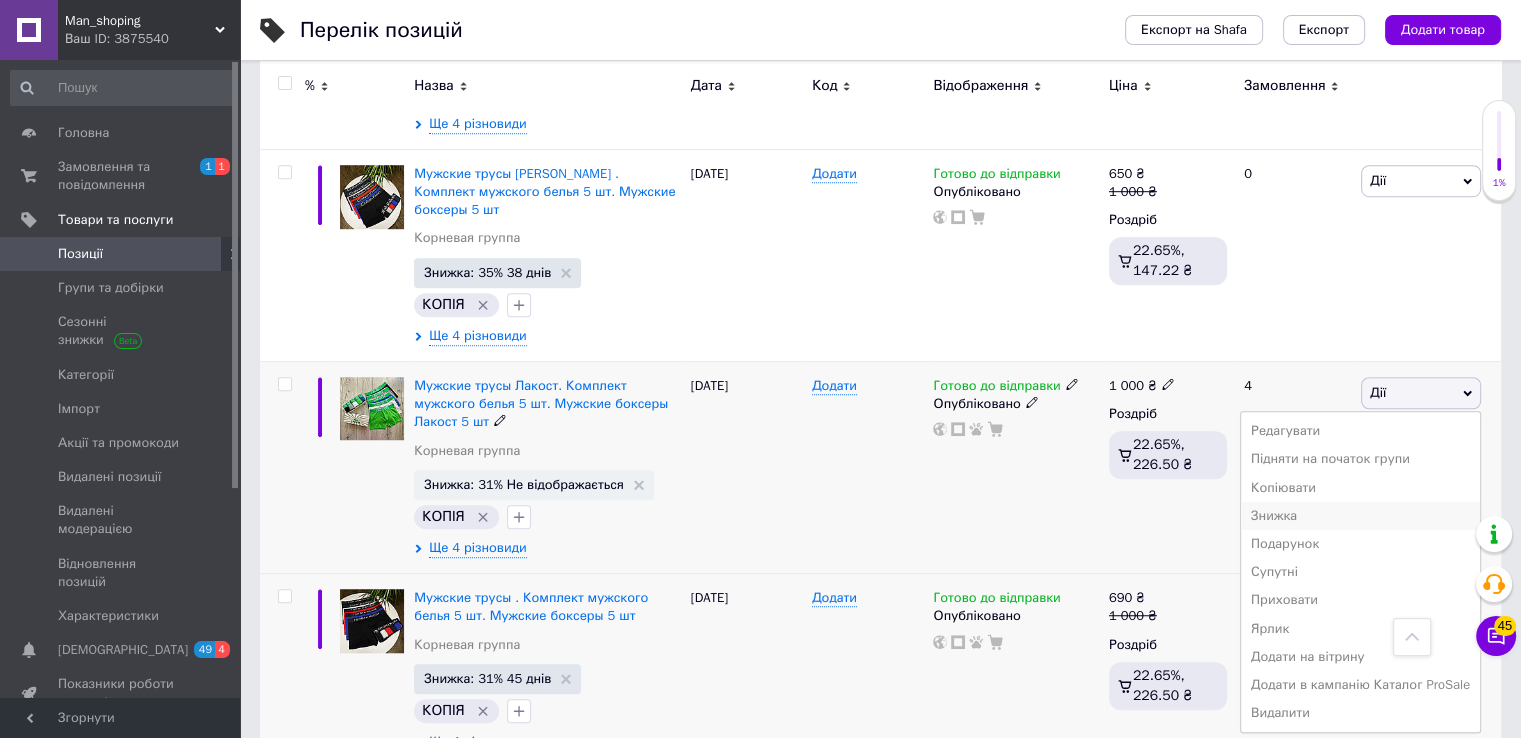 click on "Знижка" at bounding box center [1360, 516] 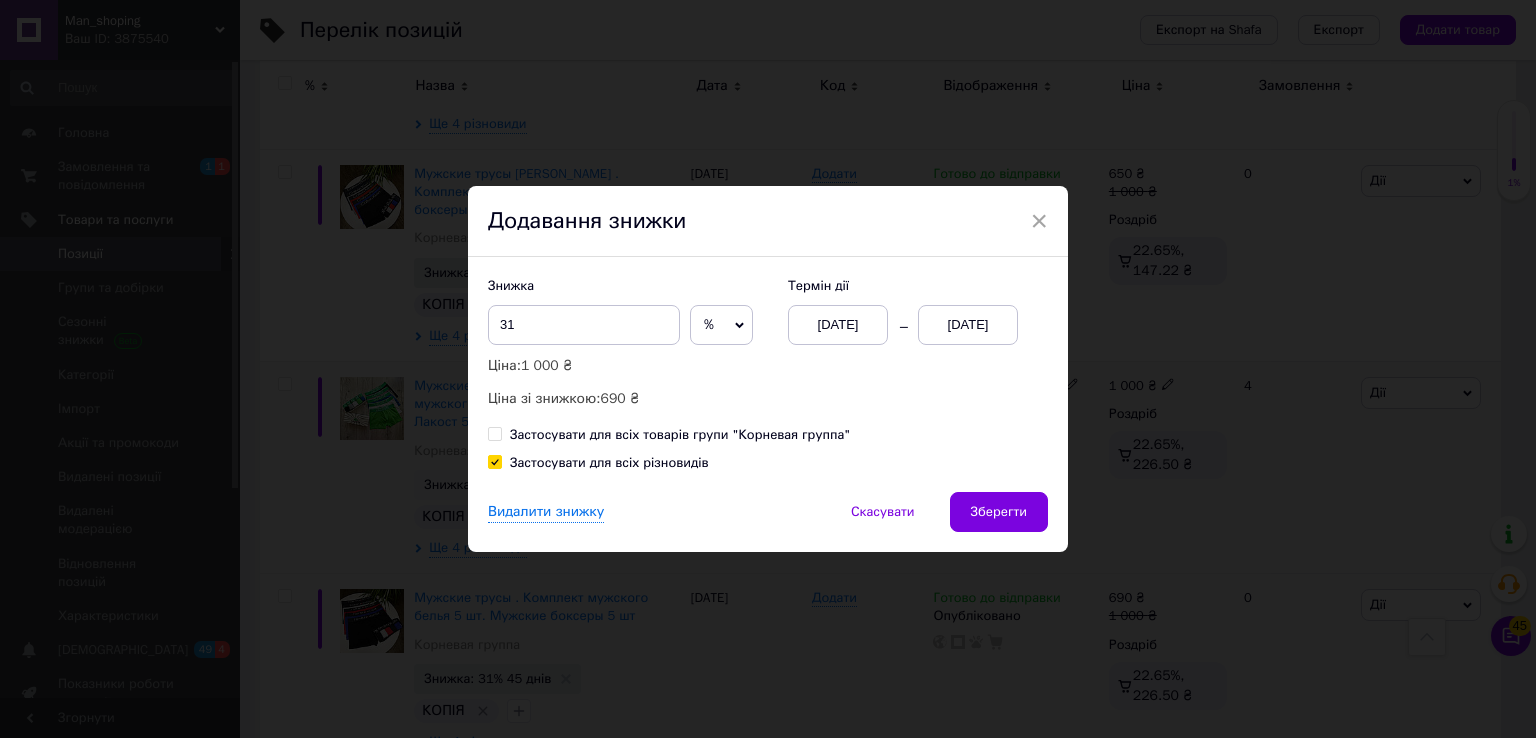 click on "[DATE]" at bounding box center [968, 325] 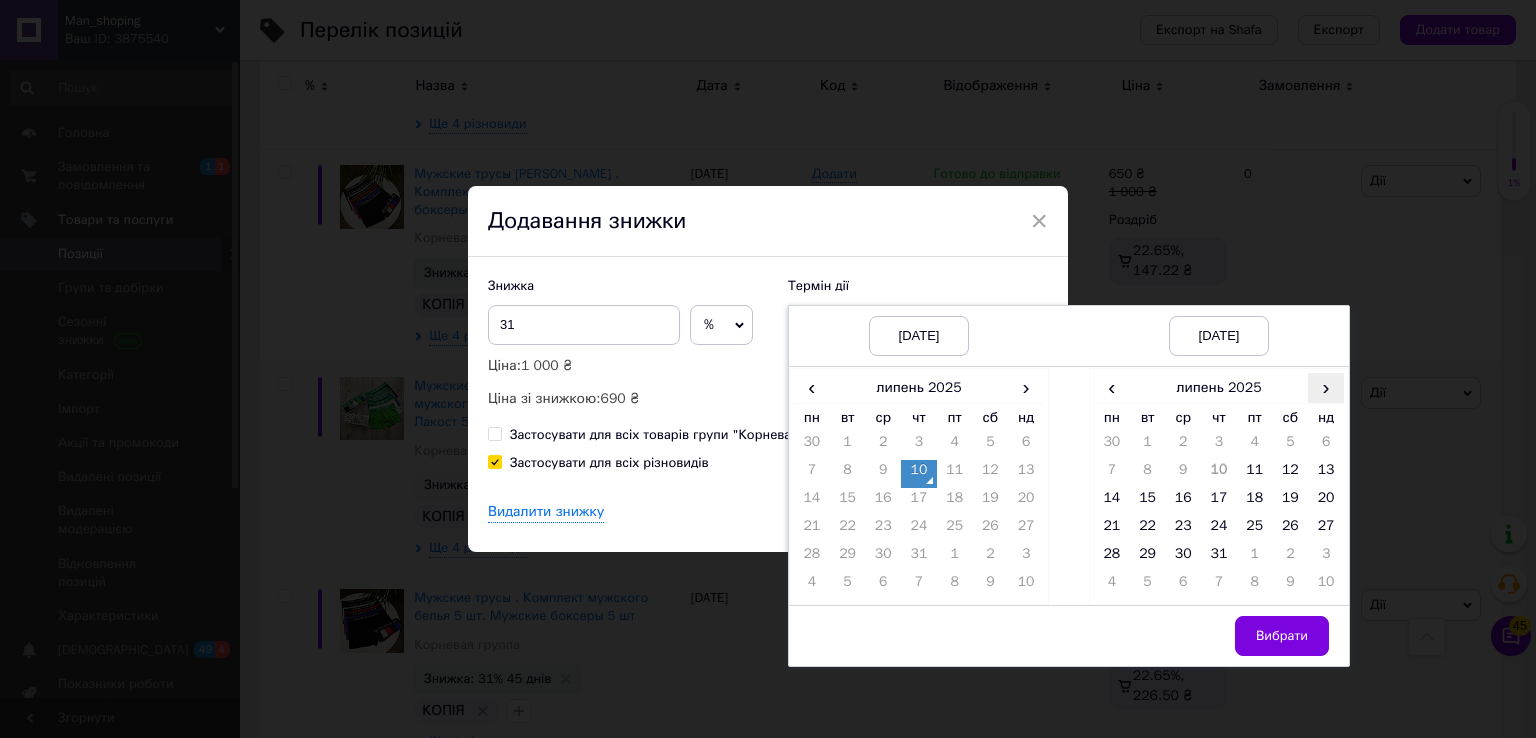 click on "›" at bounding box center [1326, 387] 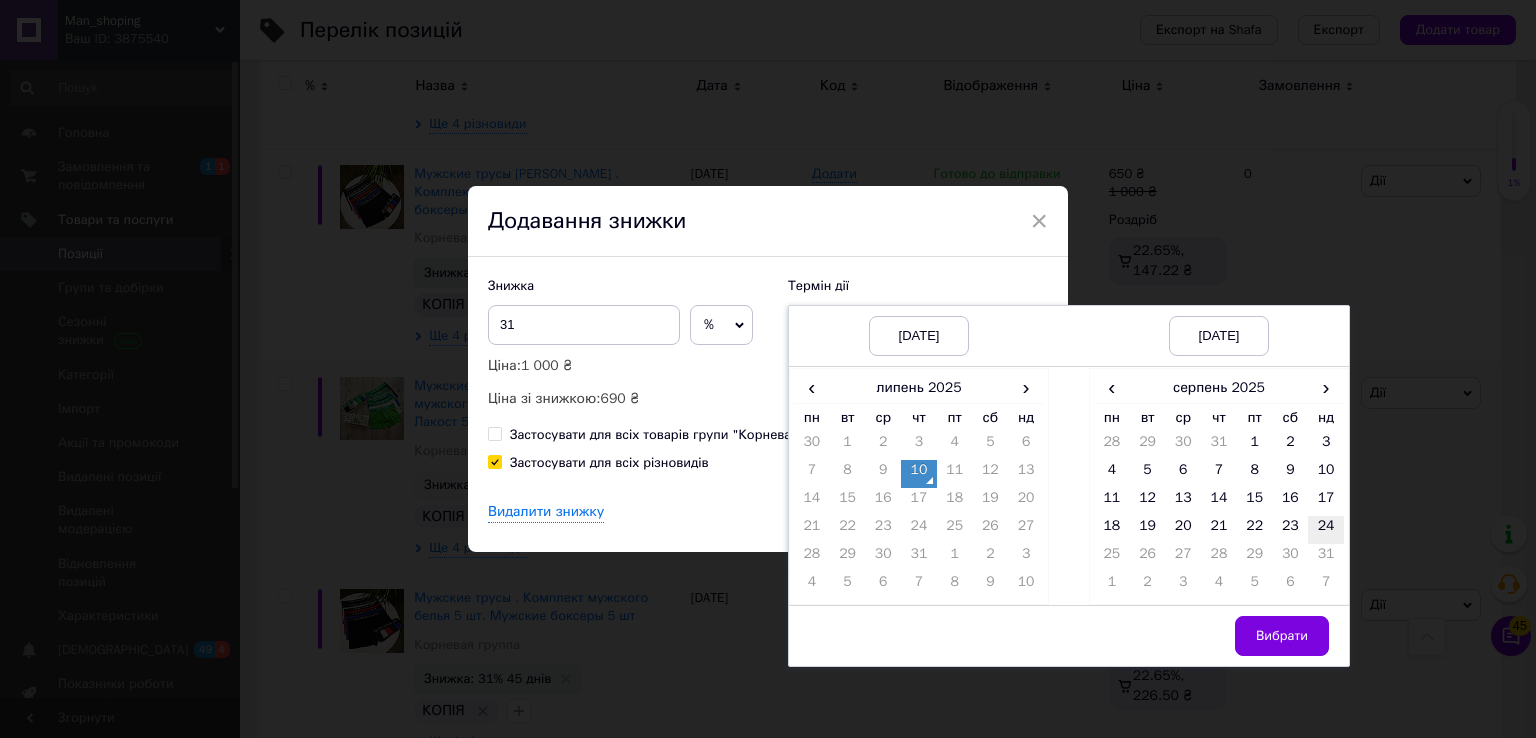 click on "24" at bounding box center (1326, 530) 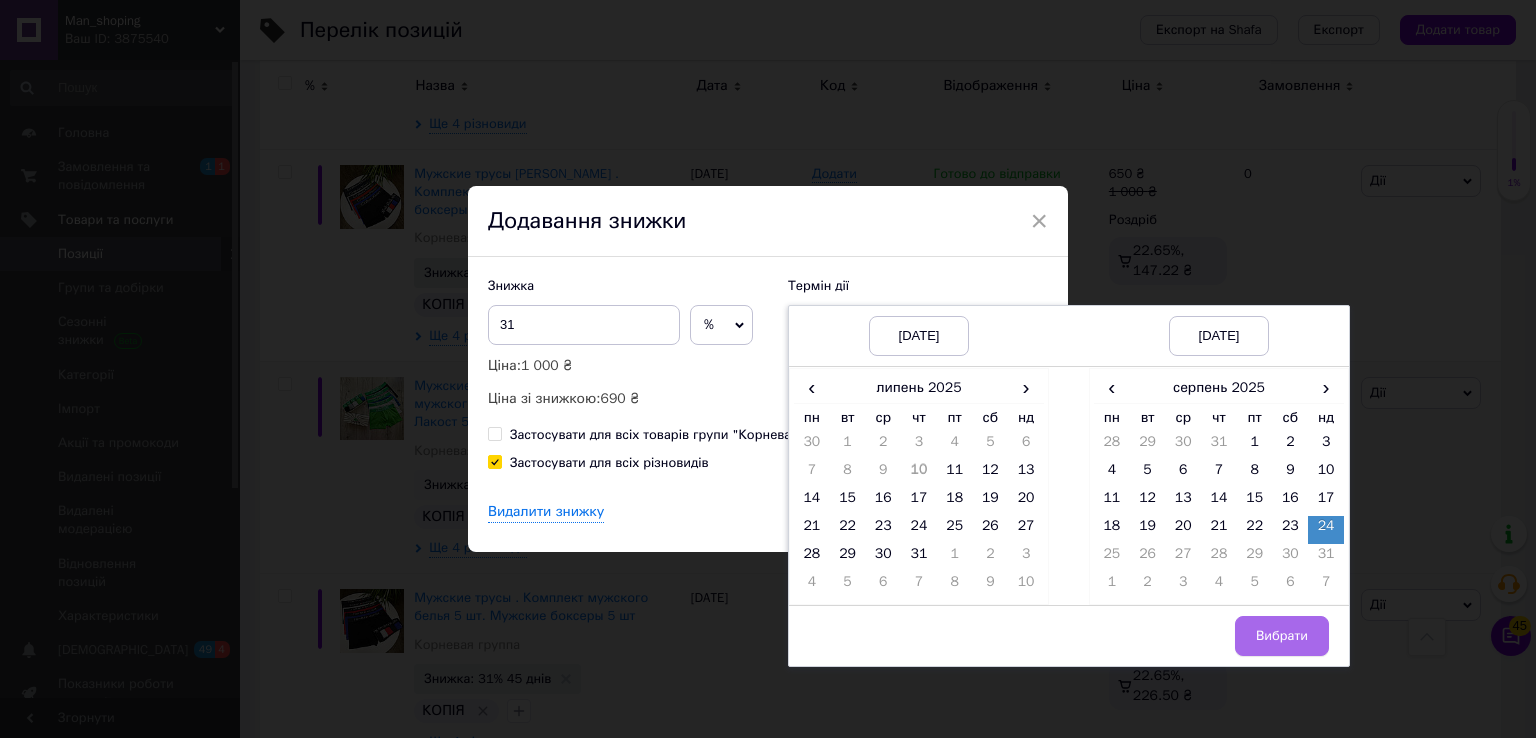 click on "Вибрати" at bounding box center [1282, 636] 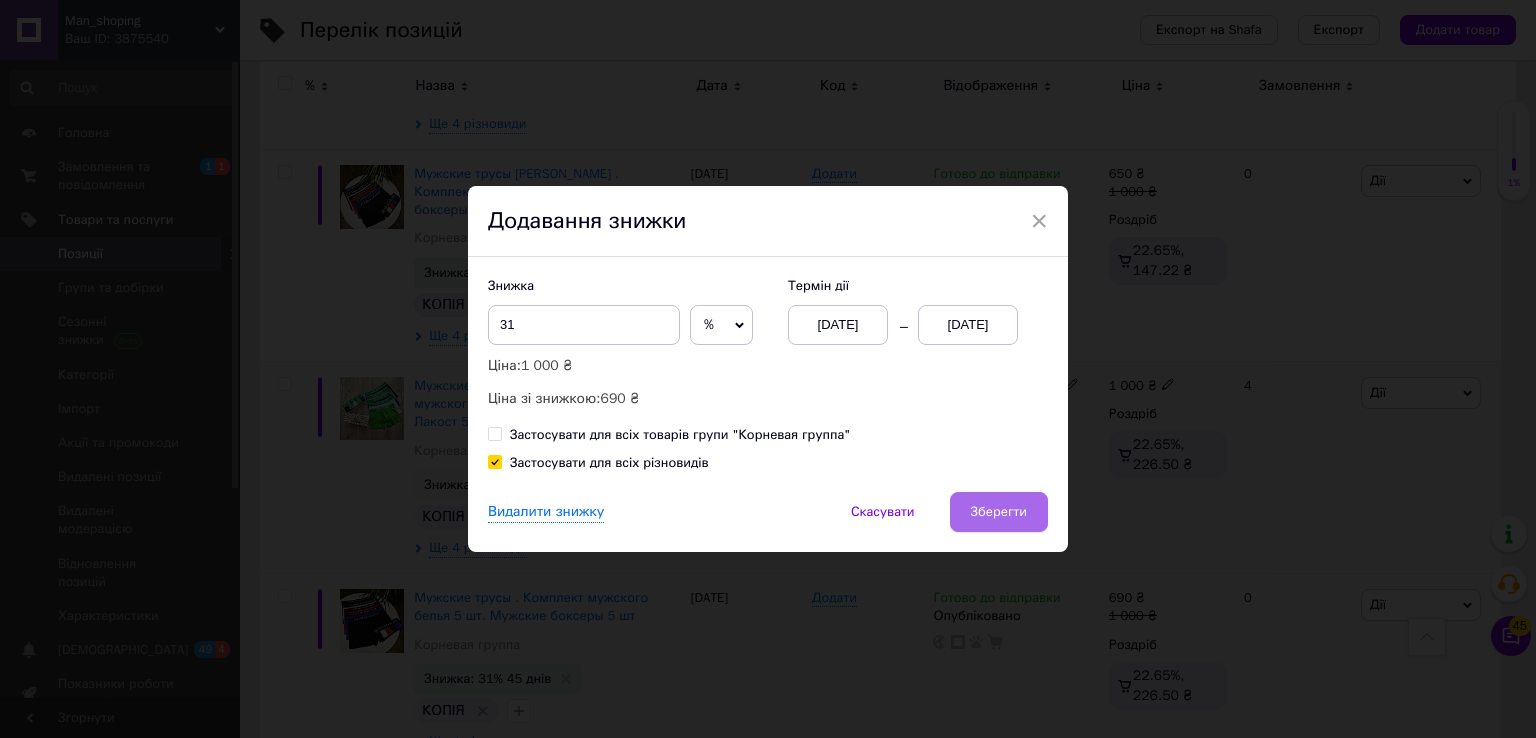 click on "Зберегти" at bounding box center (999, 512) 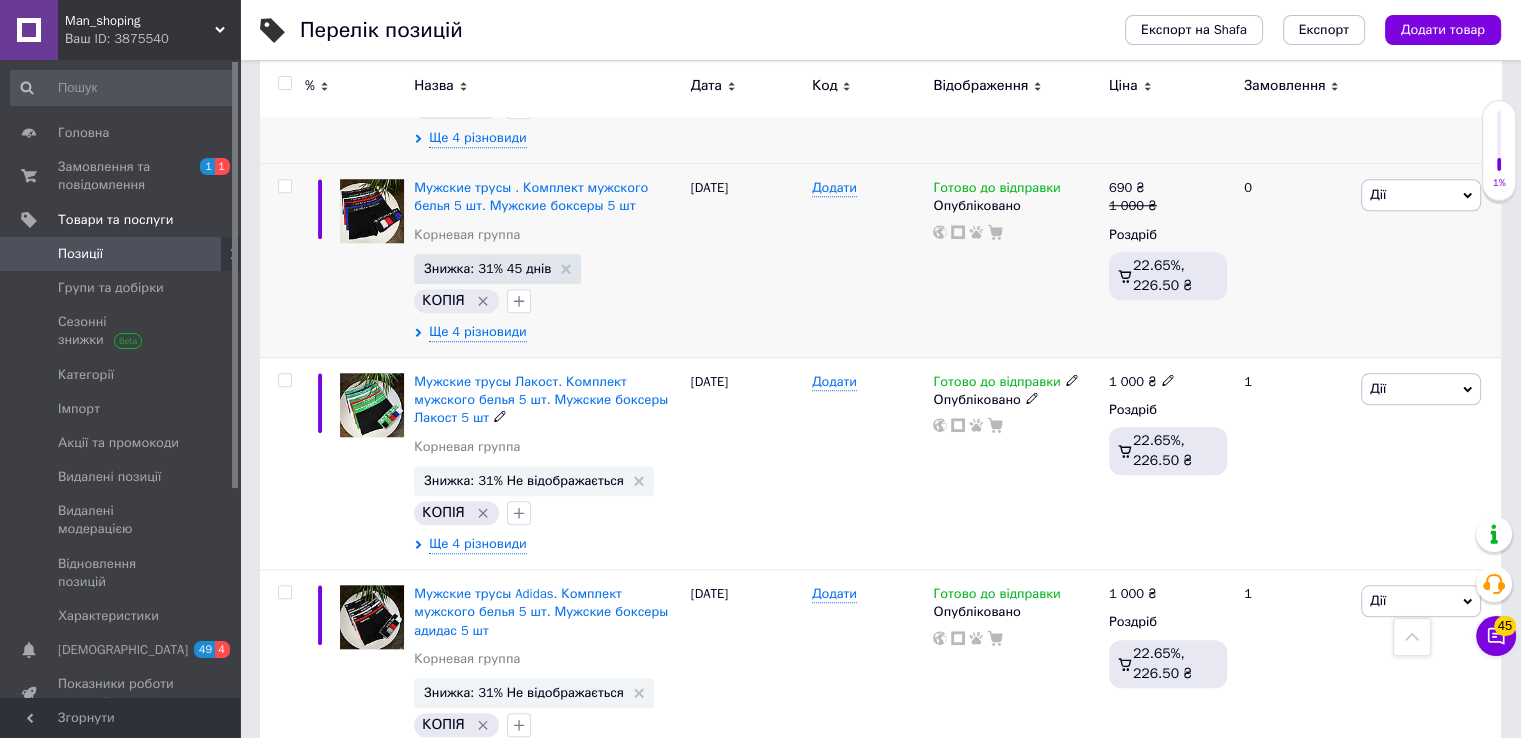 scroll, scrollTop: 1715, scrollLeft: 0, axis: vertical 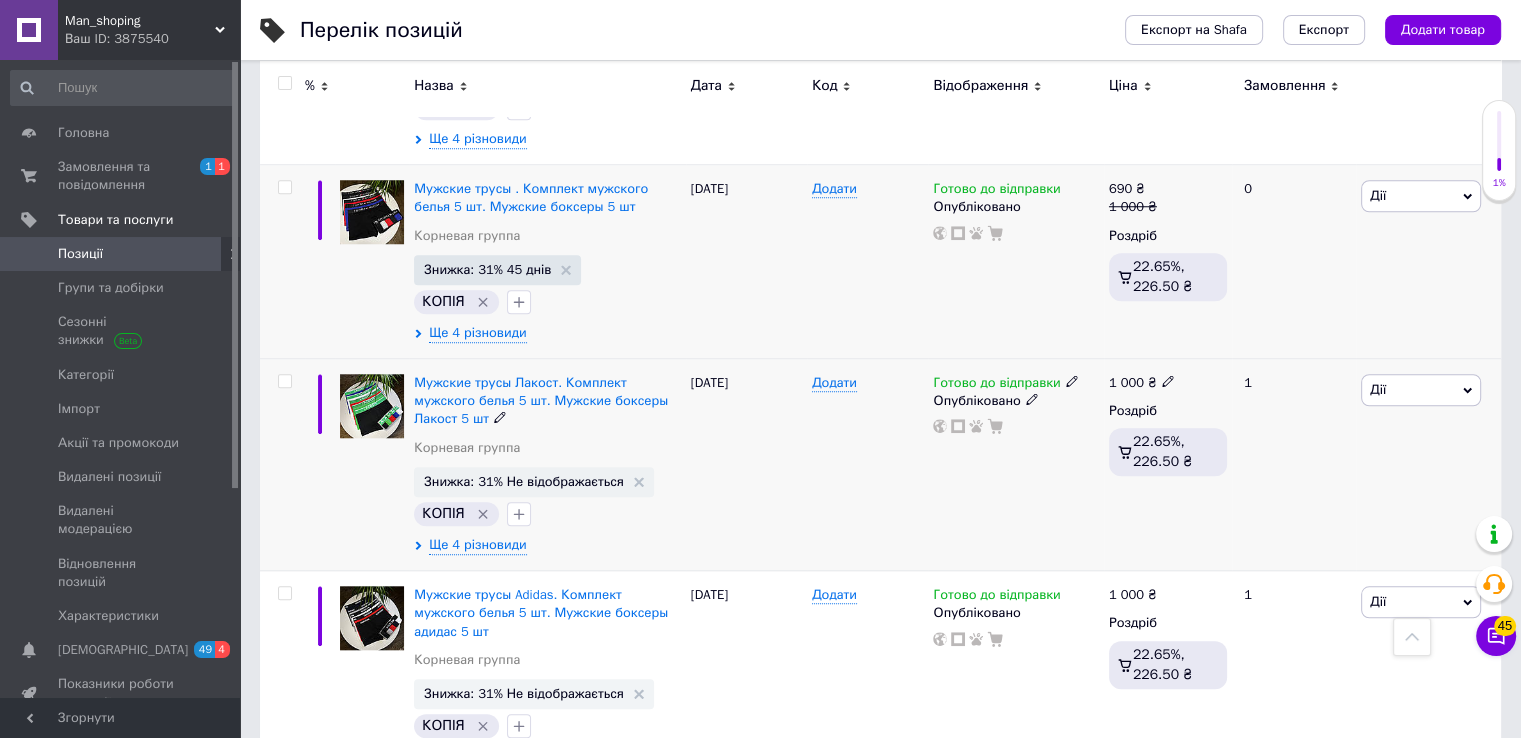click on "Дії" at bounding box center [1421, 390] 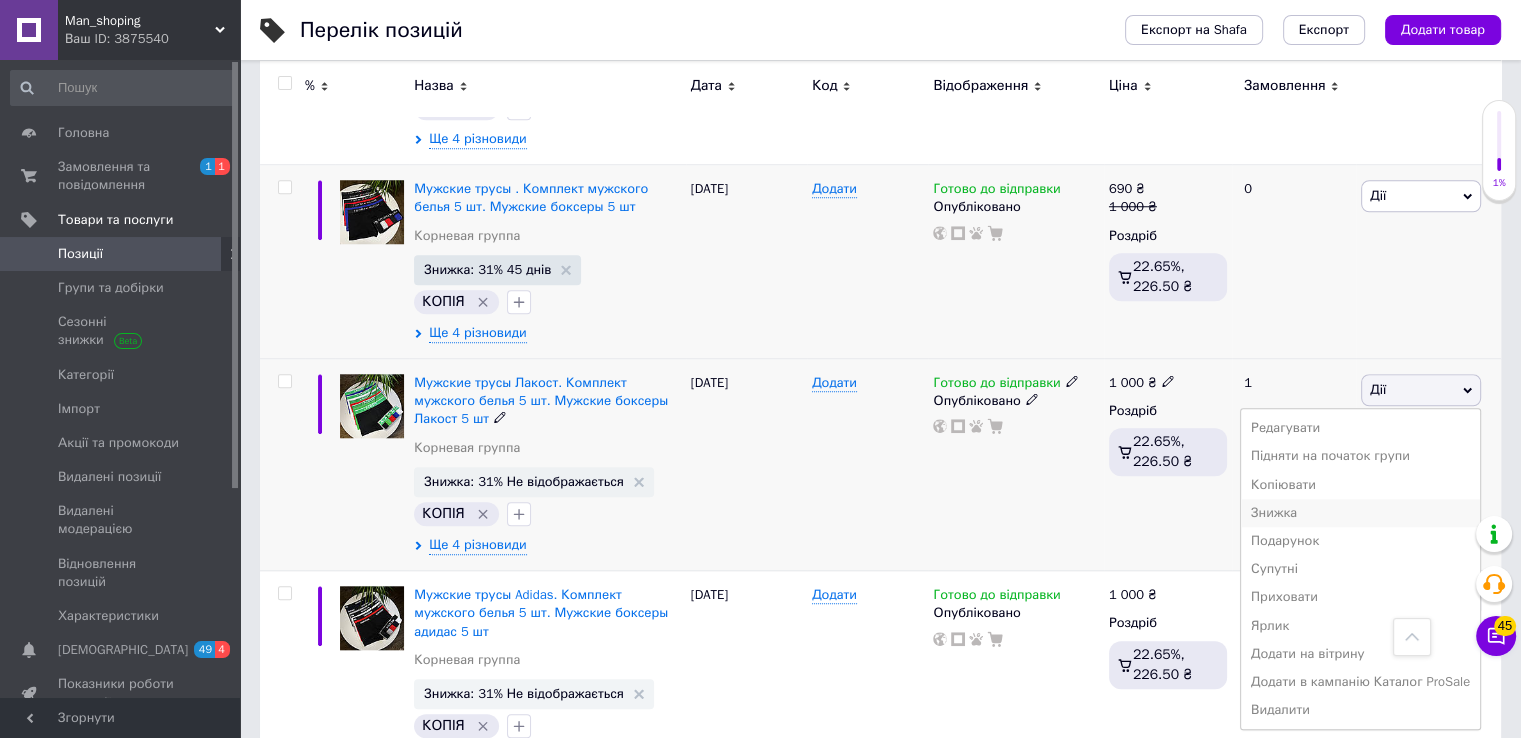 click on "Знижка" at bounding box center [1360, 513] 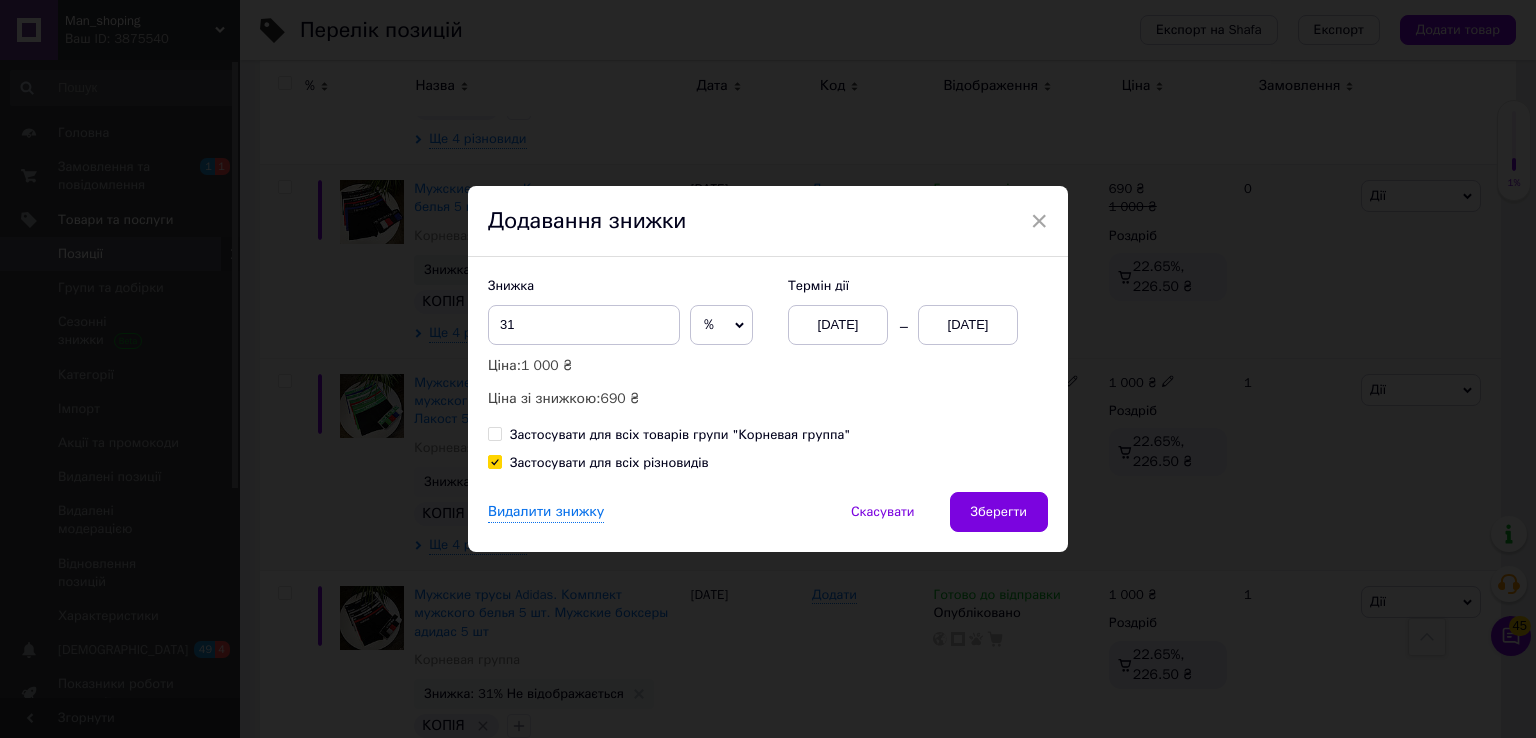 click on "[DATE]" at bounding box center (968, 325) 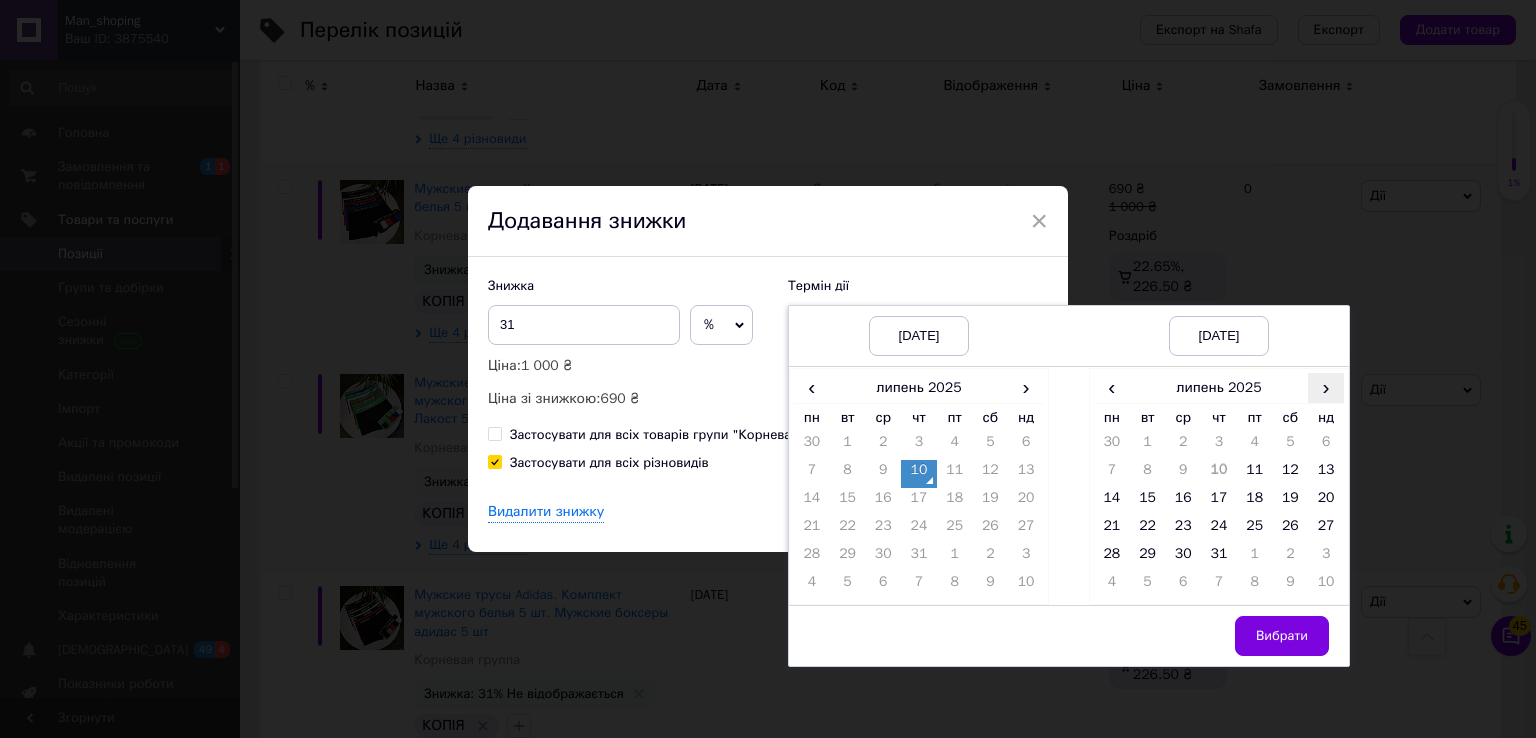 click on "›" at bounding box center [1326, 387] 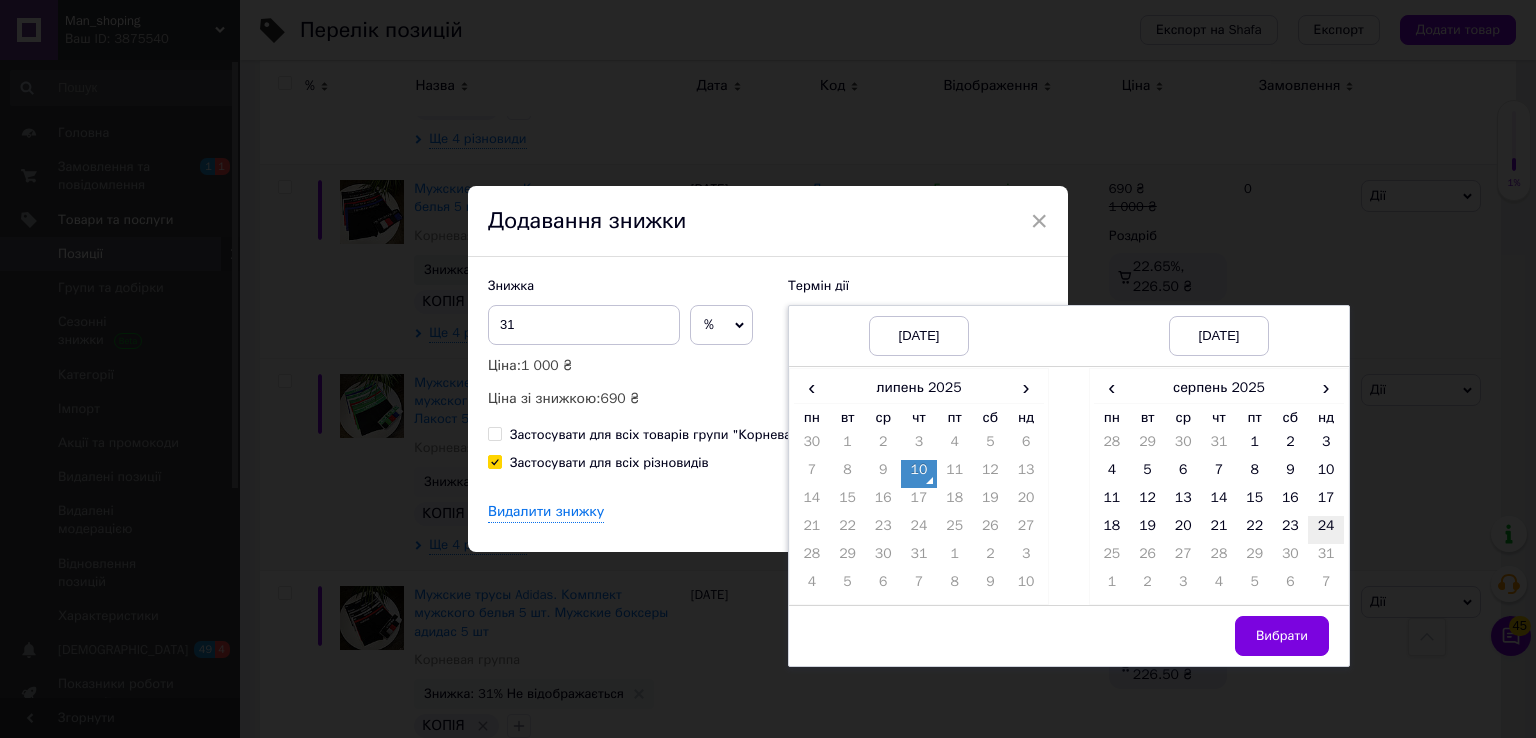 click on "24" at bounding box center [1326, 530] 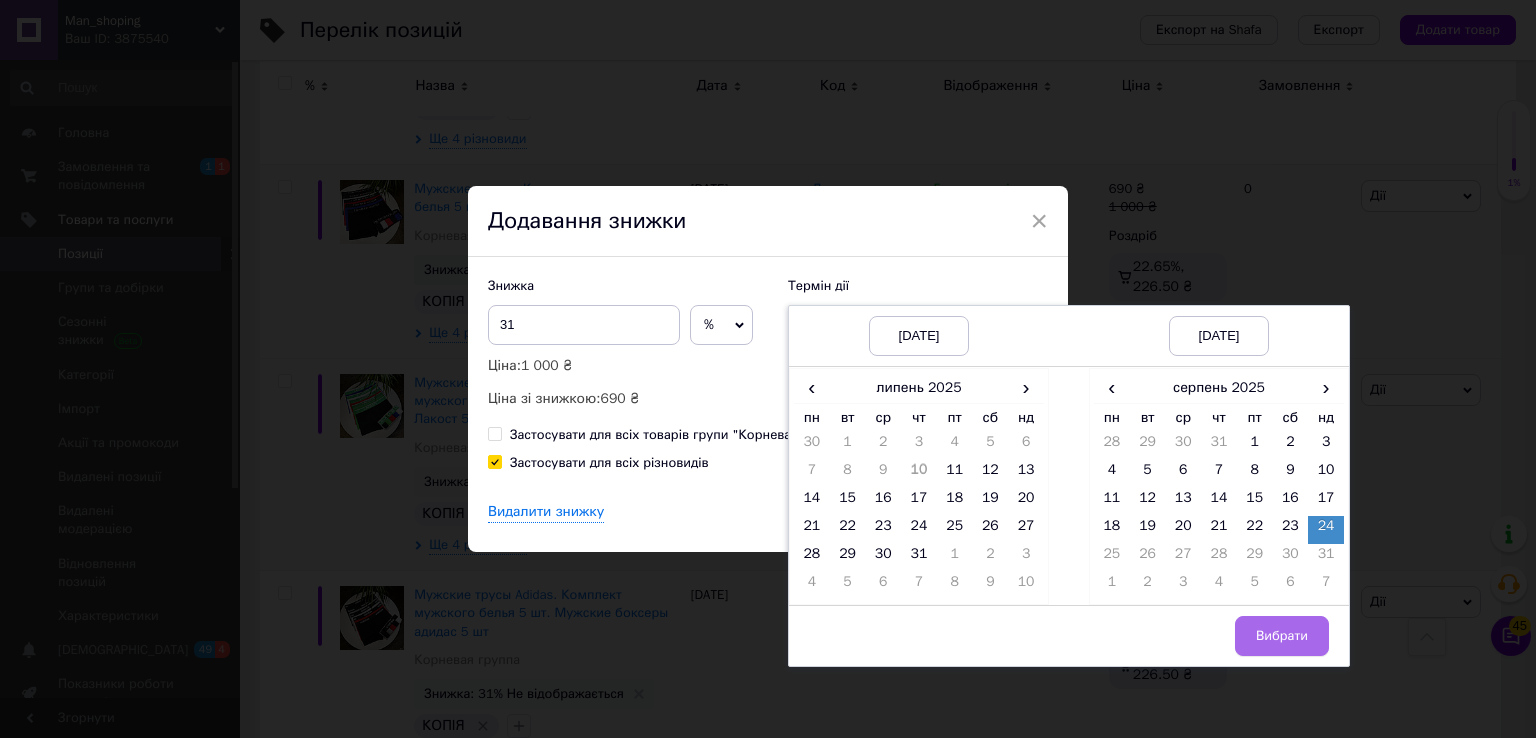 click on "Вибрати" at bounding box center (1282, 636) 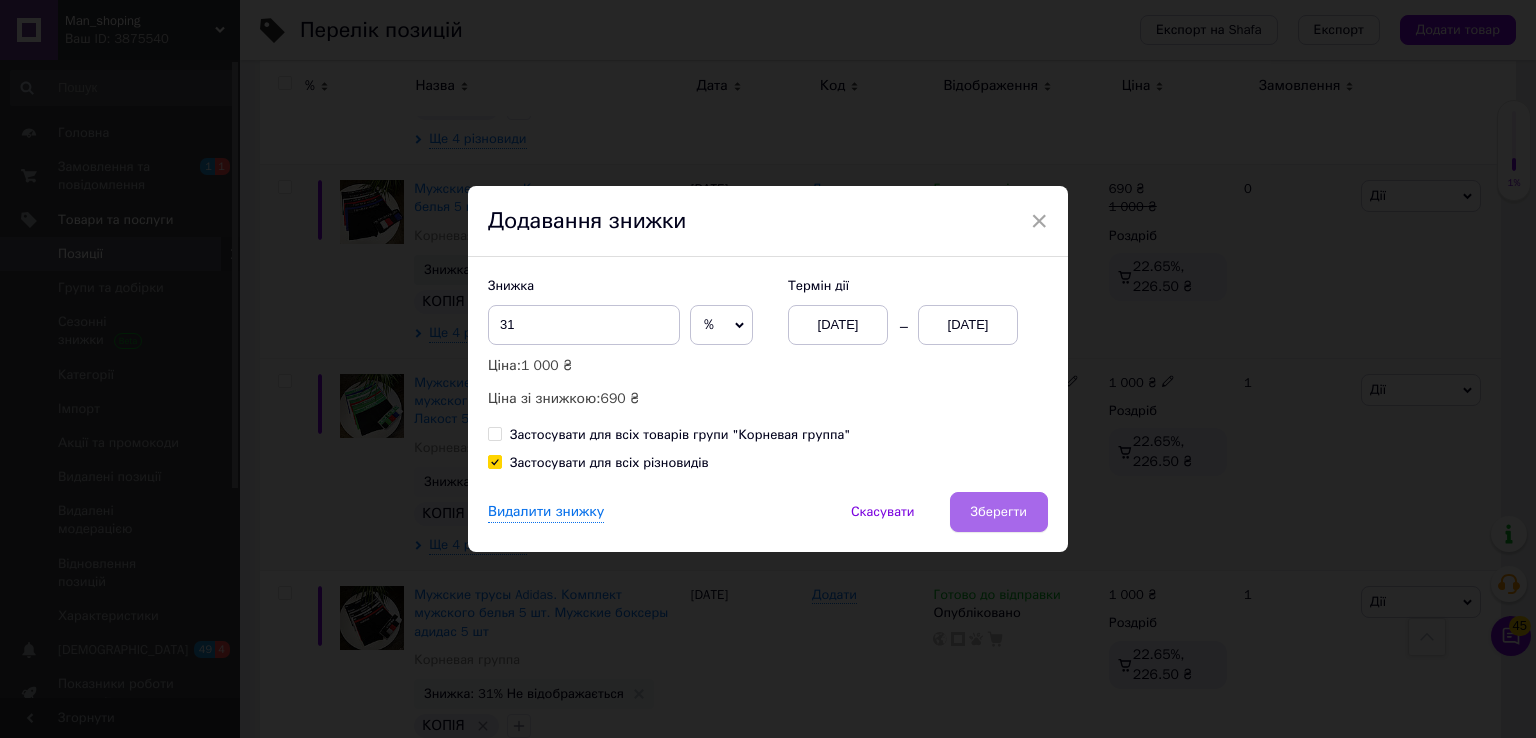 click on "Зберегти" at bounding box center (999, 512) 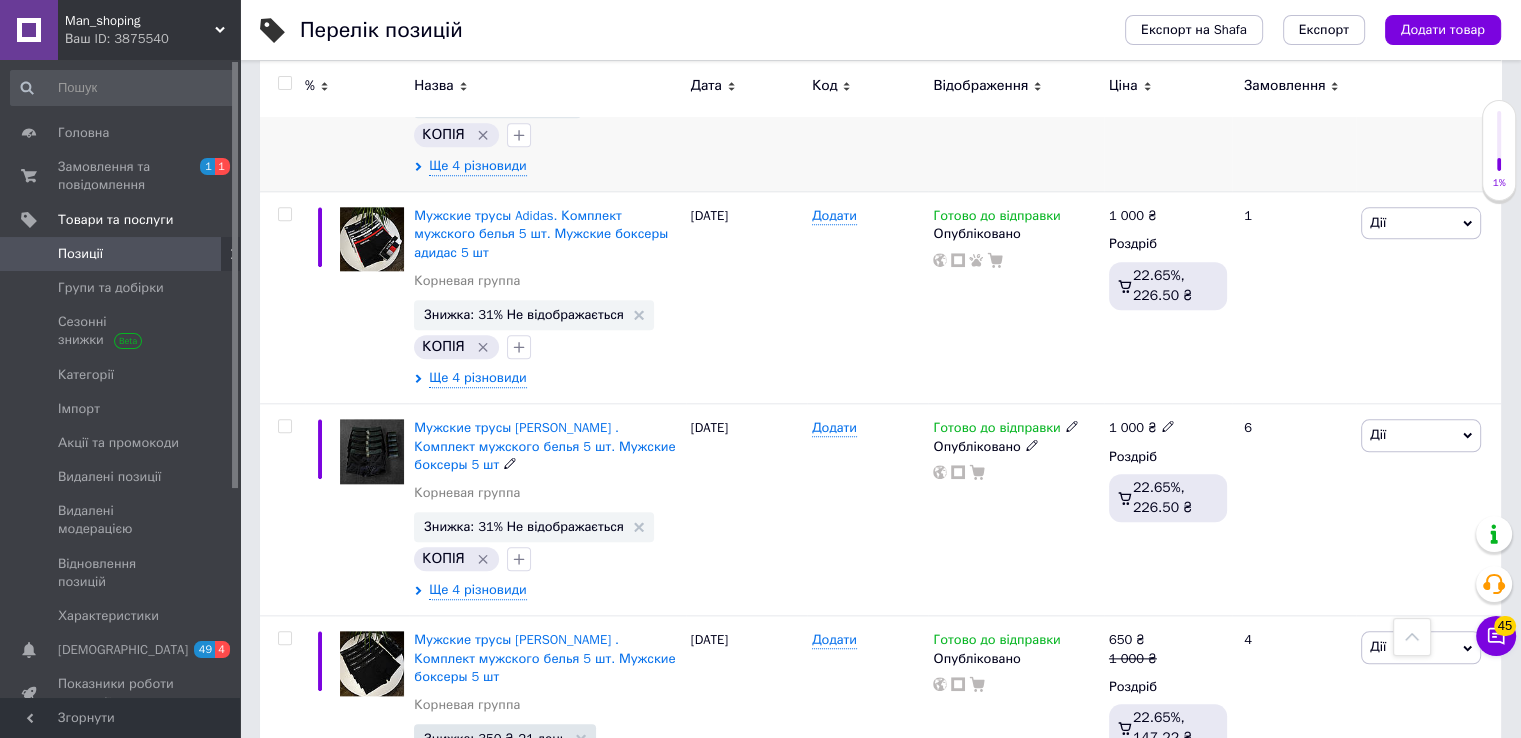 scroll, scrollTop: 2088, scrollLeft: 0, axis: vertical 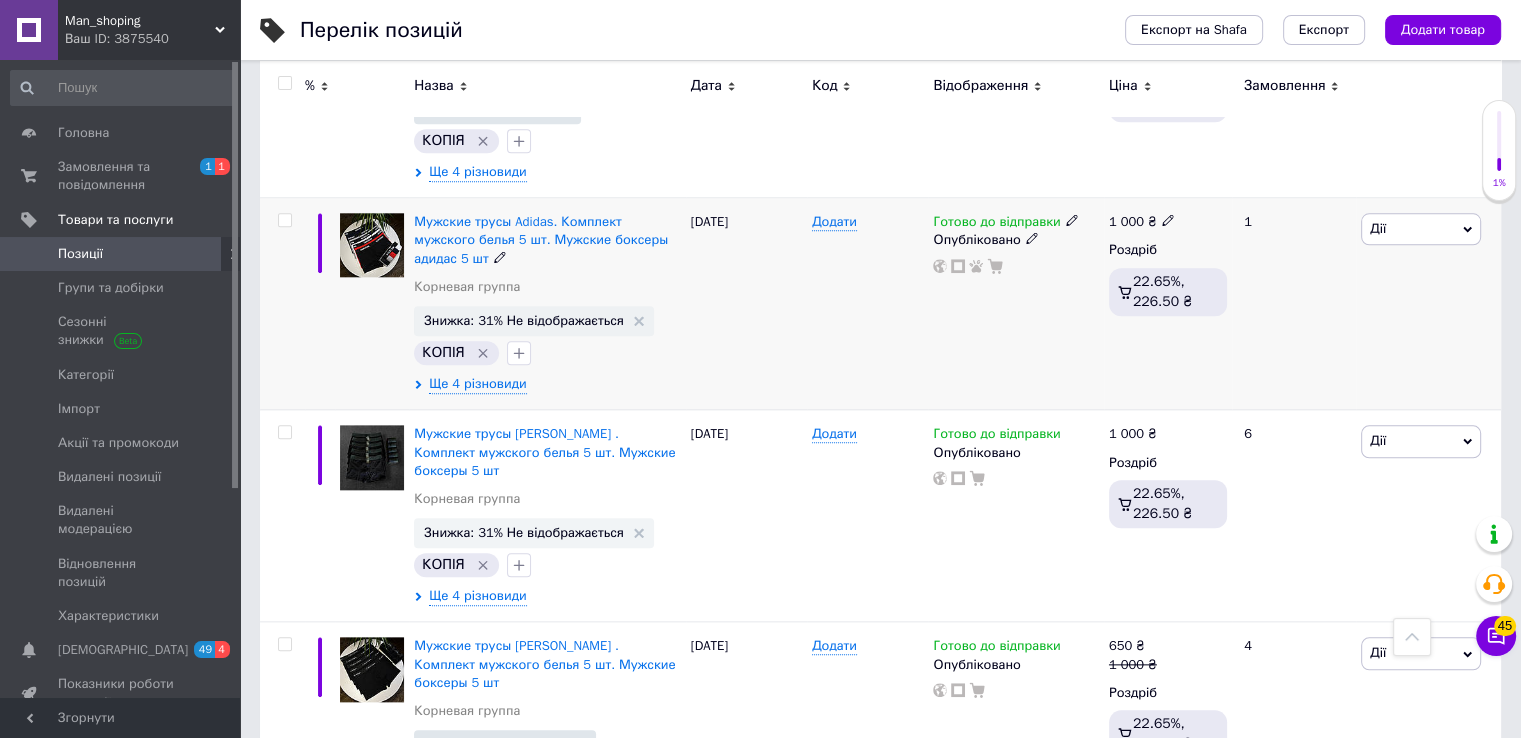 click on "Дії" at bounding box center [1421, 229] 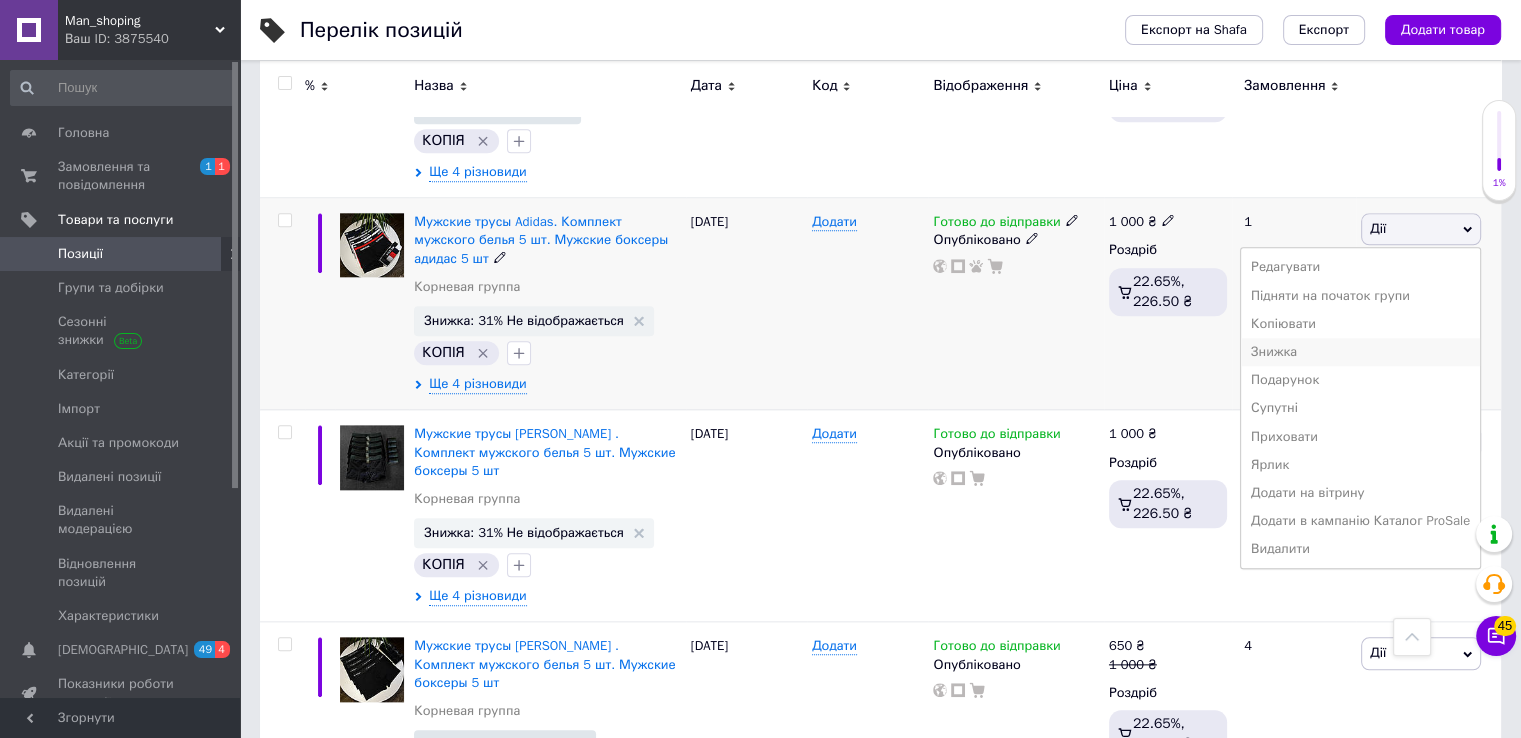 click on "Знижка" at bounding box center [1360, 352] 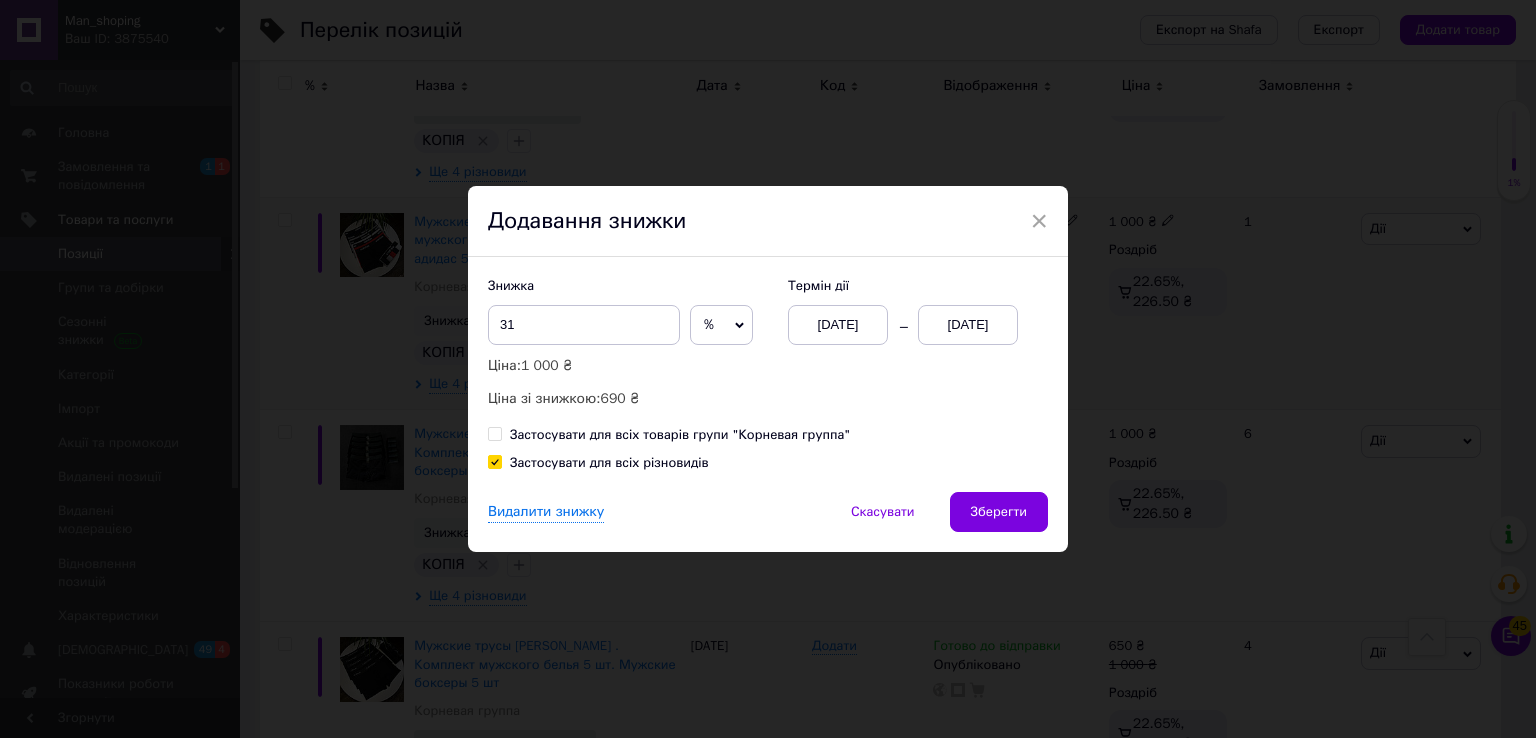 click on "[DATE]" at bounding box center (968, 325) 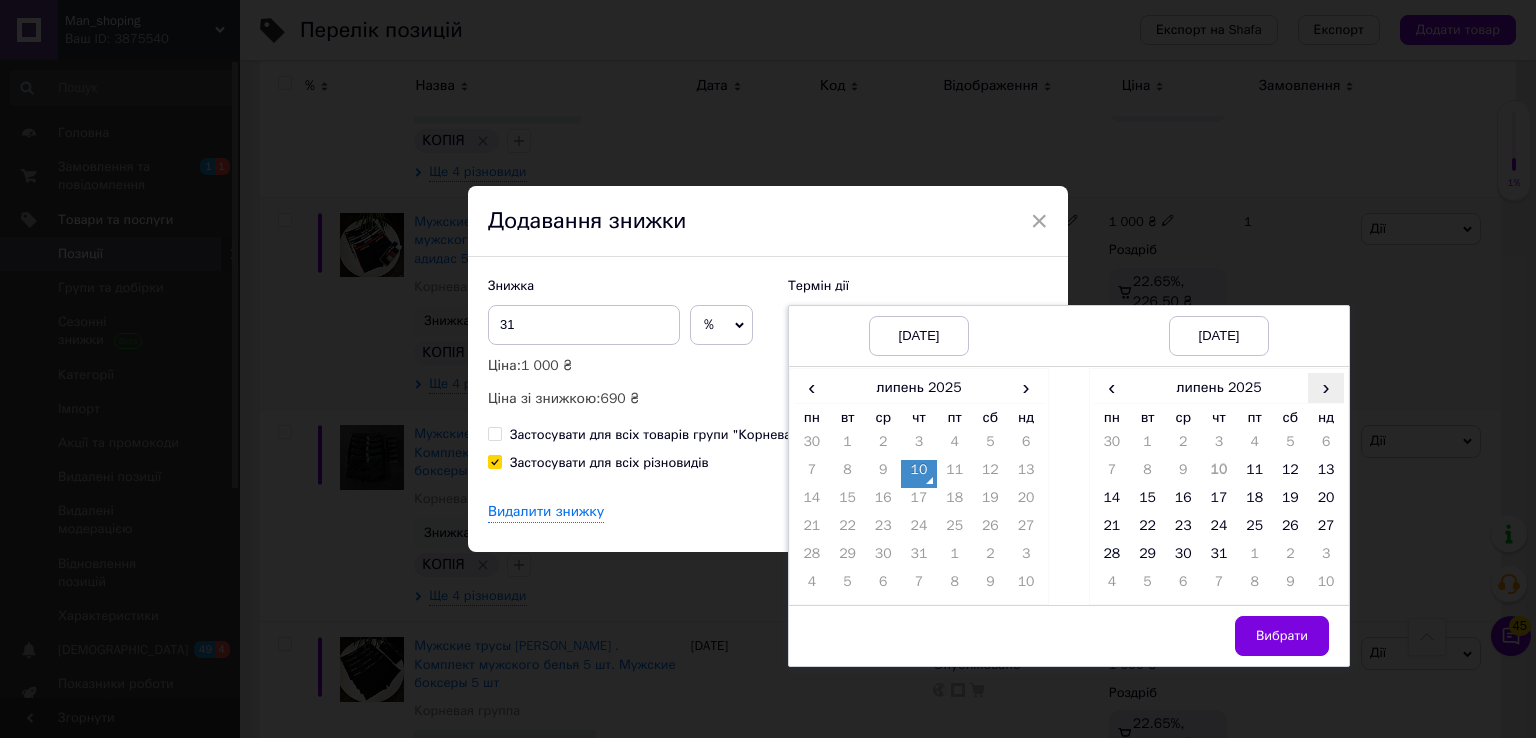 click on "›" at bounding box center [1326, 387] 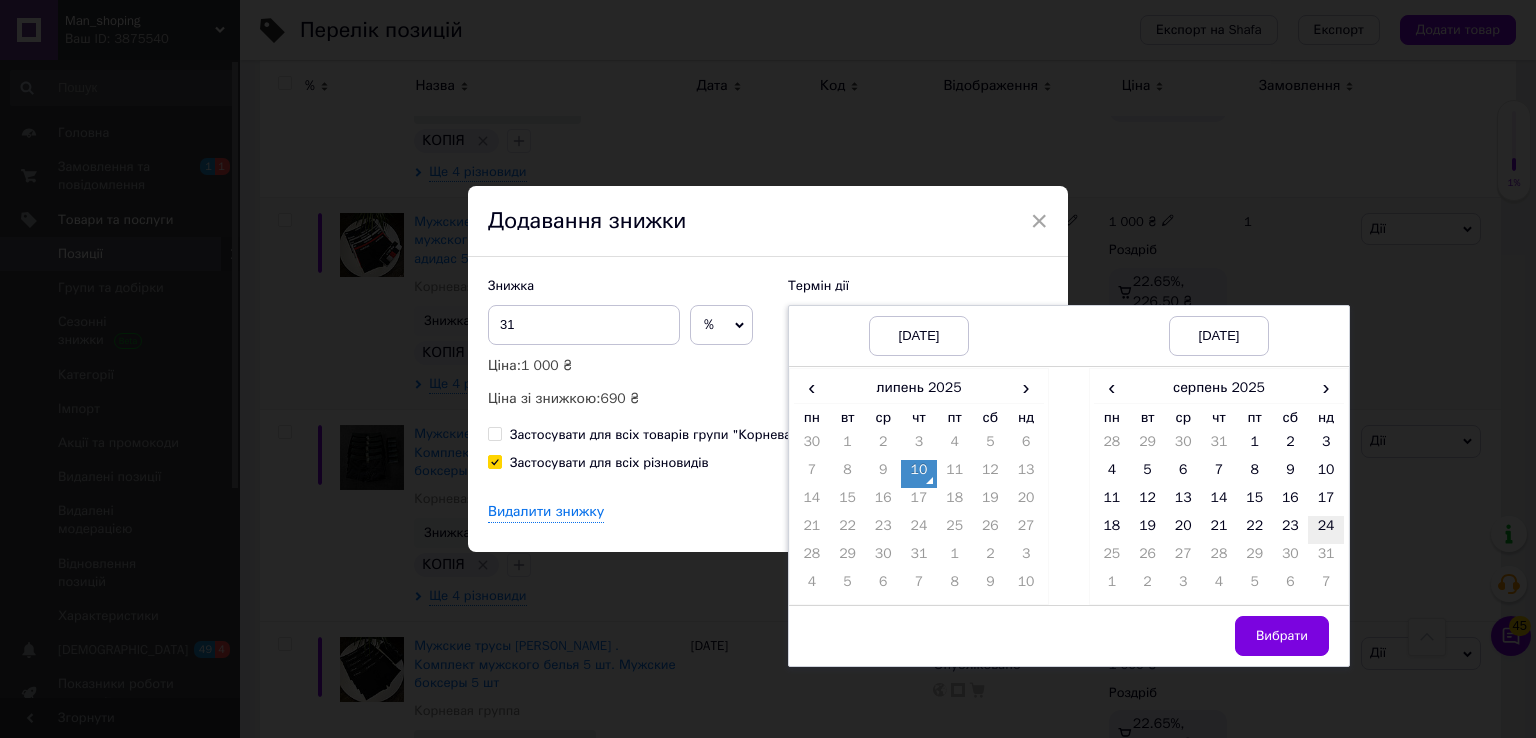 click on "24" at bounding box center [1326, 530] 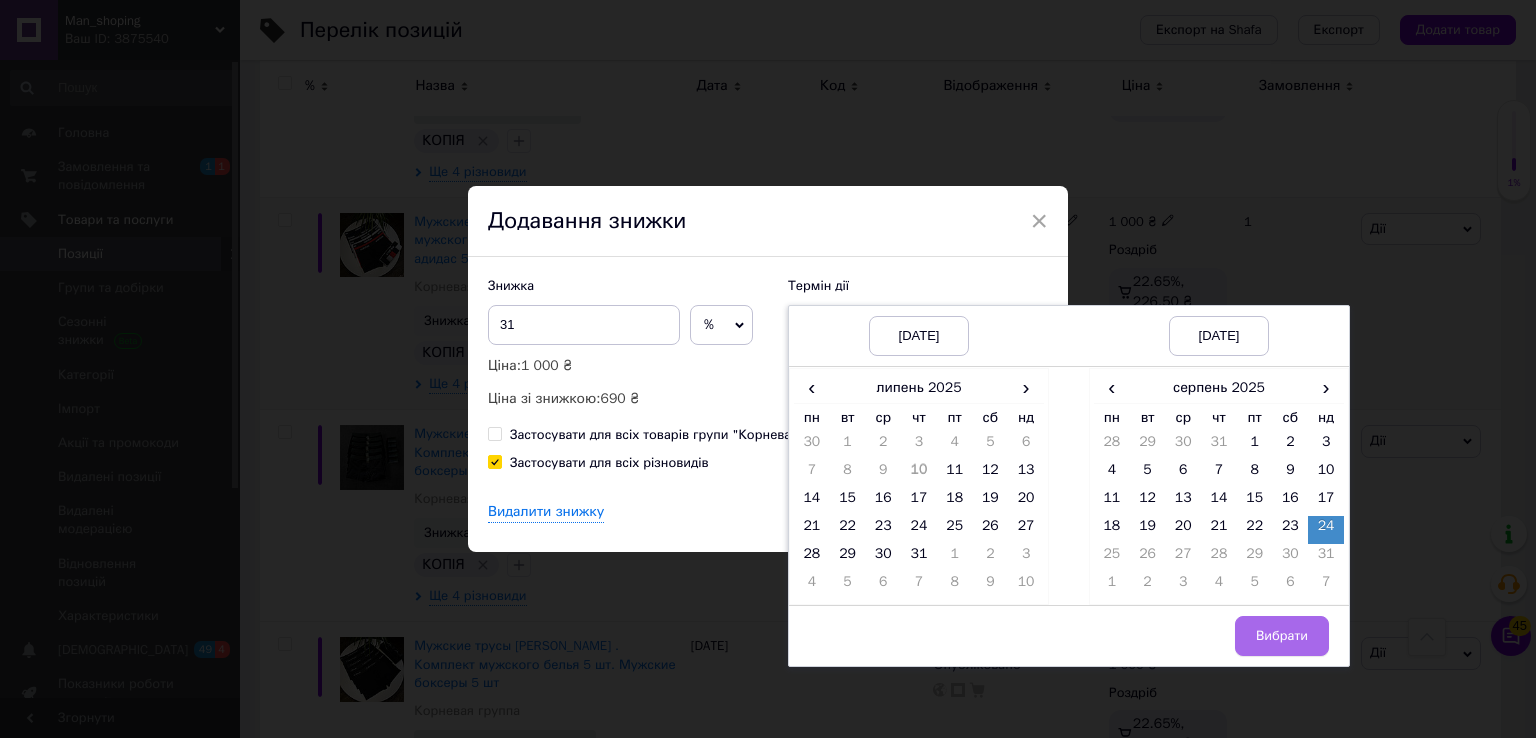 click on "Вибрати" at bounding box center (1282, 636) 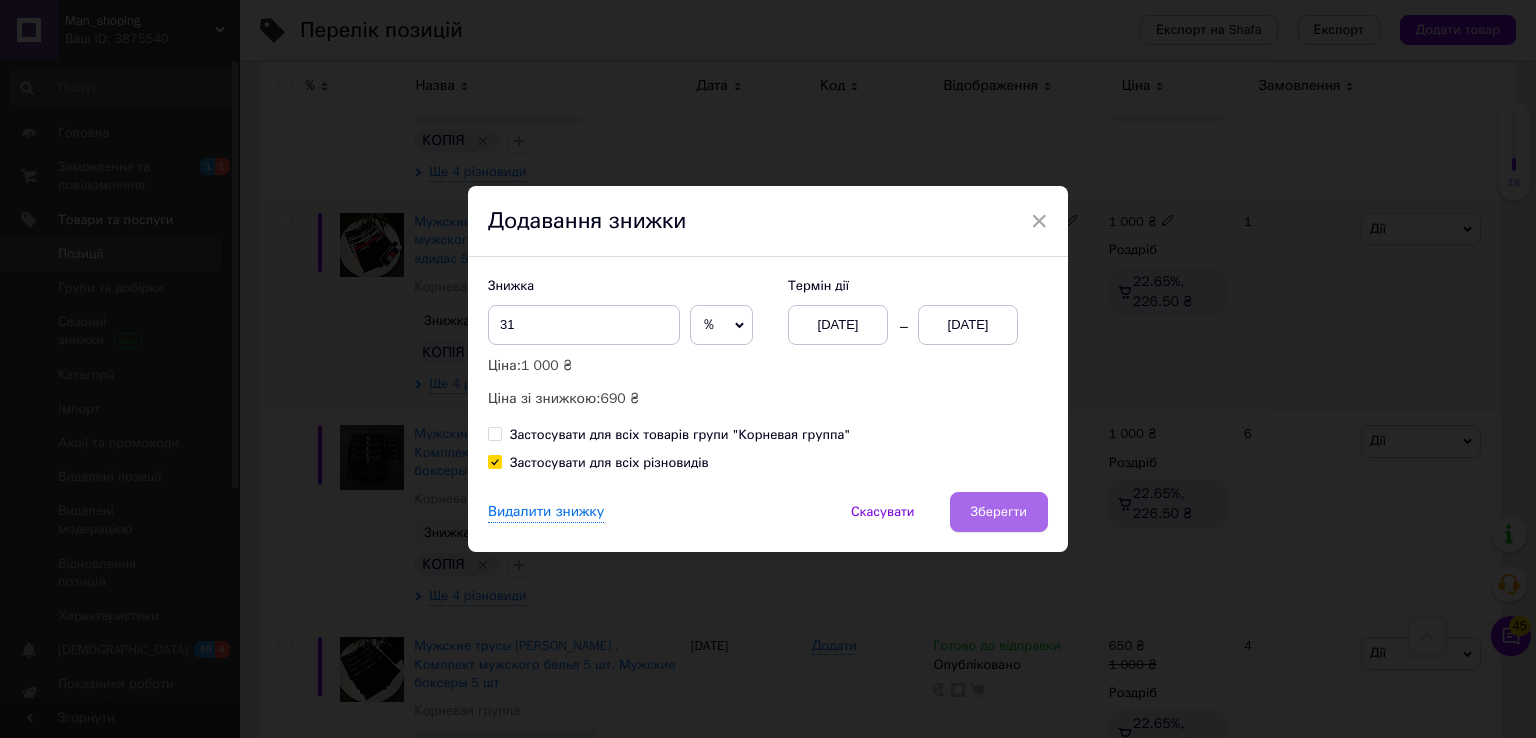 click on "Зберегти" at bounding box center (999, 512) 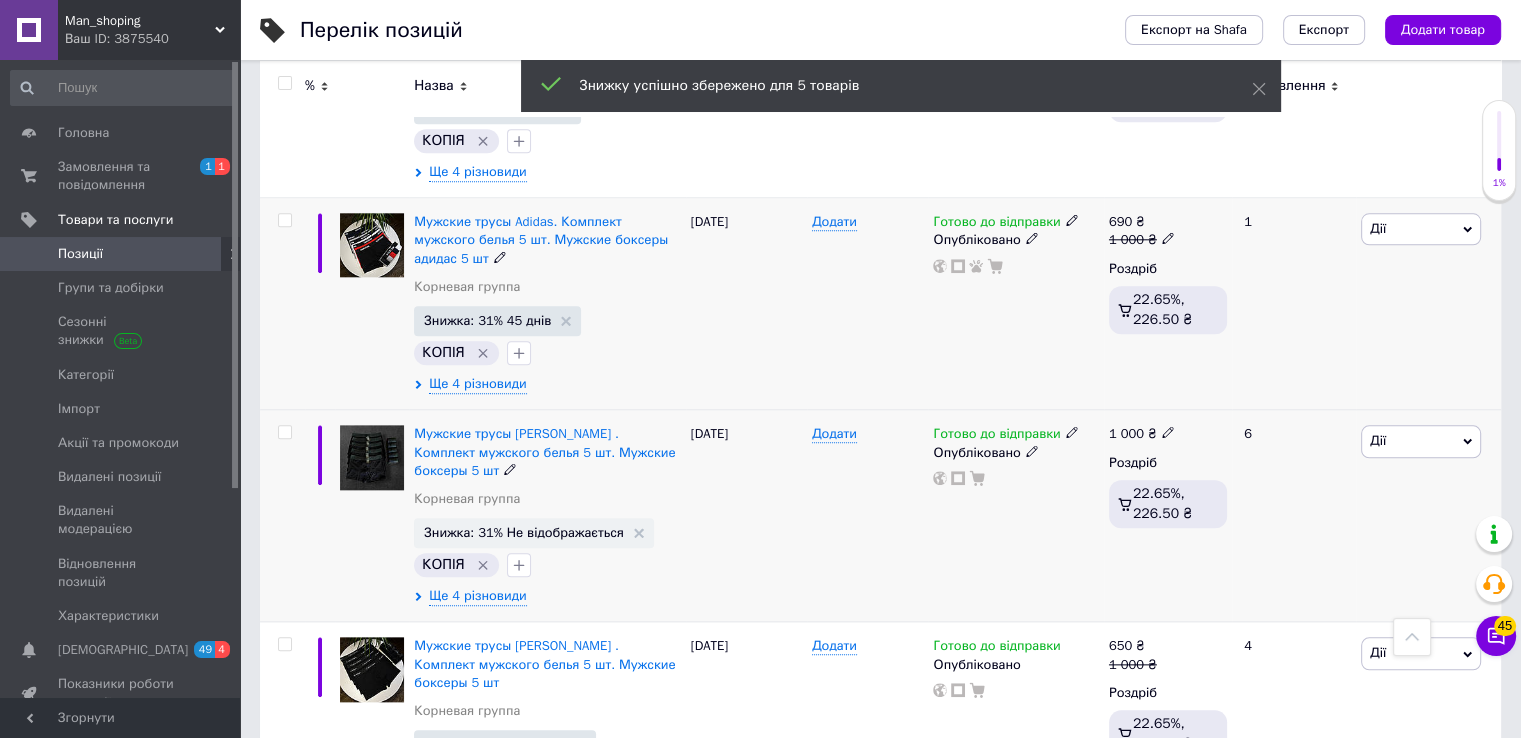 click on "Дії" at bounding box center (1421, 441) 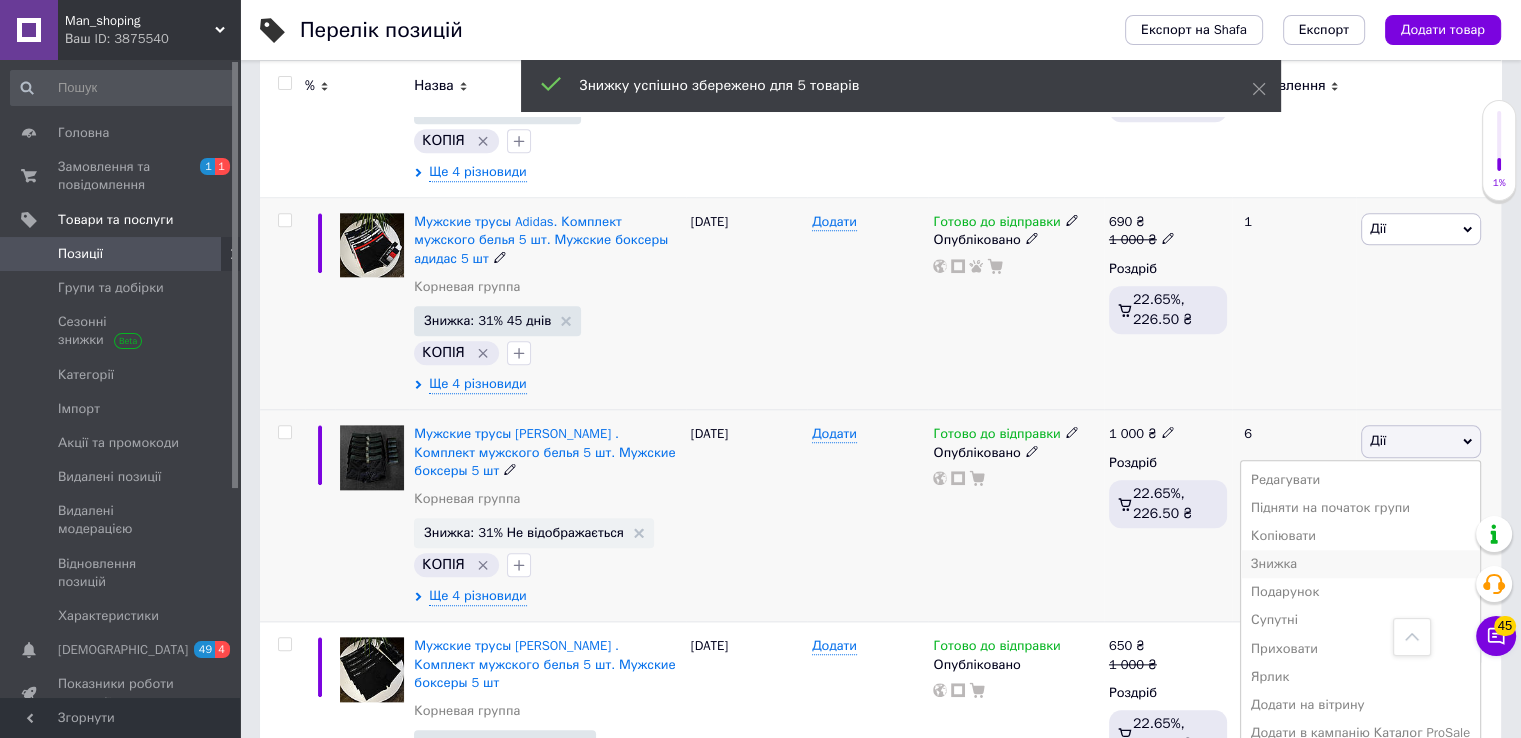 click on "Знижка" at bounding box center (1360, 564) 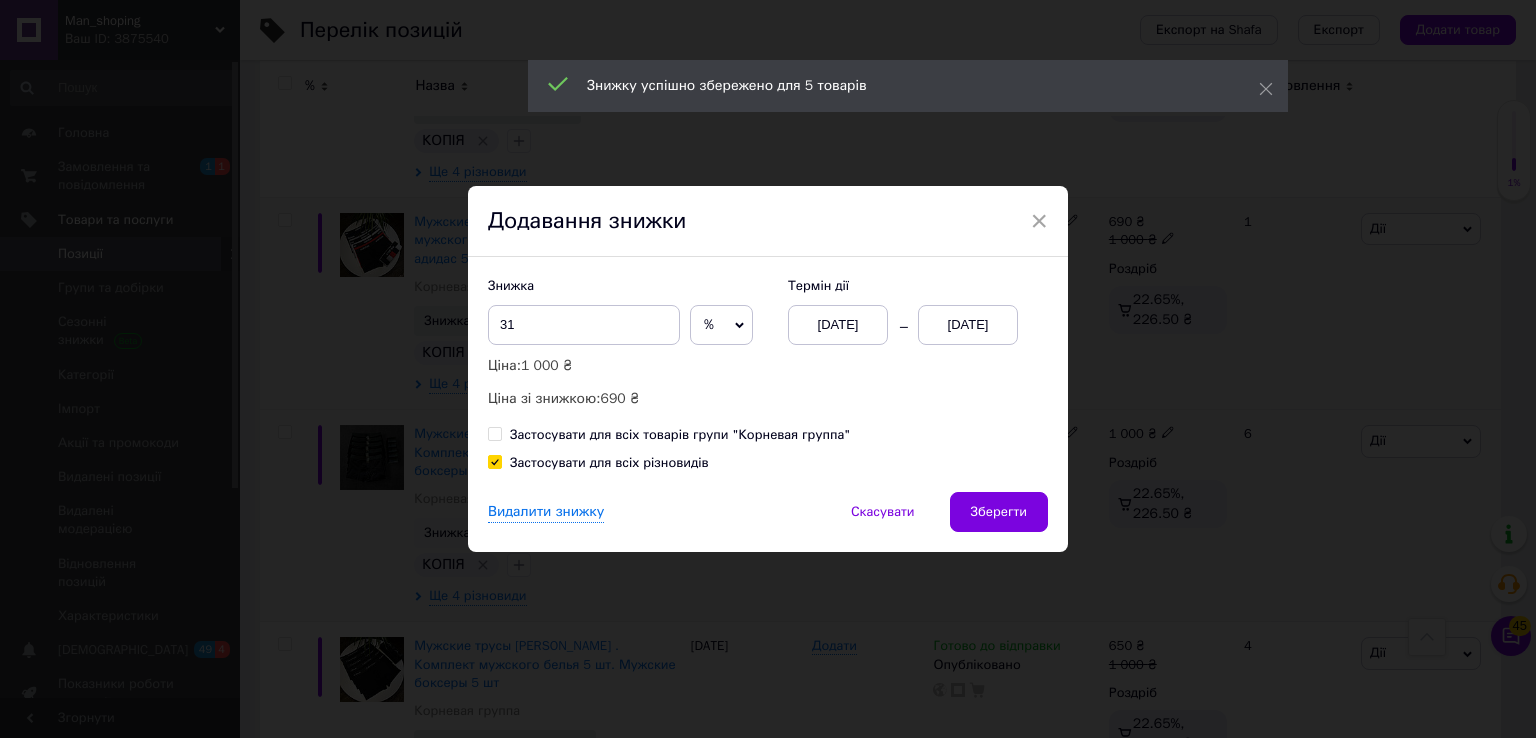 click on "[DATE]" at bounding box center (968, 325) 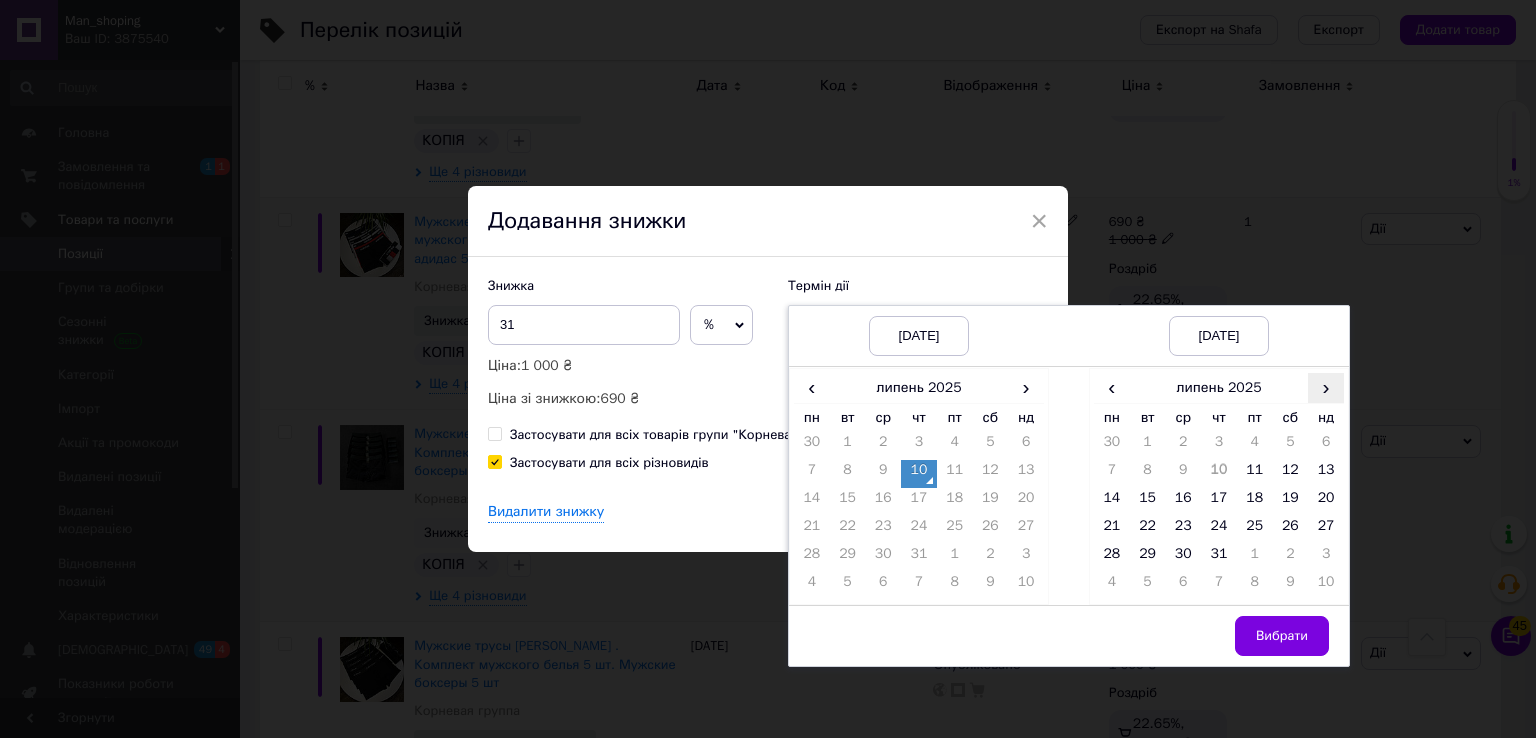 click on "›" at bounding box center [1326, 387] 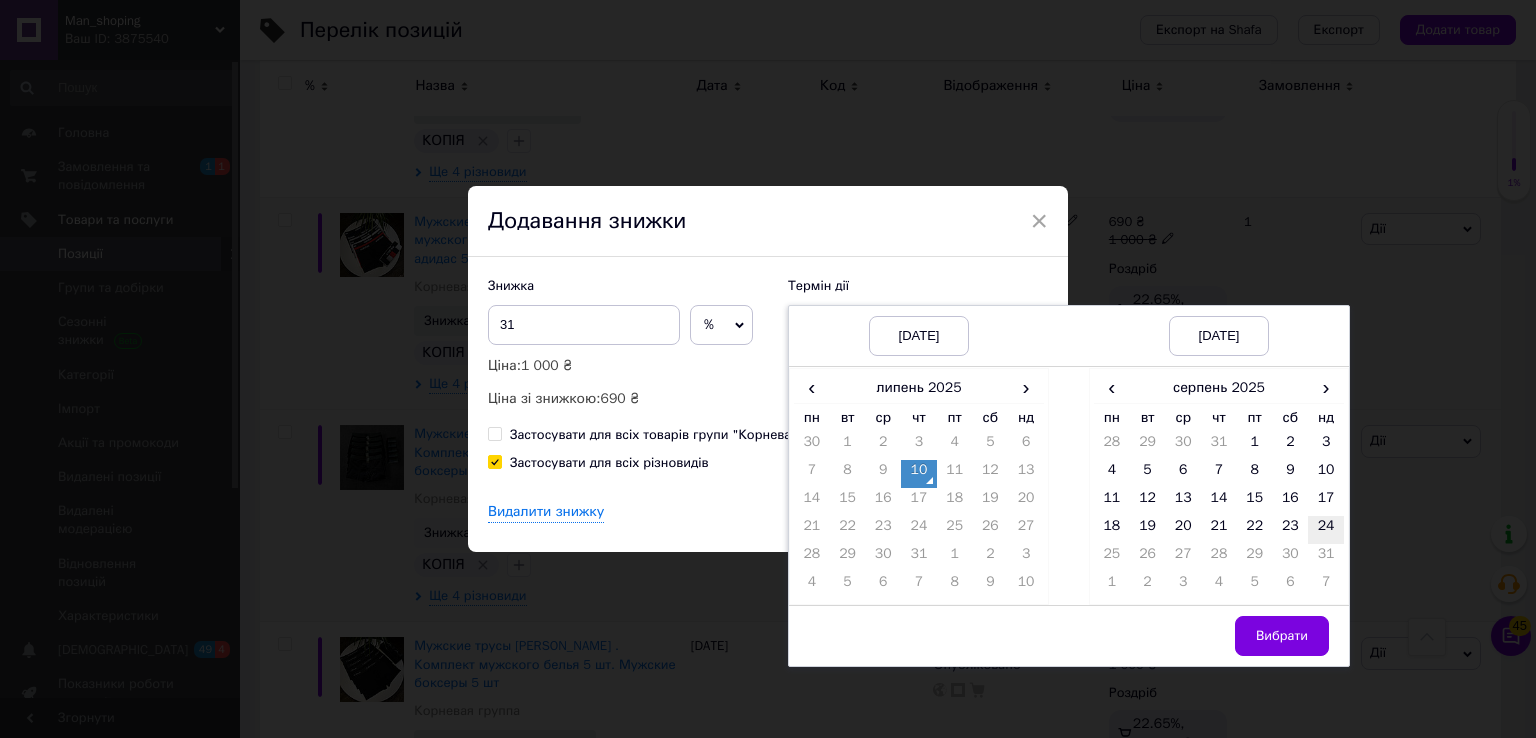 click on "24" at bounding box center [1326, 530] 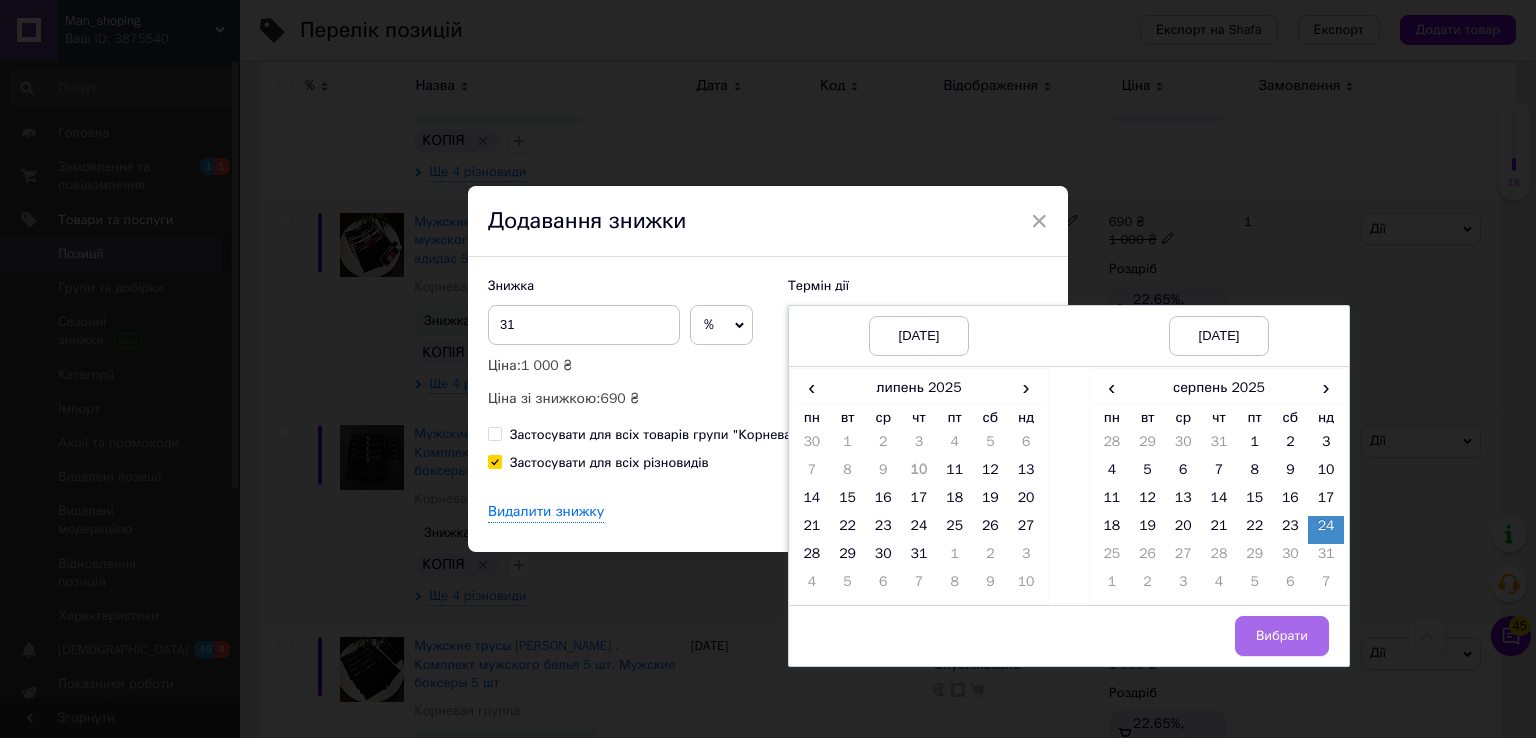click on "Вибрати" at bounding box center [1282, 636] 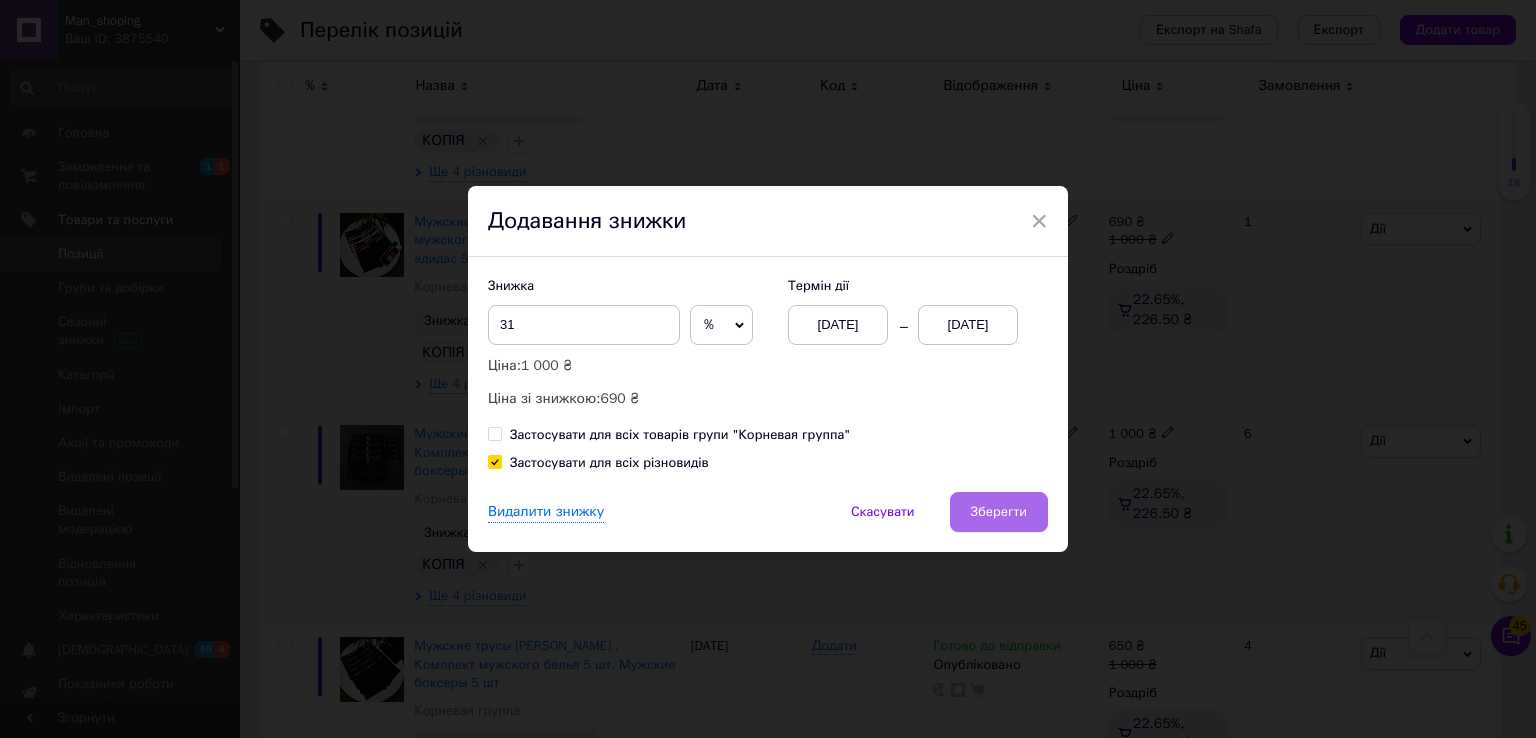 click on "Зберегти" at bounding box center [999, 512] 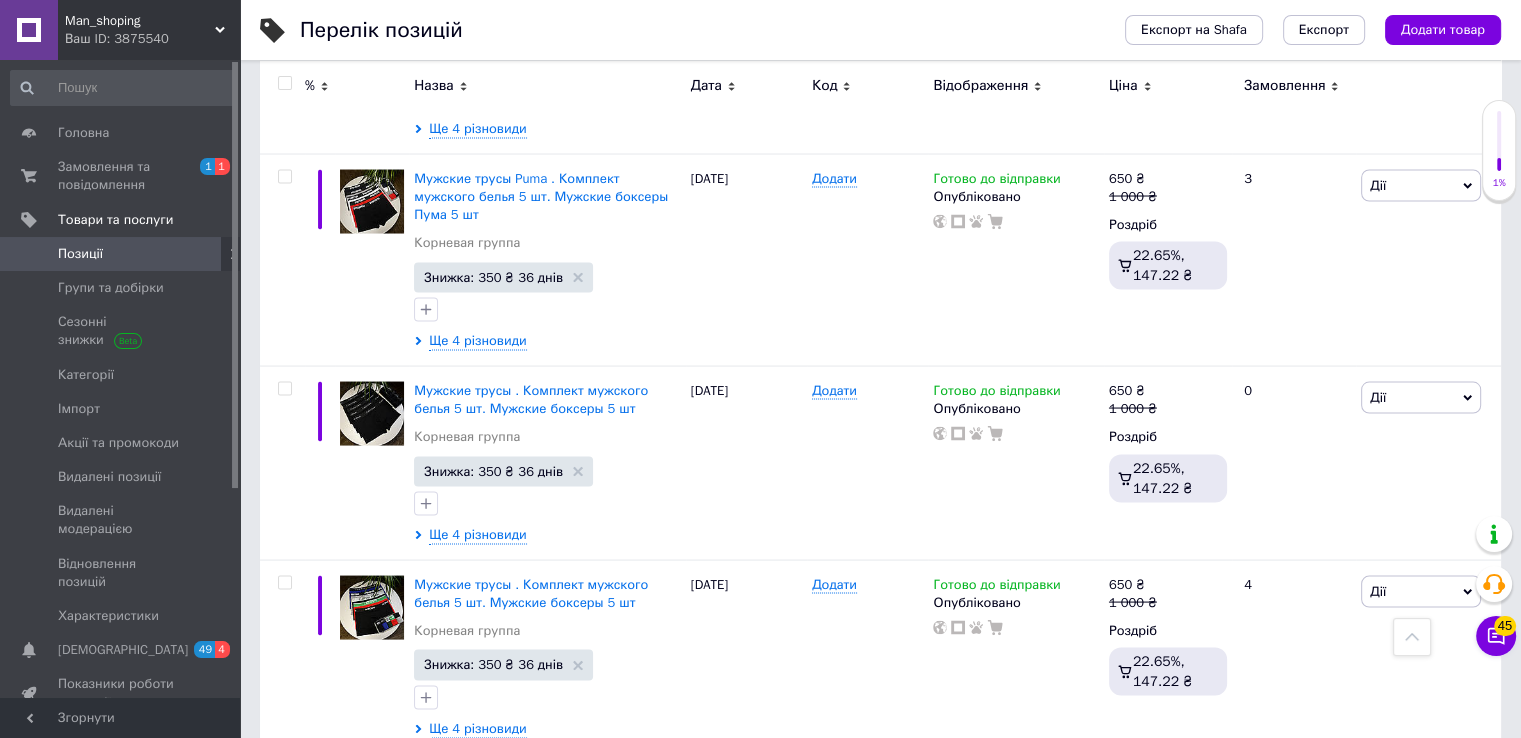 scroll, scrollTop: 3791, scrollLeft: 0, axis: vertical 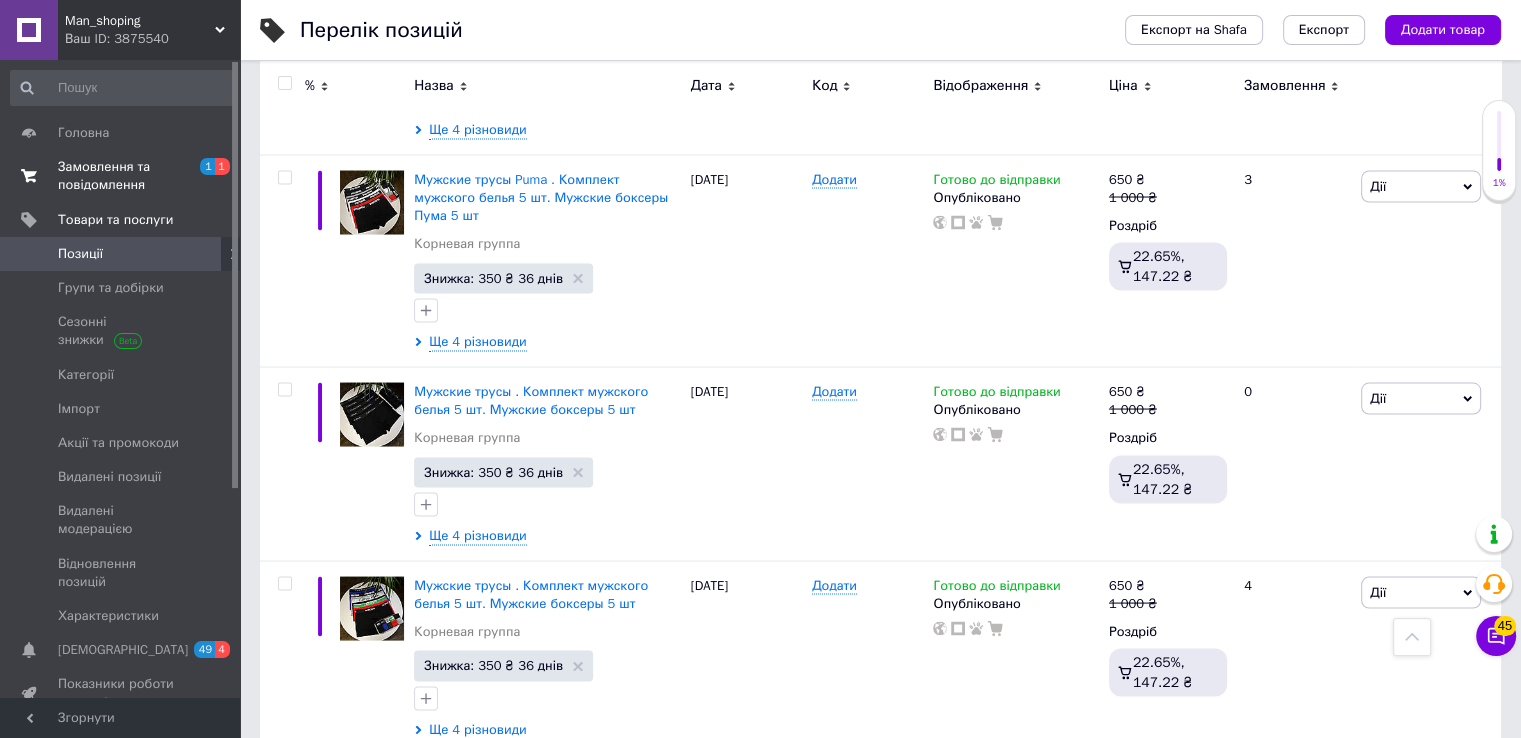 click on "Замовлення та повідомлення" at bounding box center (121, 176) 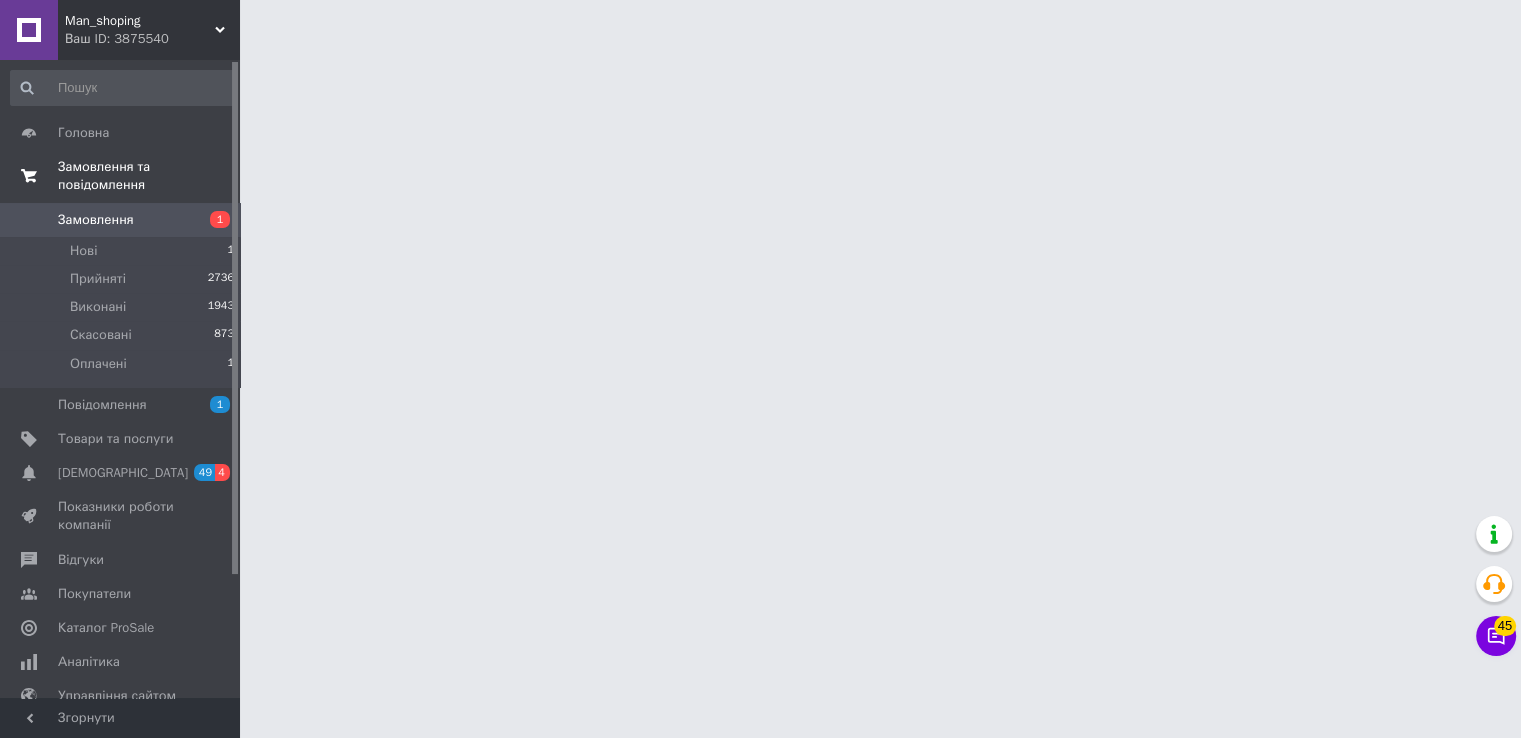 scroll, scrollTop: 0, scrollLeft: 0, axis: both 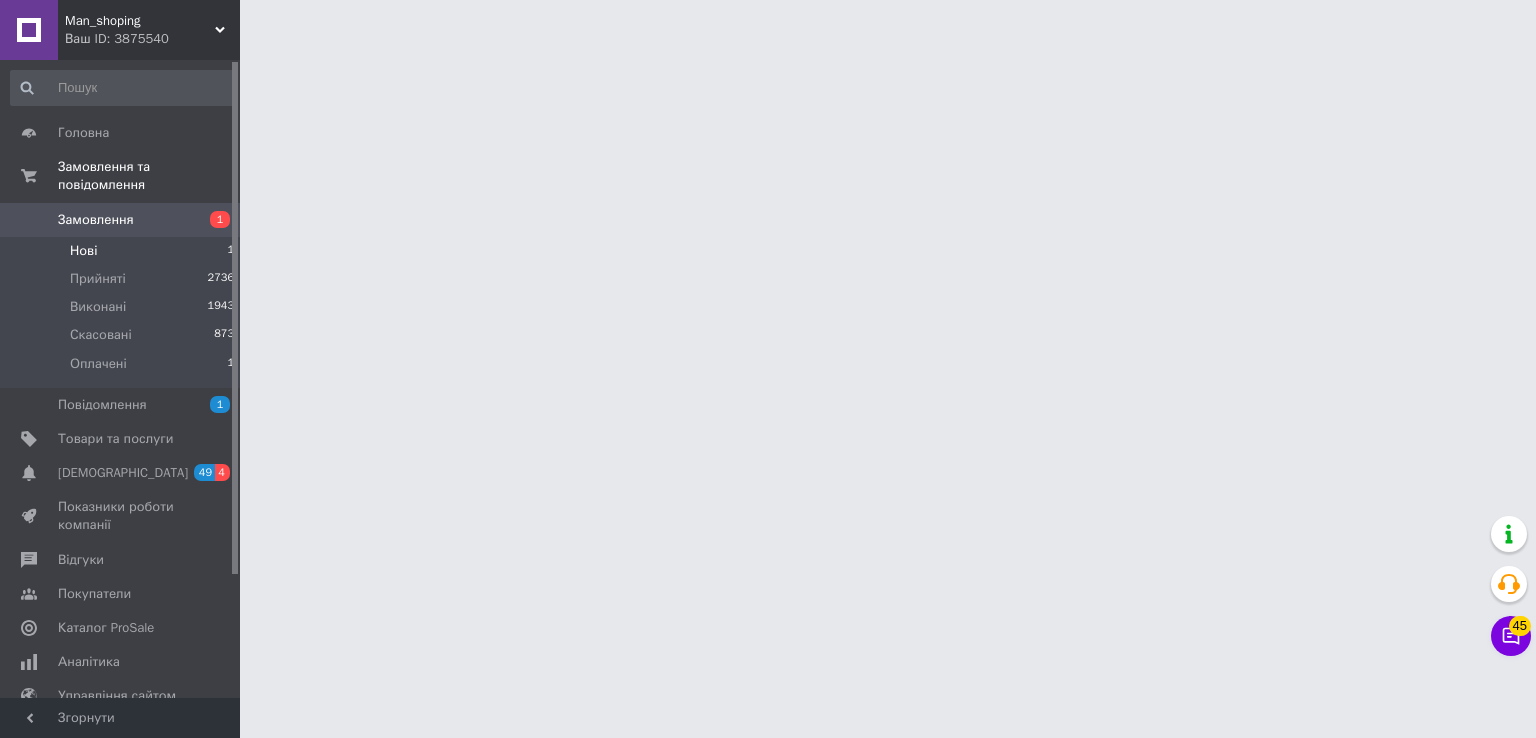 click on "Нові 1" at bounding box center [123, 251] 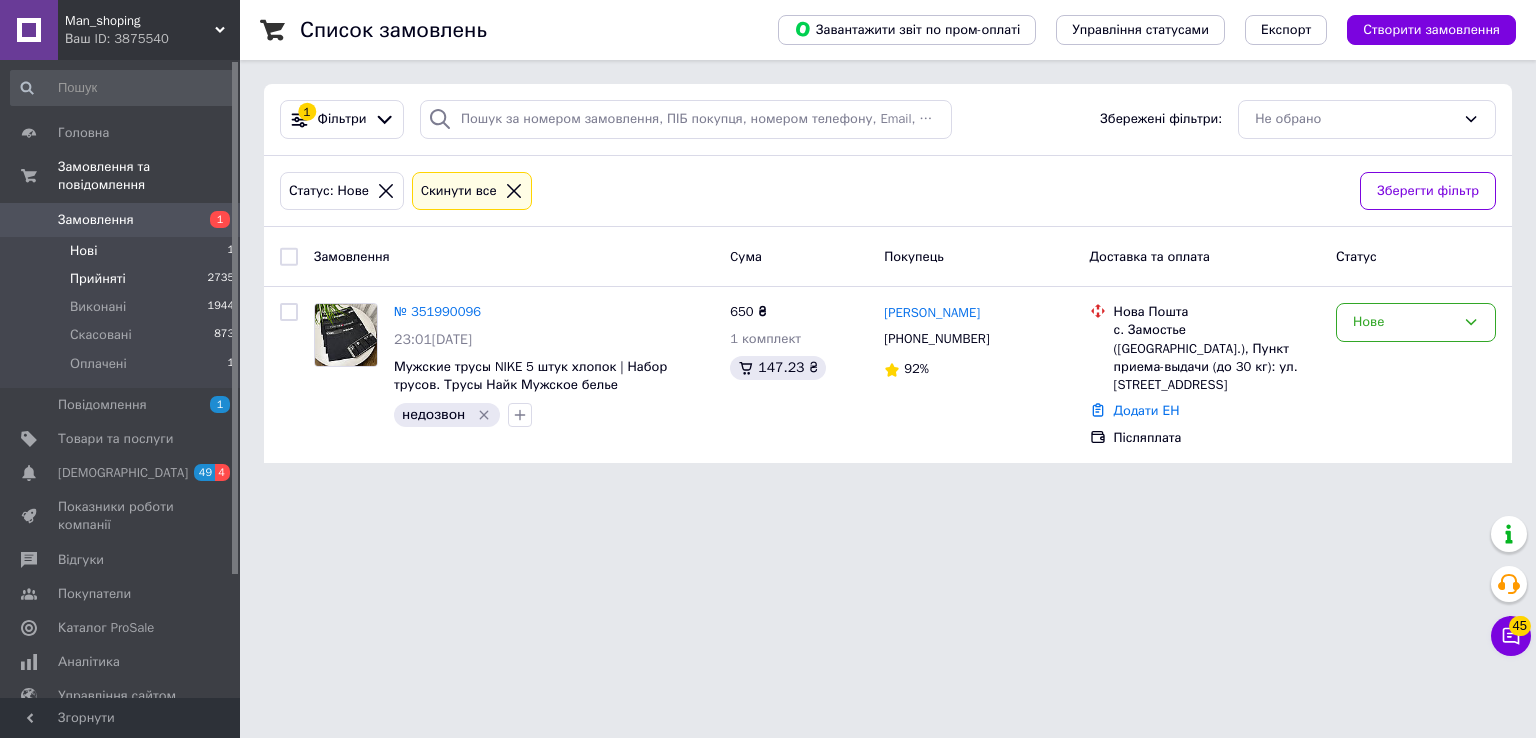 click on "Прийняті 2735" at bounding box center (123, 279) 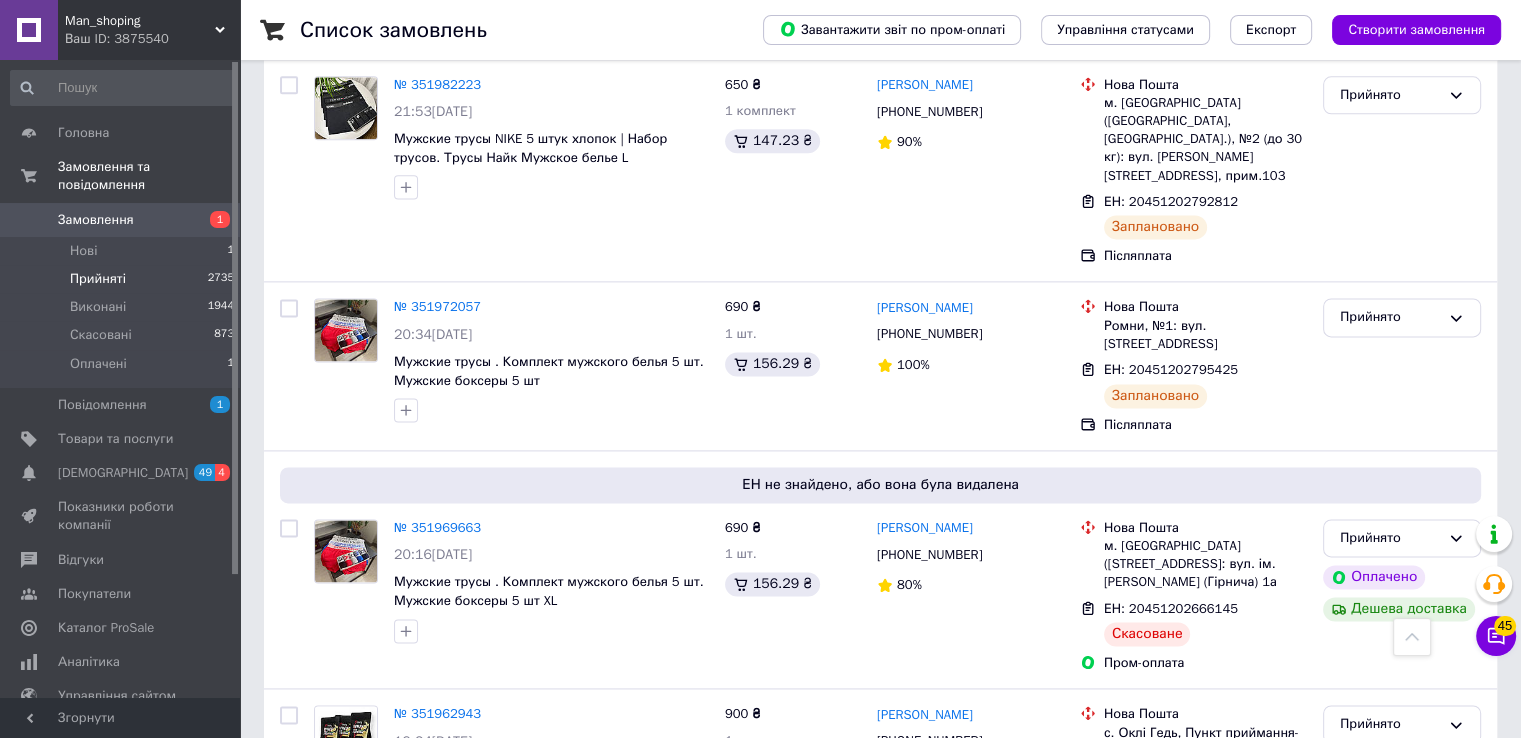scroll, scrollTop: 2666, scrollLeft: 0, axis: vertical 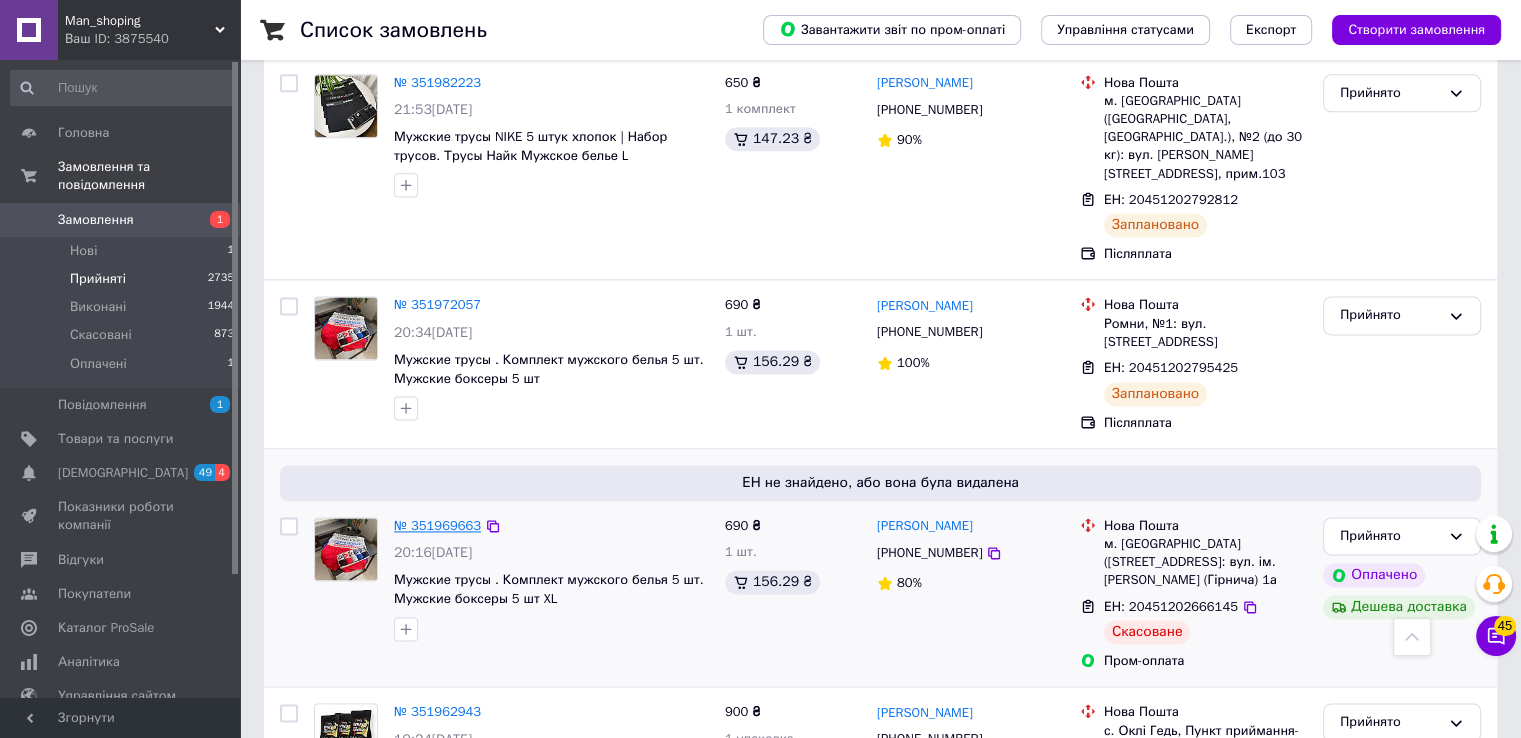 click on "№ 351969663" at bounding box center [437, 525] 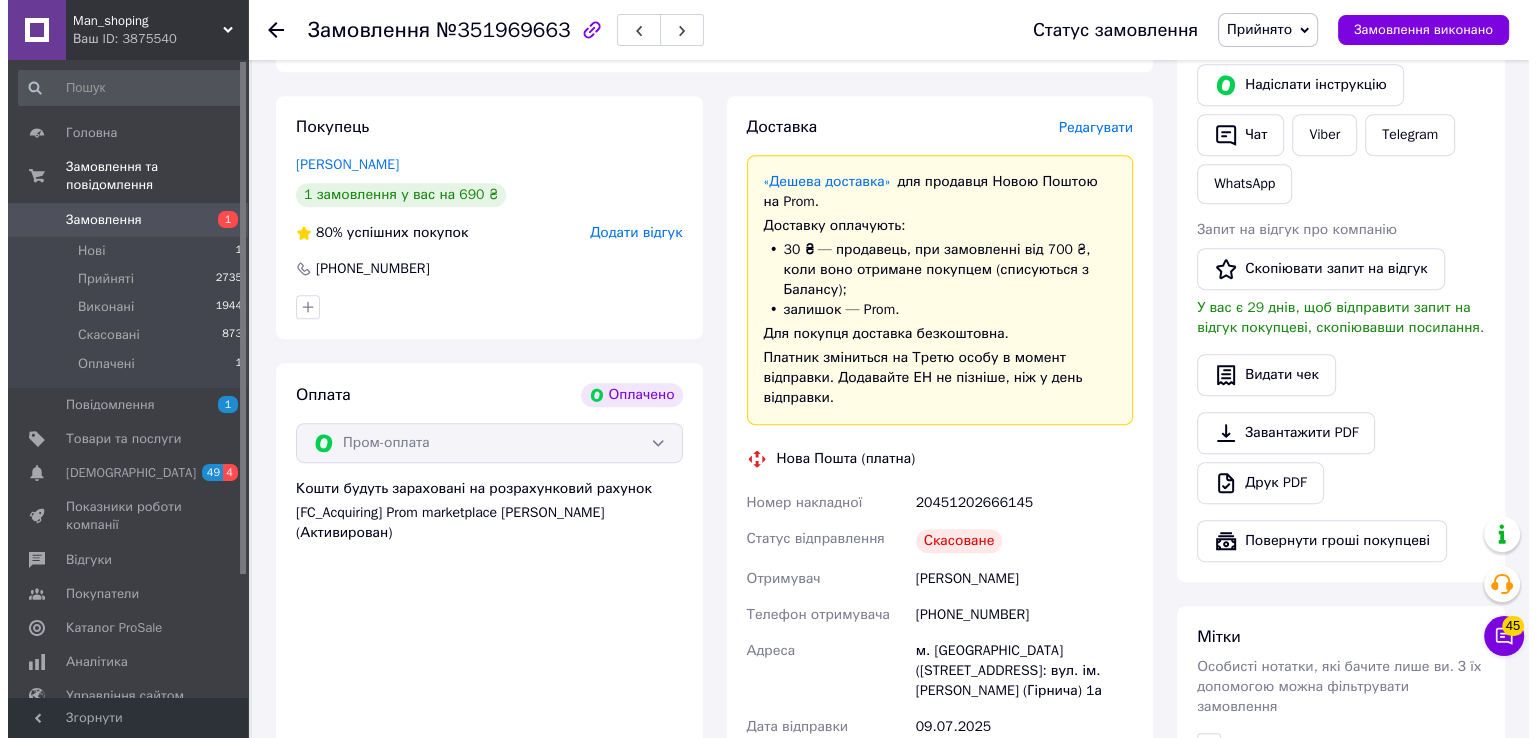 scroll, scrollTop: 896, scrollLeft: 0, axis: vertical 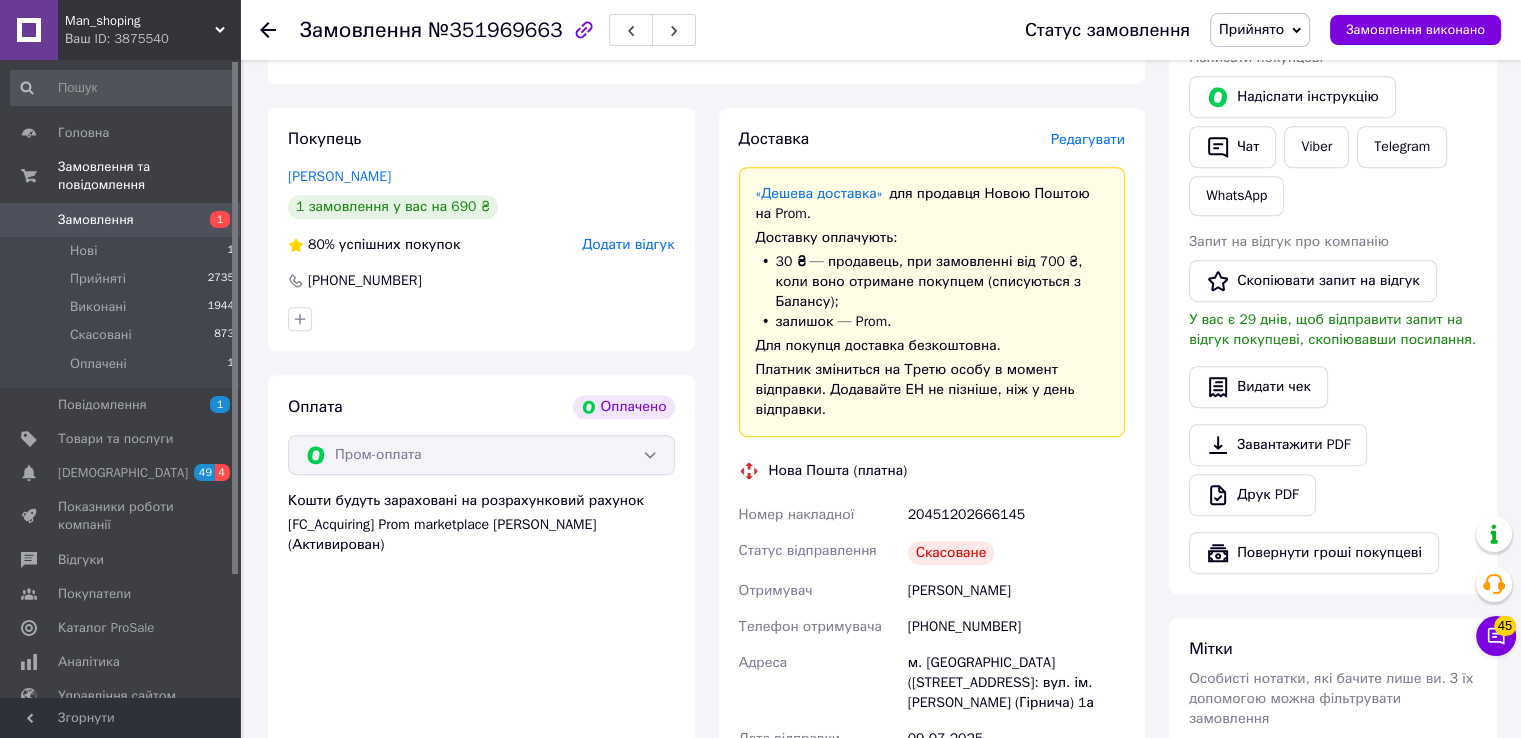 click on "Редагувати" at bounding box center (1088, 139) 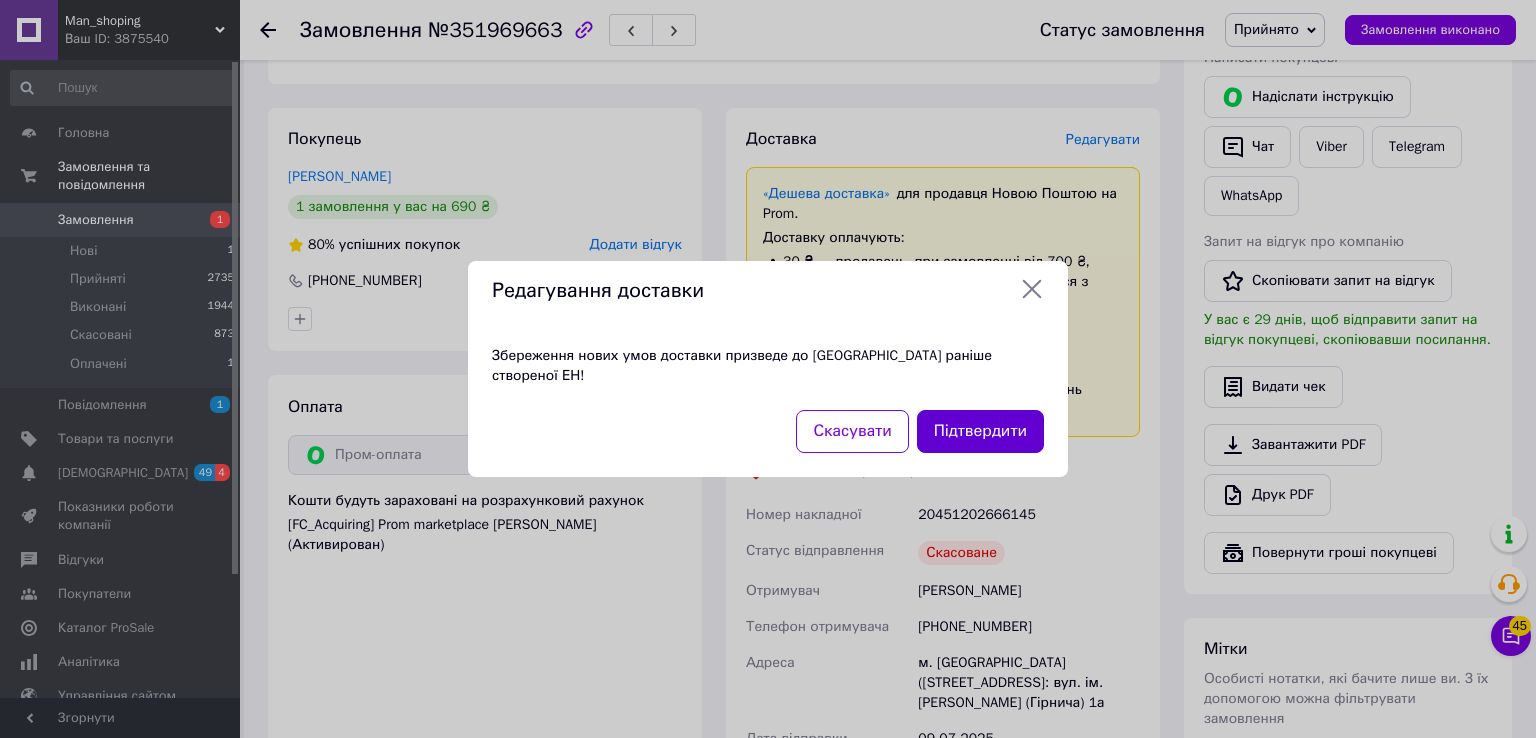 click on "Підтвердити" at bounding box center (980, 431) 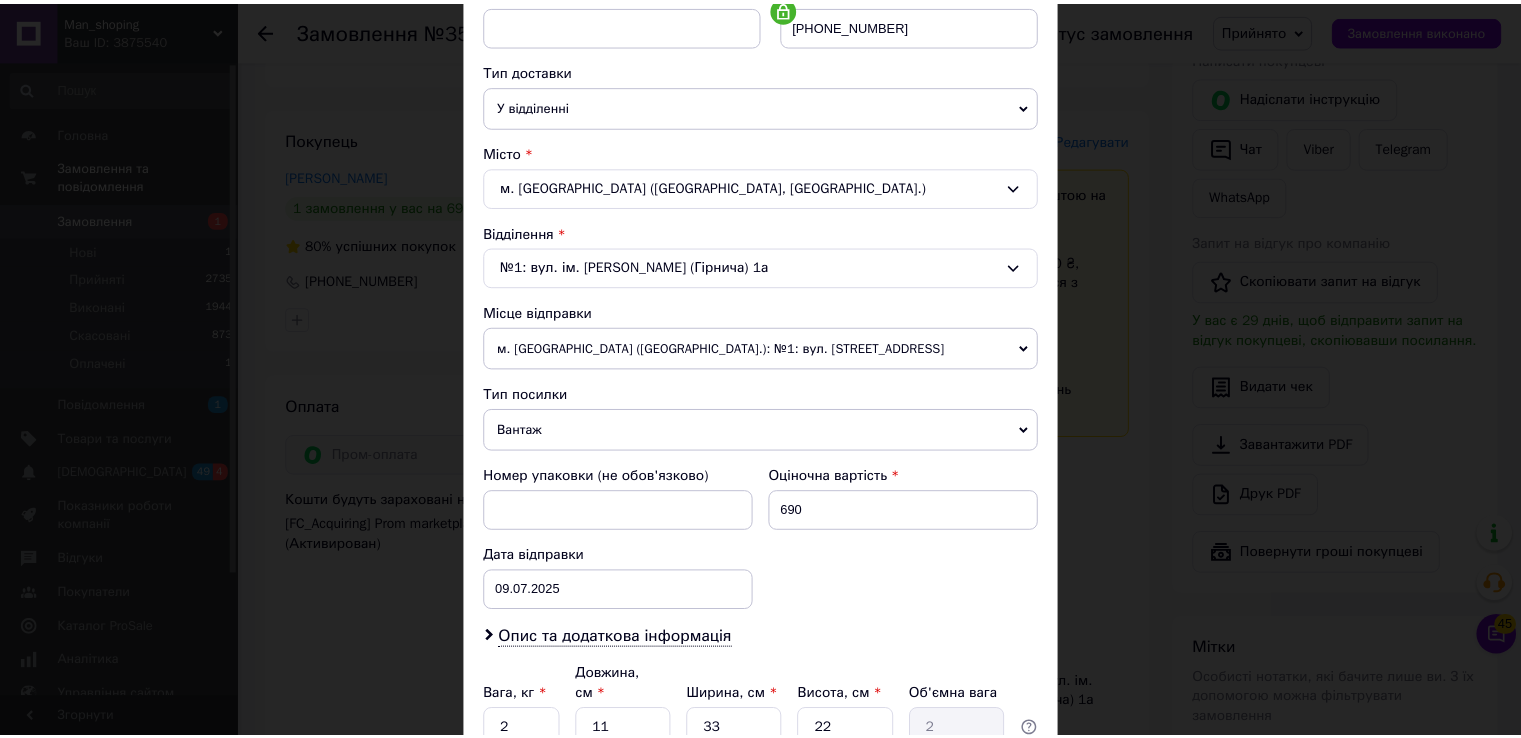 scroll, scrollTop: 584, scrollLeft: 0, axis: vertical 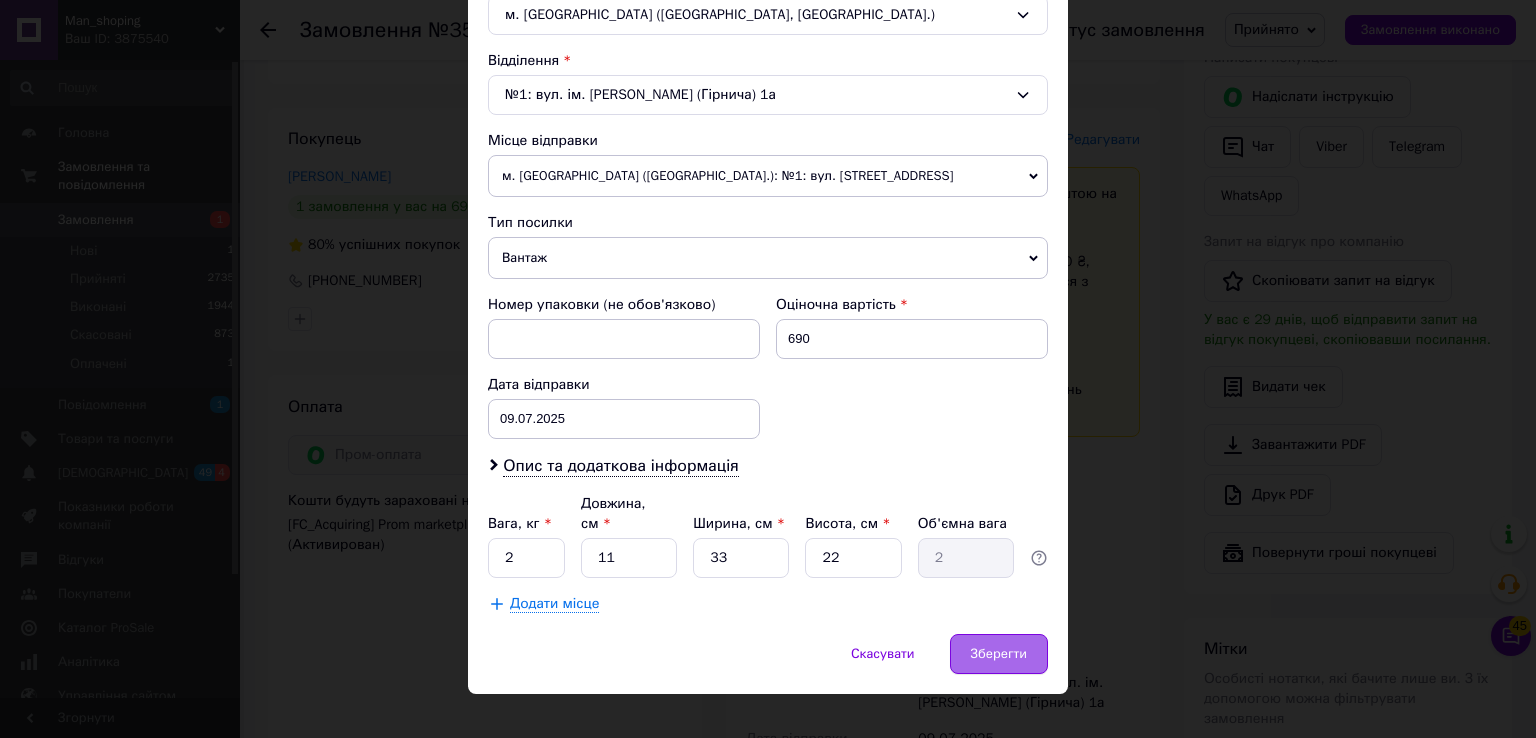 click on "Зберегти" at bounding box center (999, 654) 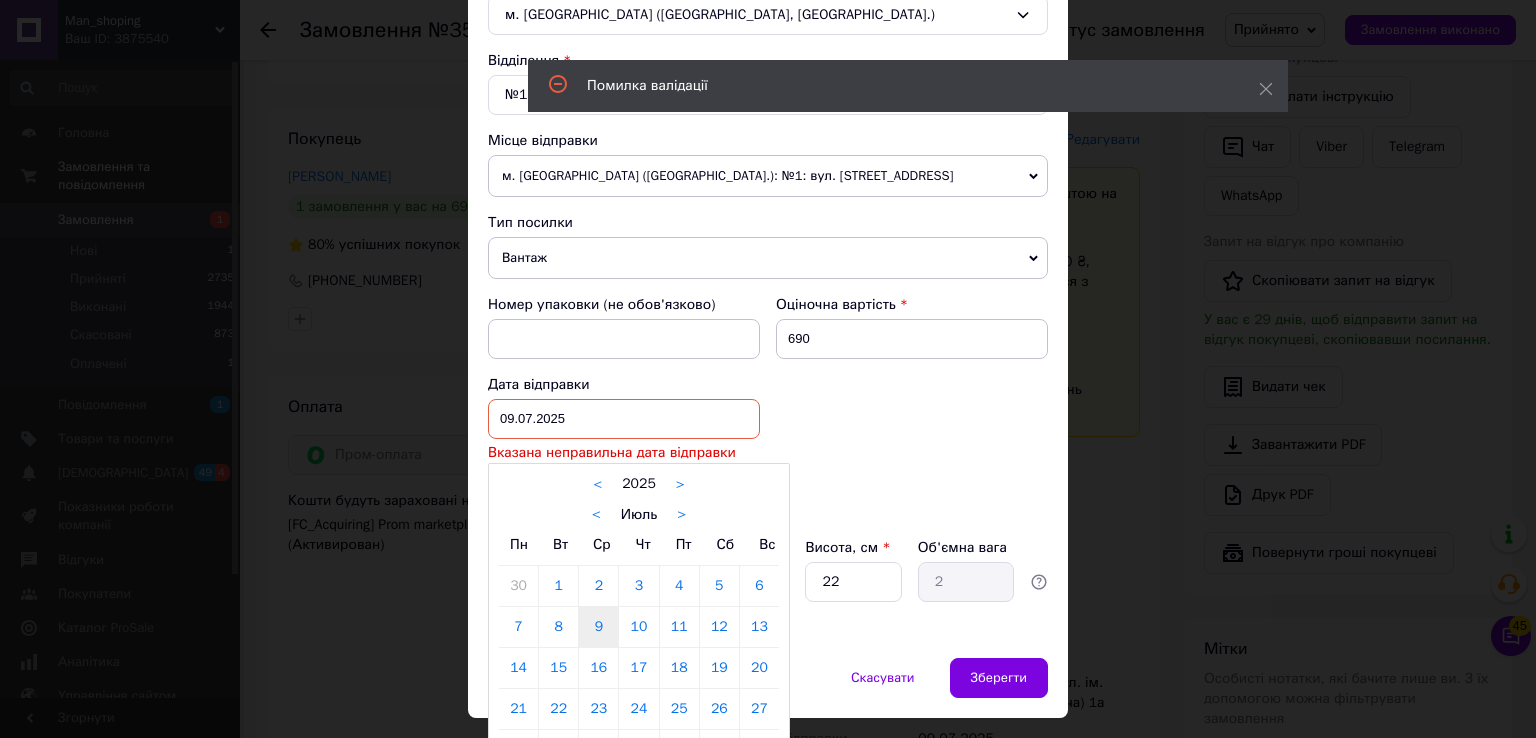 click on "09.07.2025 < 2025 > < Июль > Пн Вт Ср Чт Пт Сб Вс 30 1 2 3 4 5 6 7 8 9 10 11 12 13 14 15 16 17 18 19 20 21 22 23 24 25 26 27 28 29 30 31 1 2 3 4 5 6 7 8 9 10" at bounding box center (624, 419) 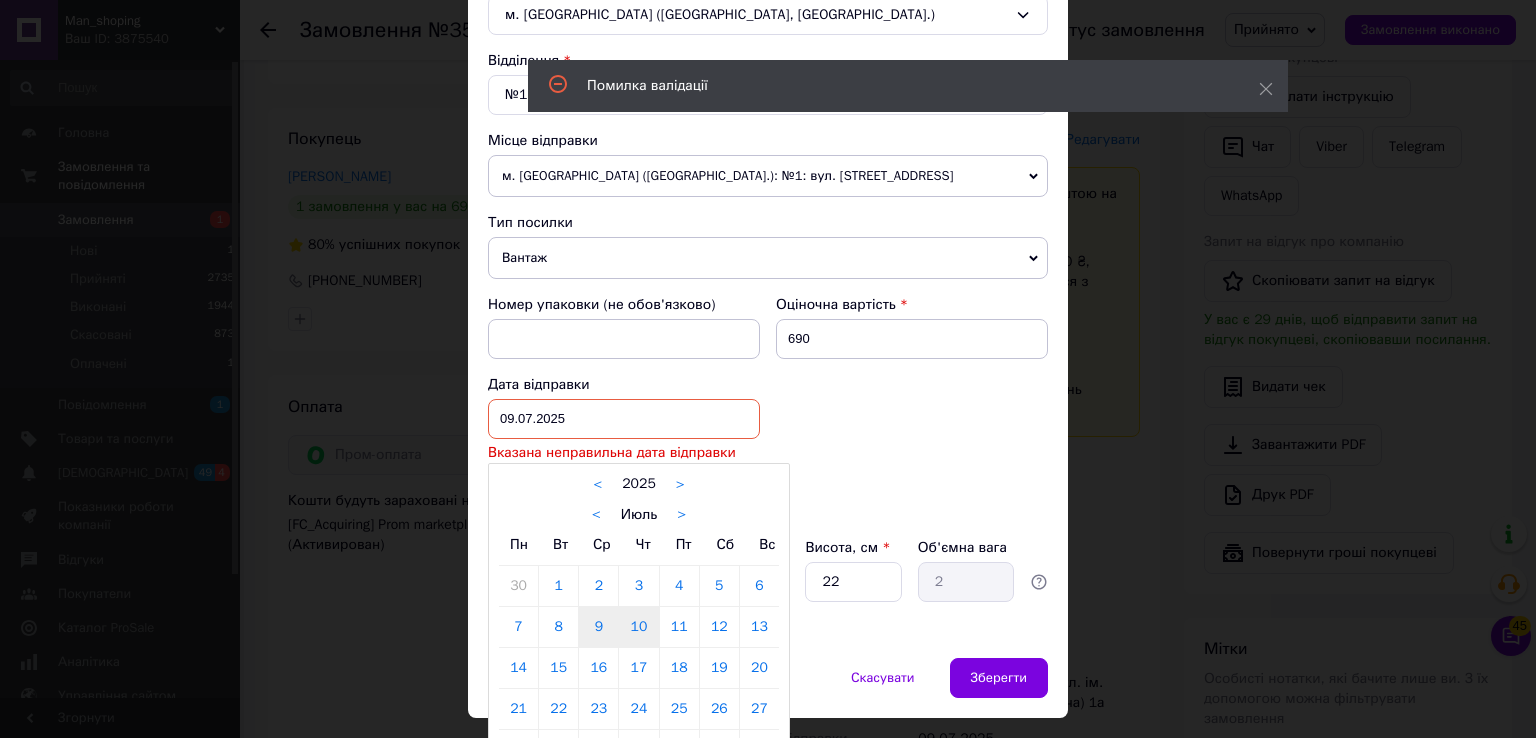 click on "10" at bounding box center [638, 627] 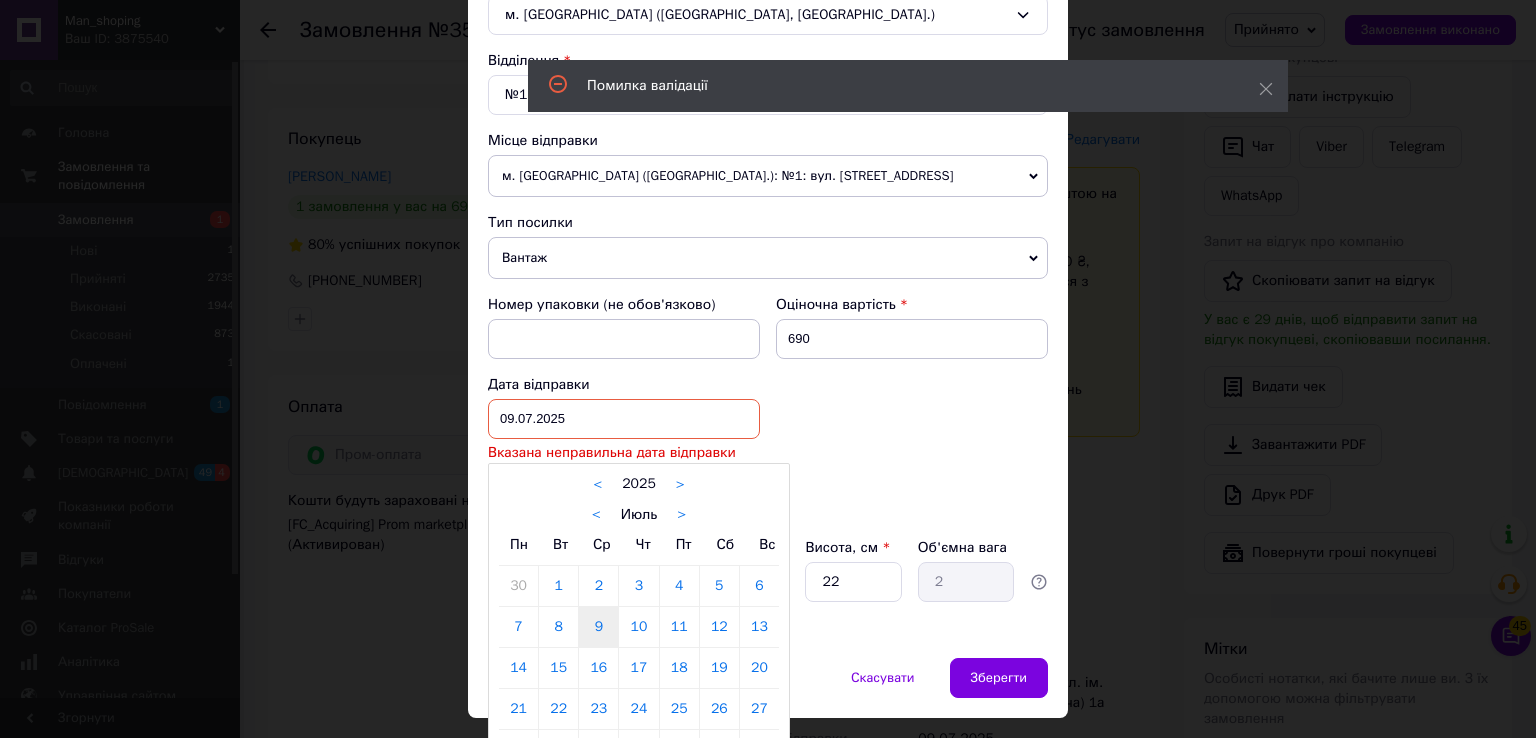 type on "[DATE]" 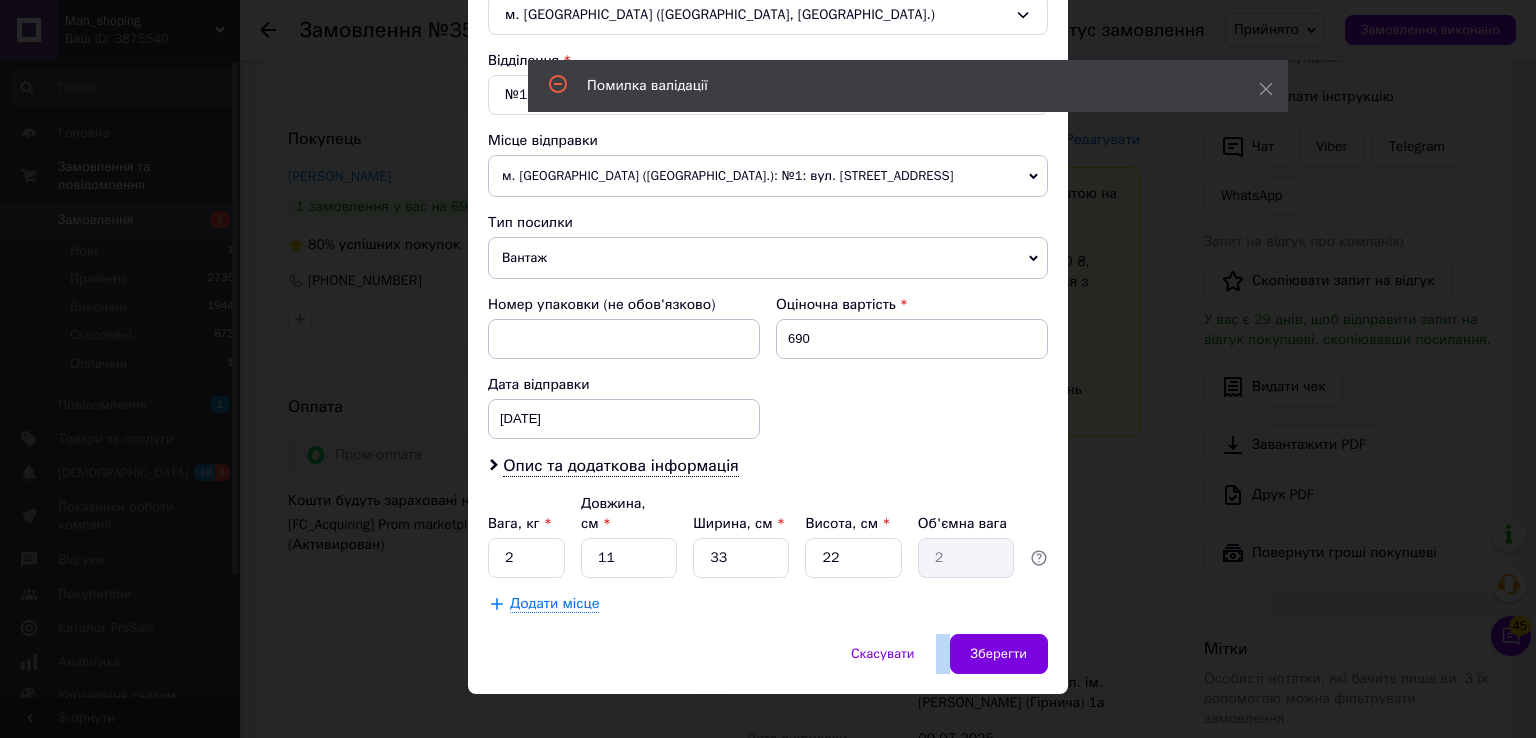 click on "Скасувати   Зберегти" at bounding box center (768, 664) 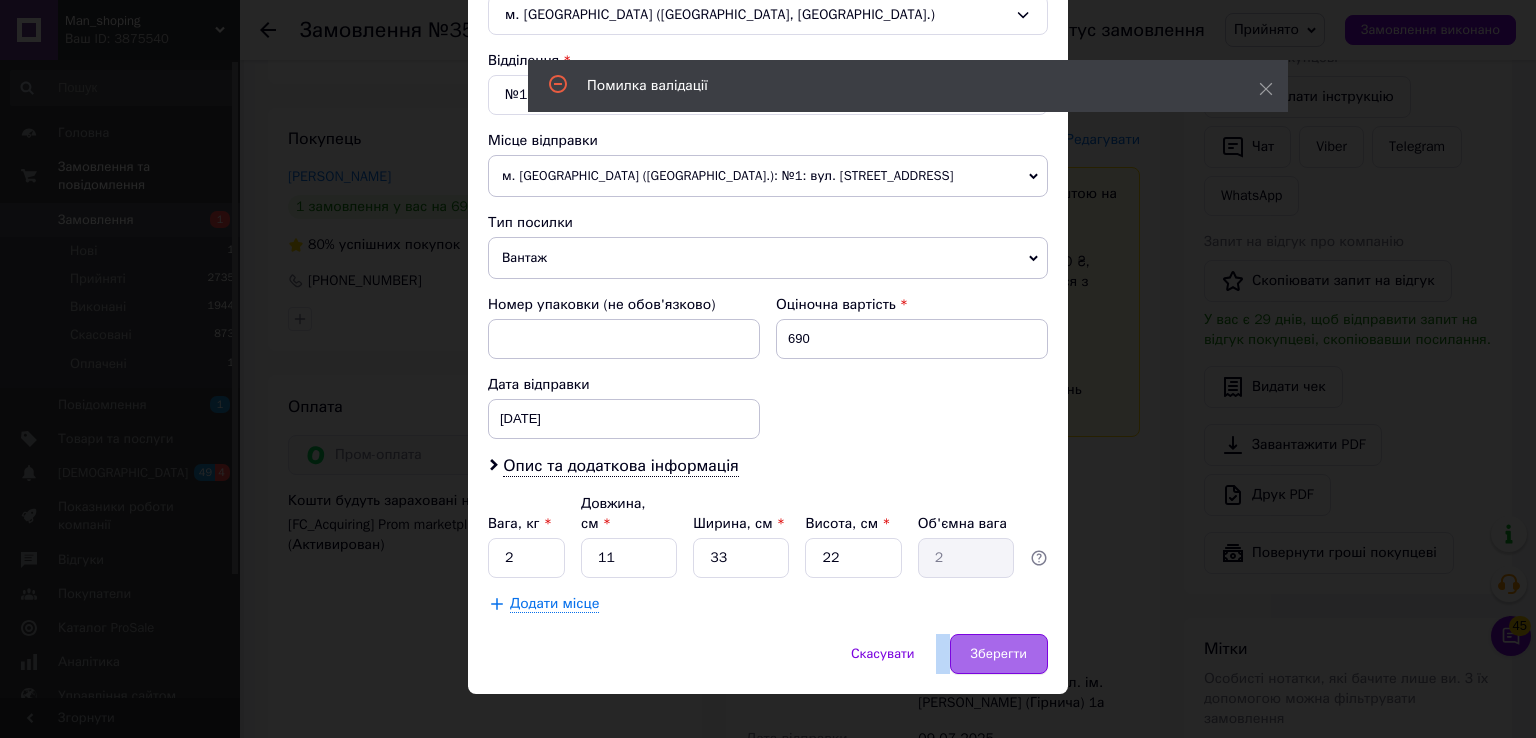 click on "Зберегти" at bounding box center (999, 654) 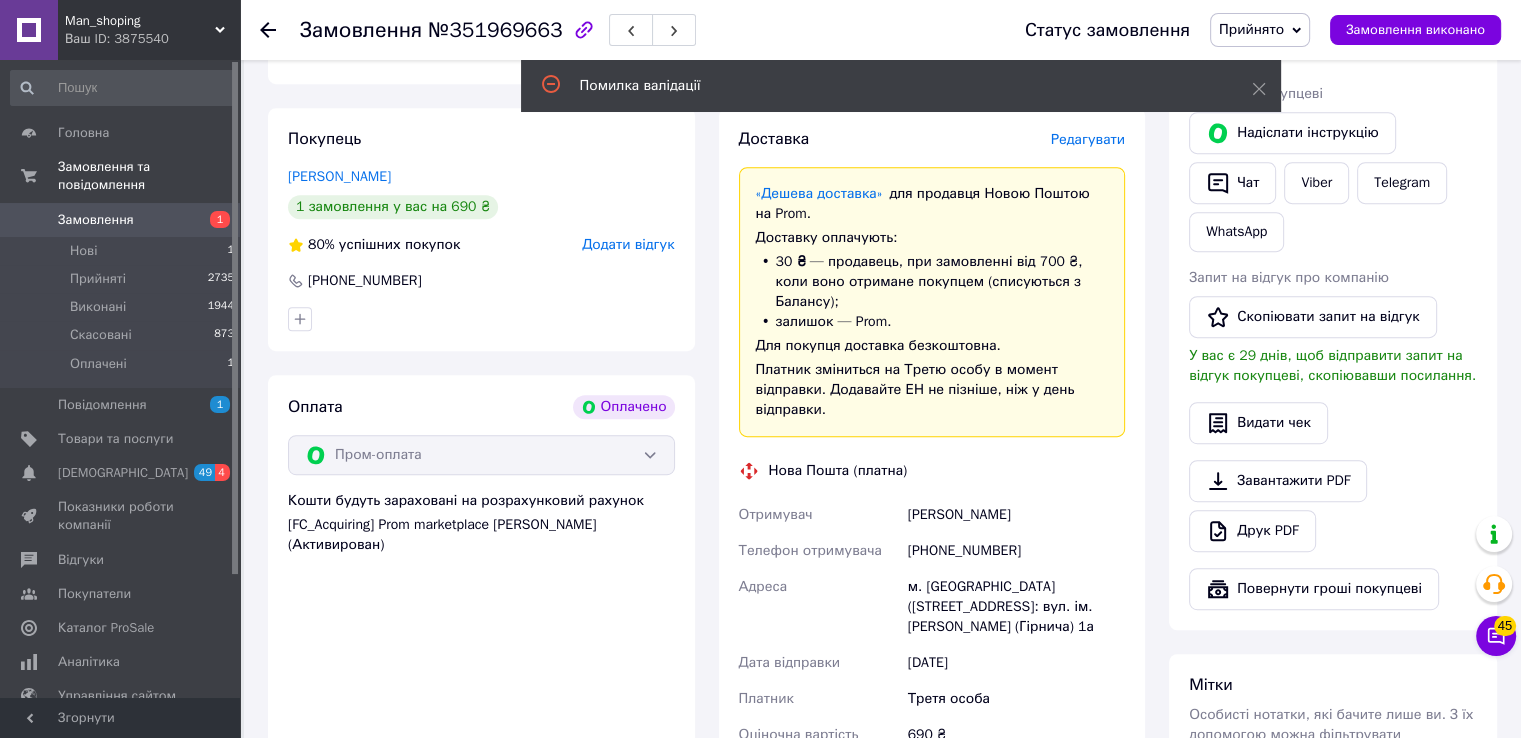click on "[PERSON_NAME]" at bounding box center [1016, 515] 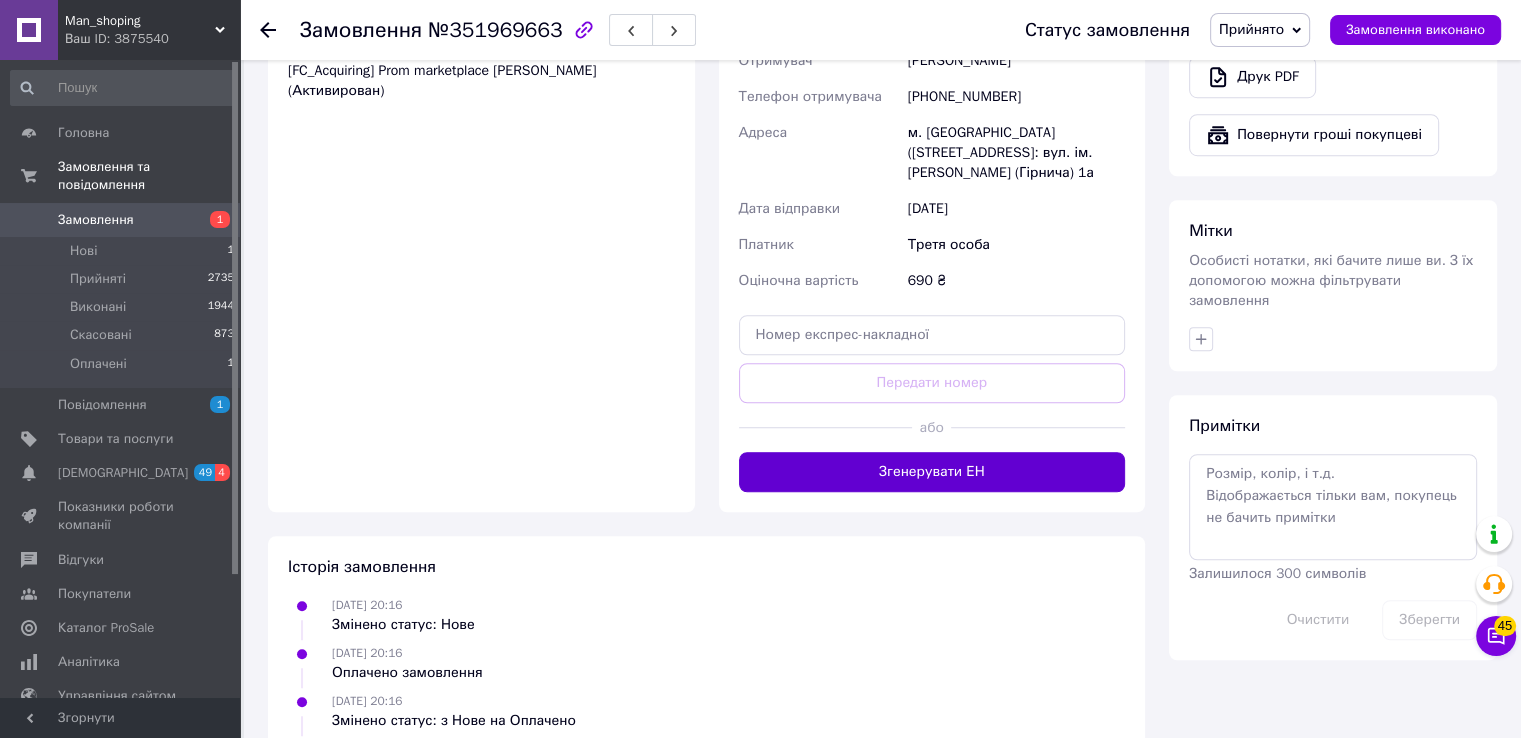 scroll, scrollTop: 1348, scrollLeft: 0, axis: vertical 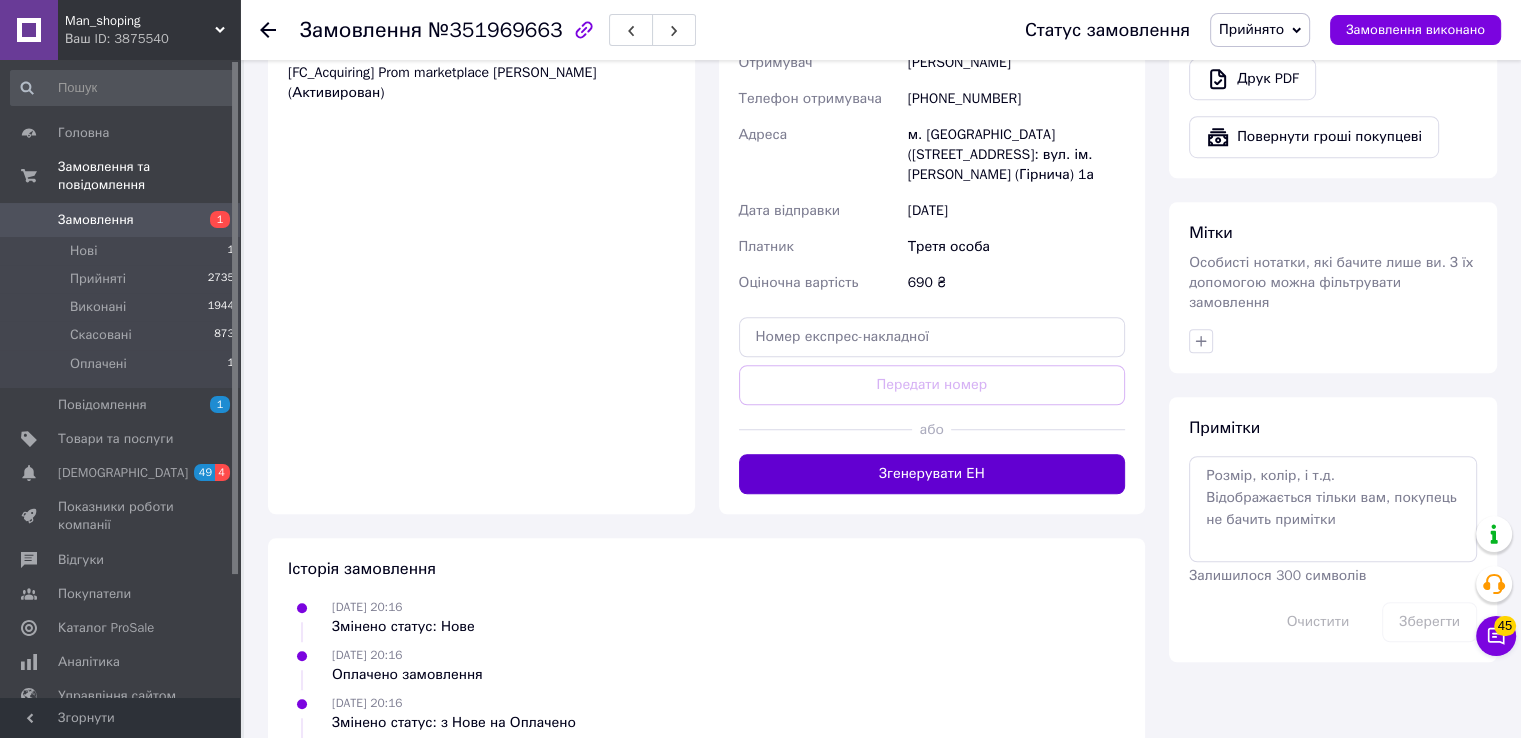 click on "Згенерувати ЕН" at bounding box center (932, 474) 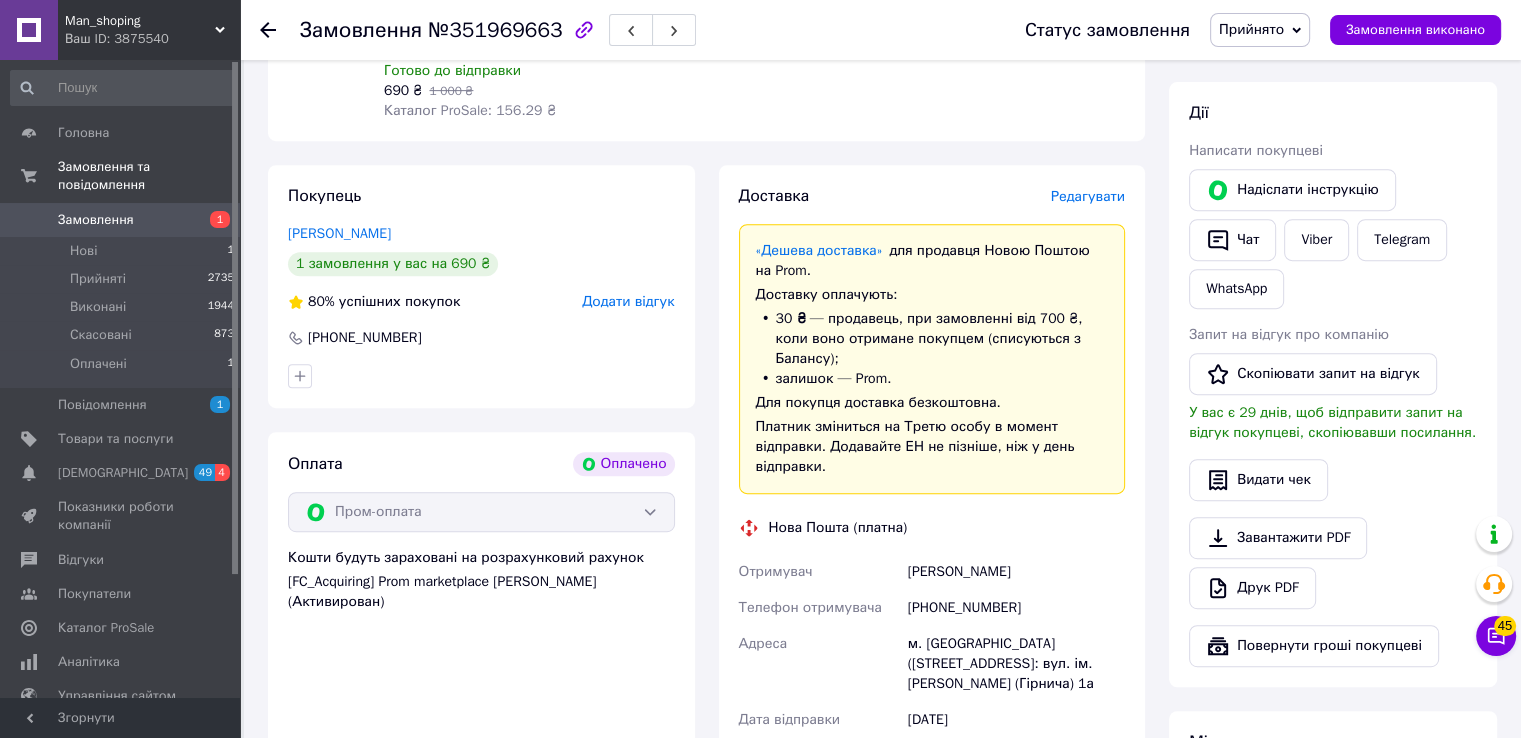 scroll, scrollTop: 827, scrollLeft: 0, axis: vertical 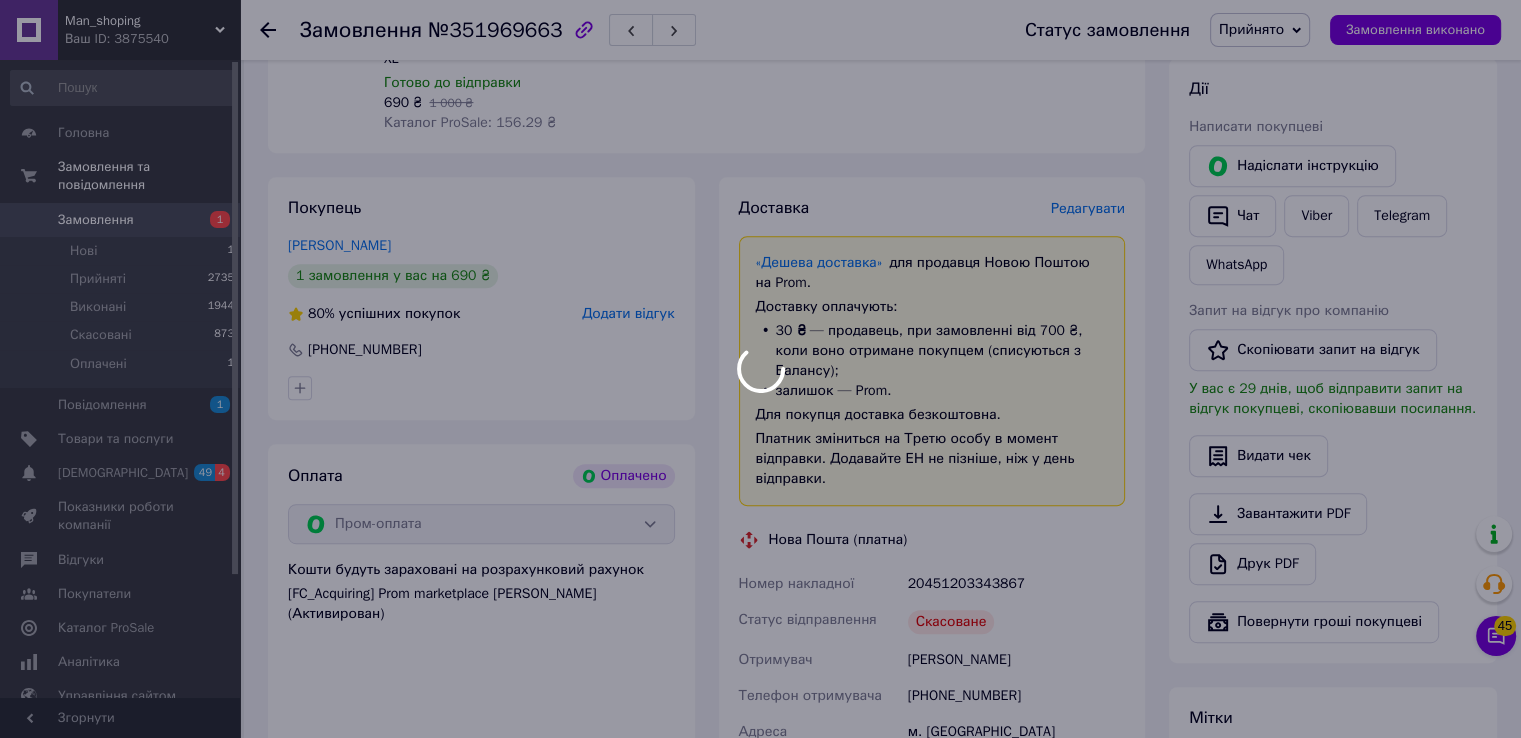 click at bounding box center [760, 369] 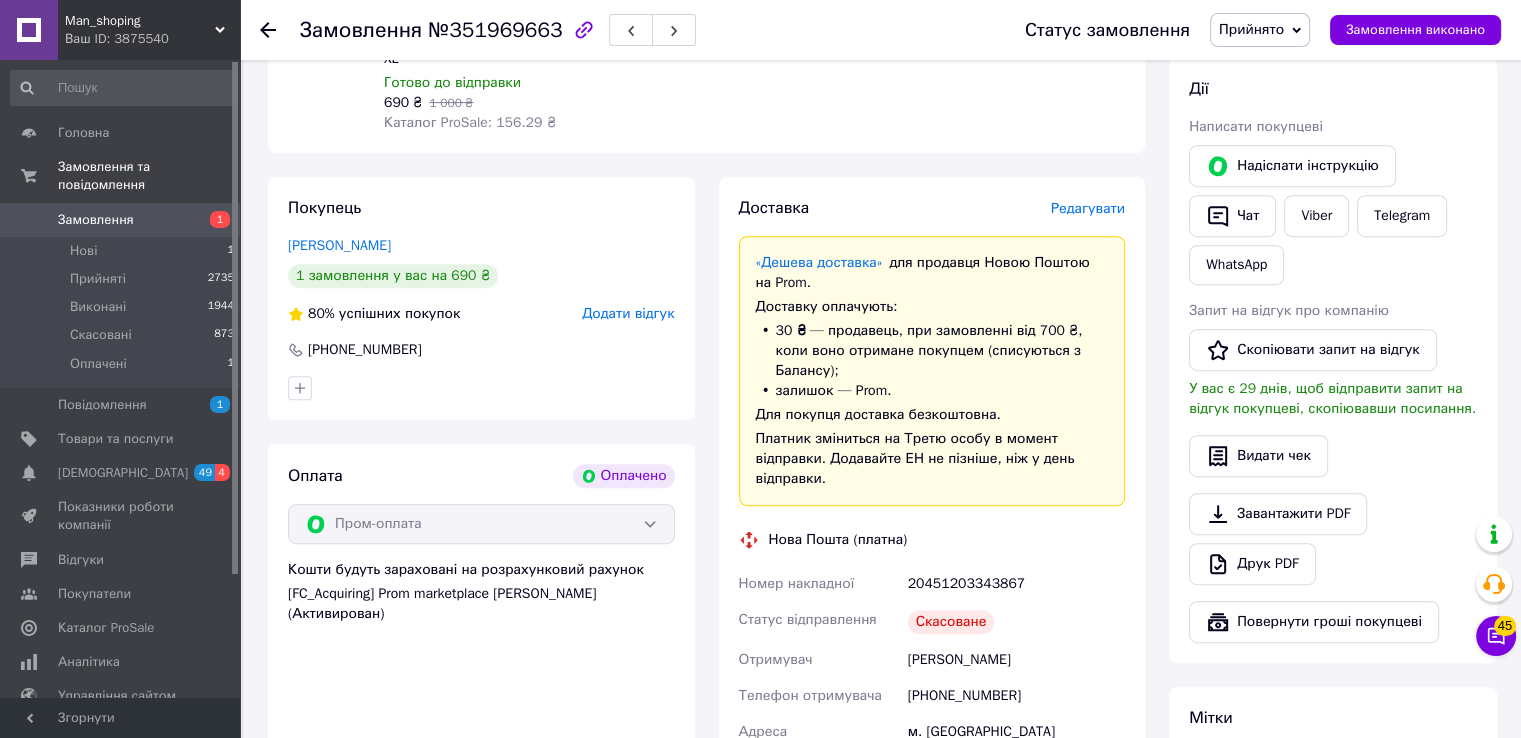 click on "Man_shoping Ваш ID: 3875540 Сайт Man_shoping Кабінет покупця Перевірити стан системи Сторінка на порталі Довідка Вийти Головна Замовлення та повідомлення Замовлення 1 Нові 1 Прийняті 2735 Виконані 1944 Скасовані 873 Оплачені 1 Повідомлення 1 Товари та послуги Сповіщення 49 4 Показники роботи компанії Відгуки Покупатели Каталог ProSale Аналітика Управління сайтом Гаманець компанії Маркет Налаштування Тарифи та рахунки Prom топ Згорнути
Замовлення №351969663 Статус замовлення Прийнято Виконано Скасовано Оплачено   prompay@prom.ua 1" at bounding box center (760, 373) 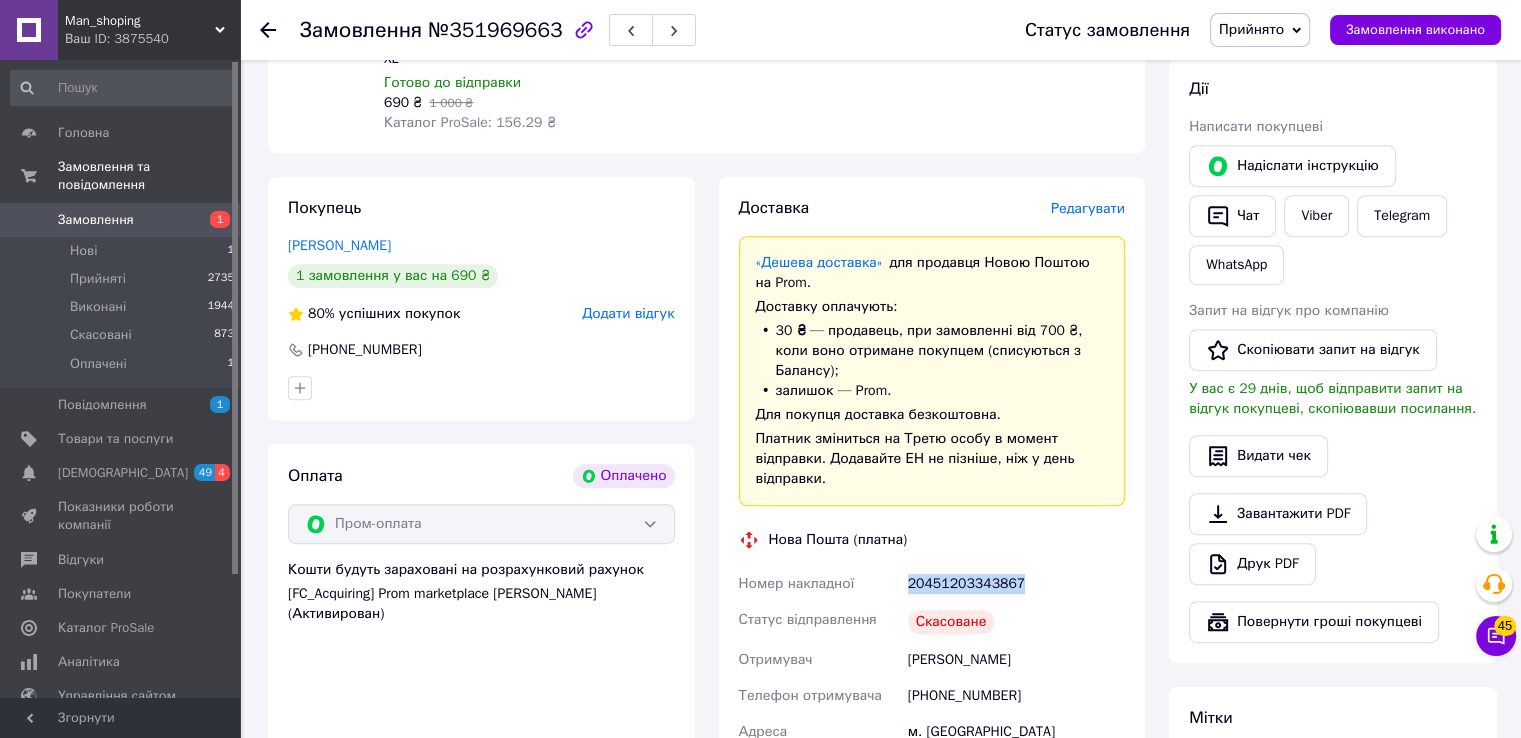 click on "20451203343867" at bounding box center (1016, 584) 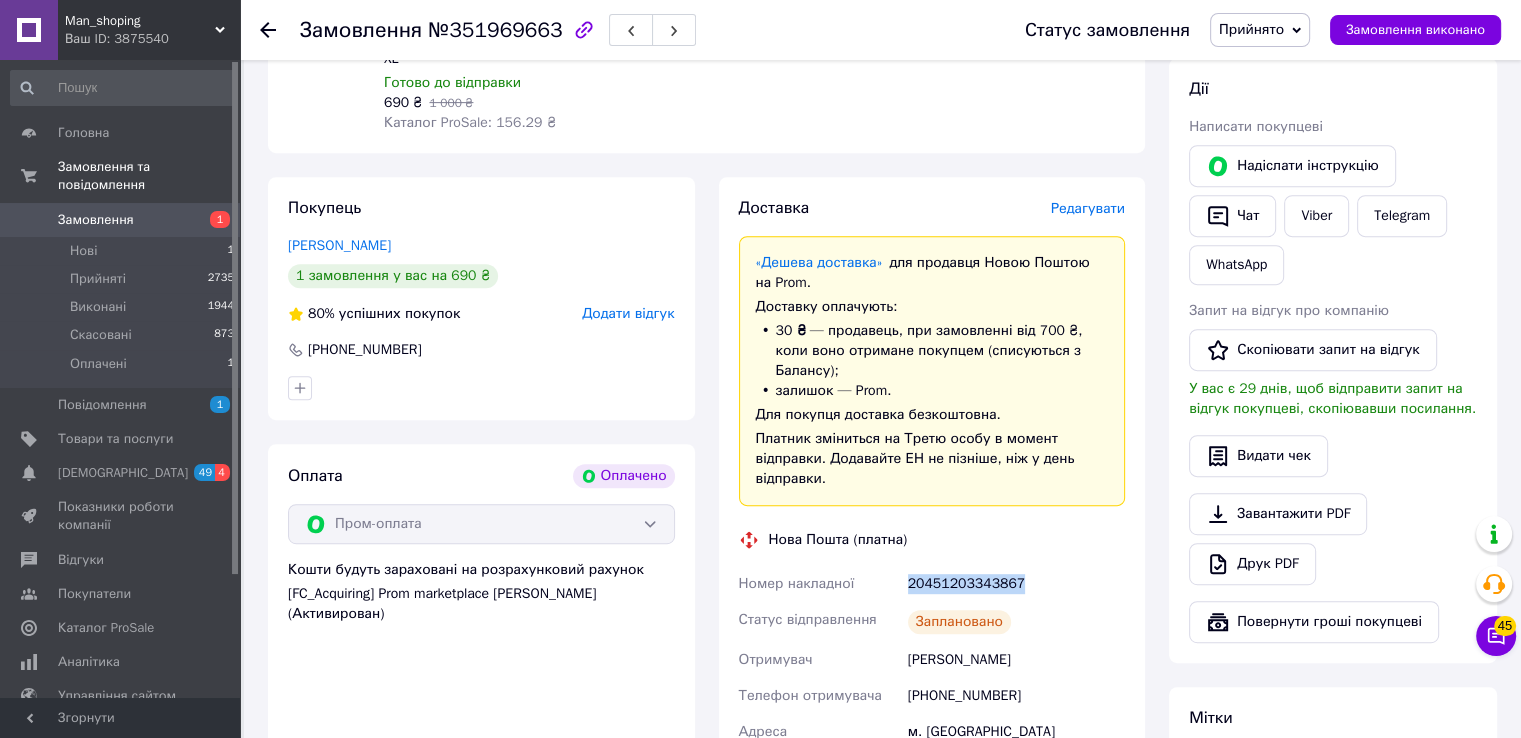 copy on "20451203343867" 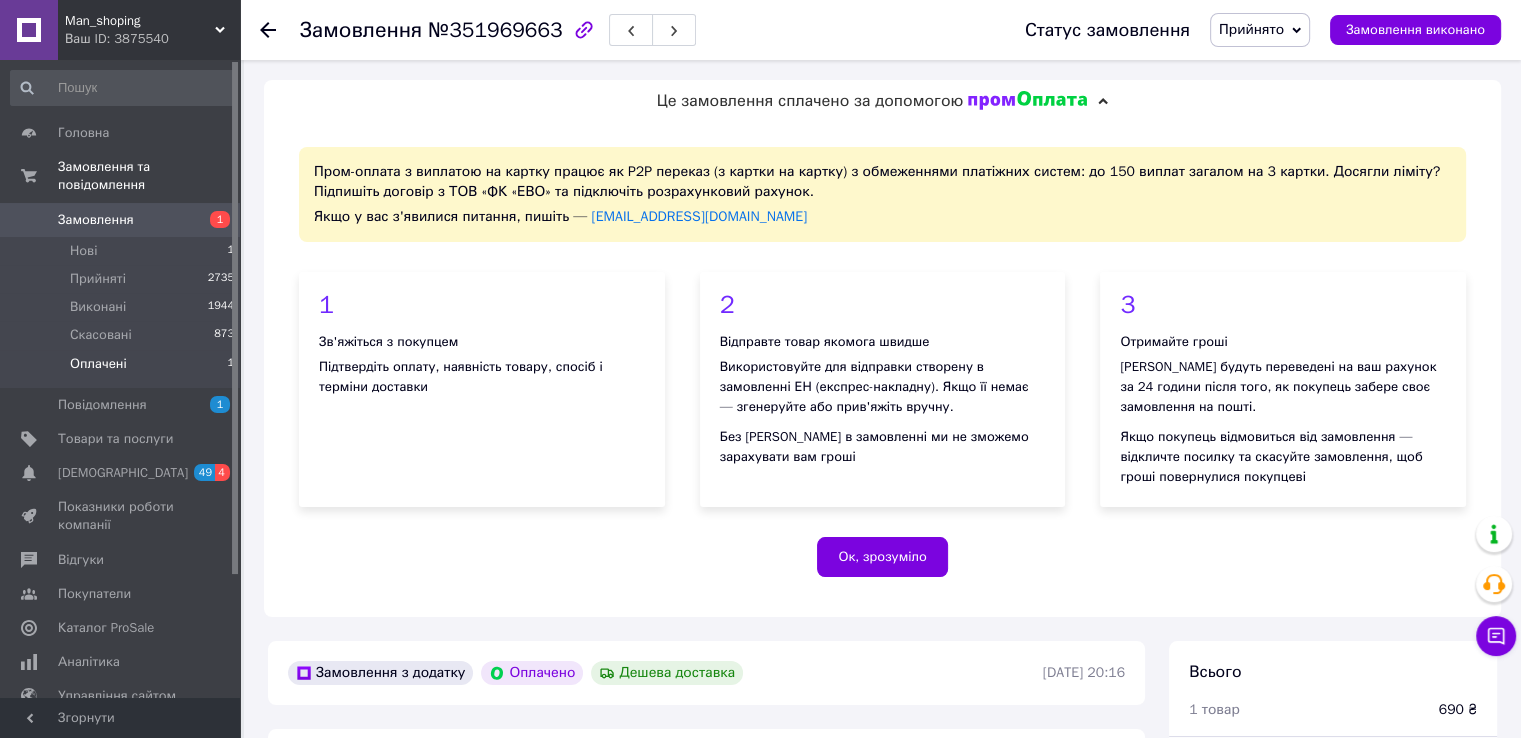 scroll, scrollTop: 827, scrollLeft: 0, axis: vertical 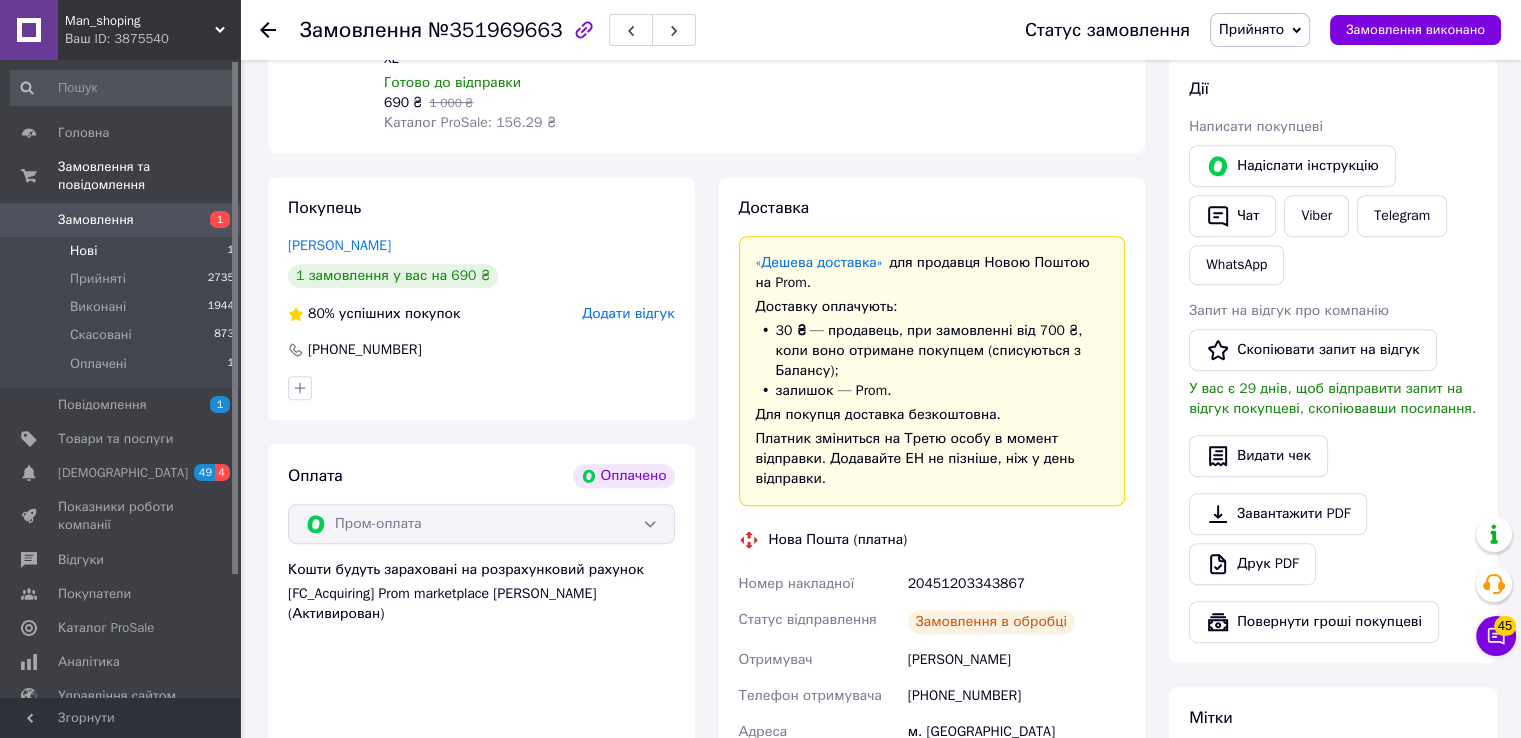 click on "Нові 1" at bounding box center (123, 251) 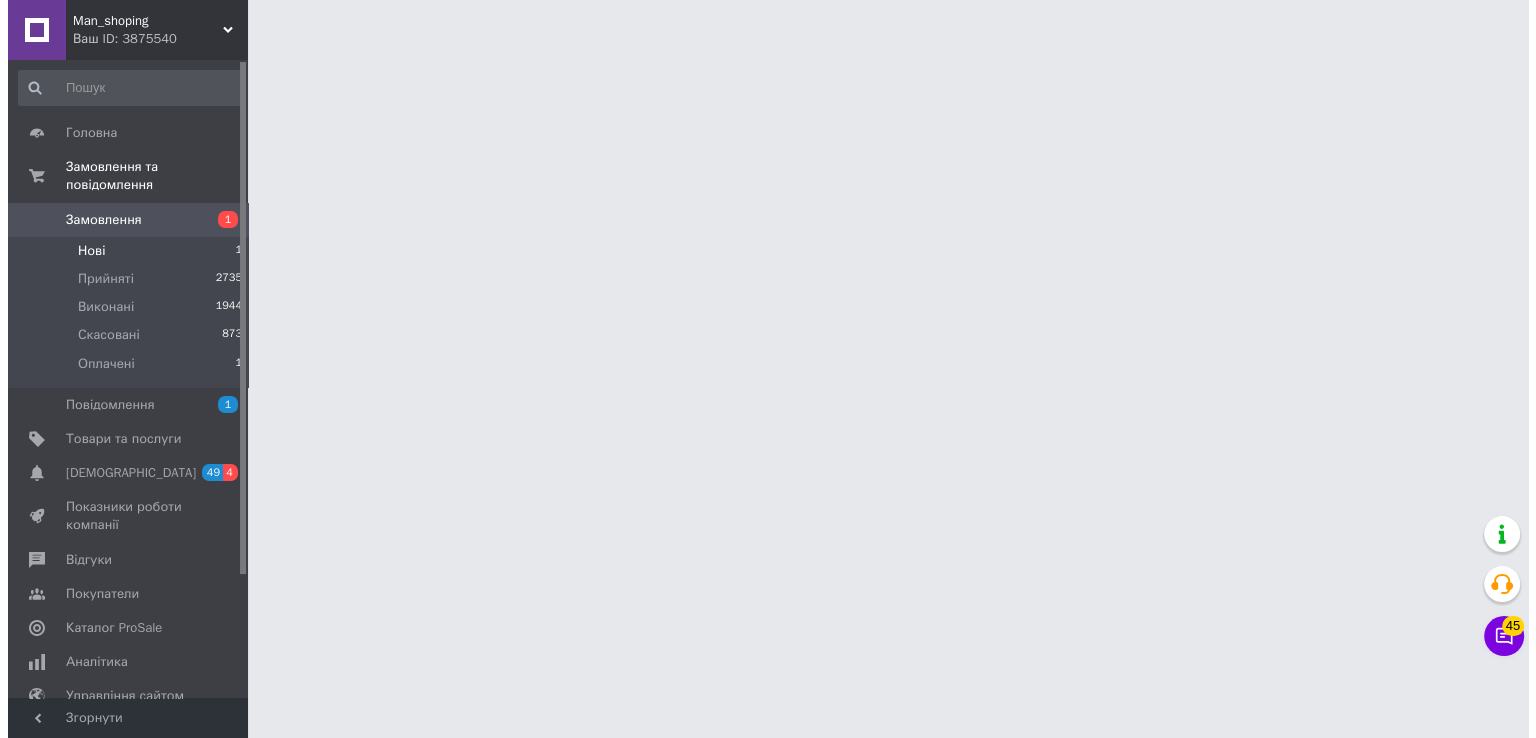 scroll, scrollTop: 0, scrollLeft: 0, axis: both 